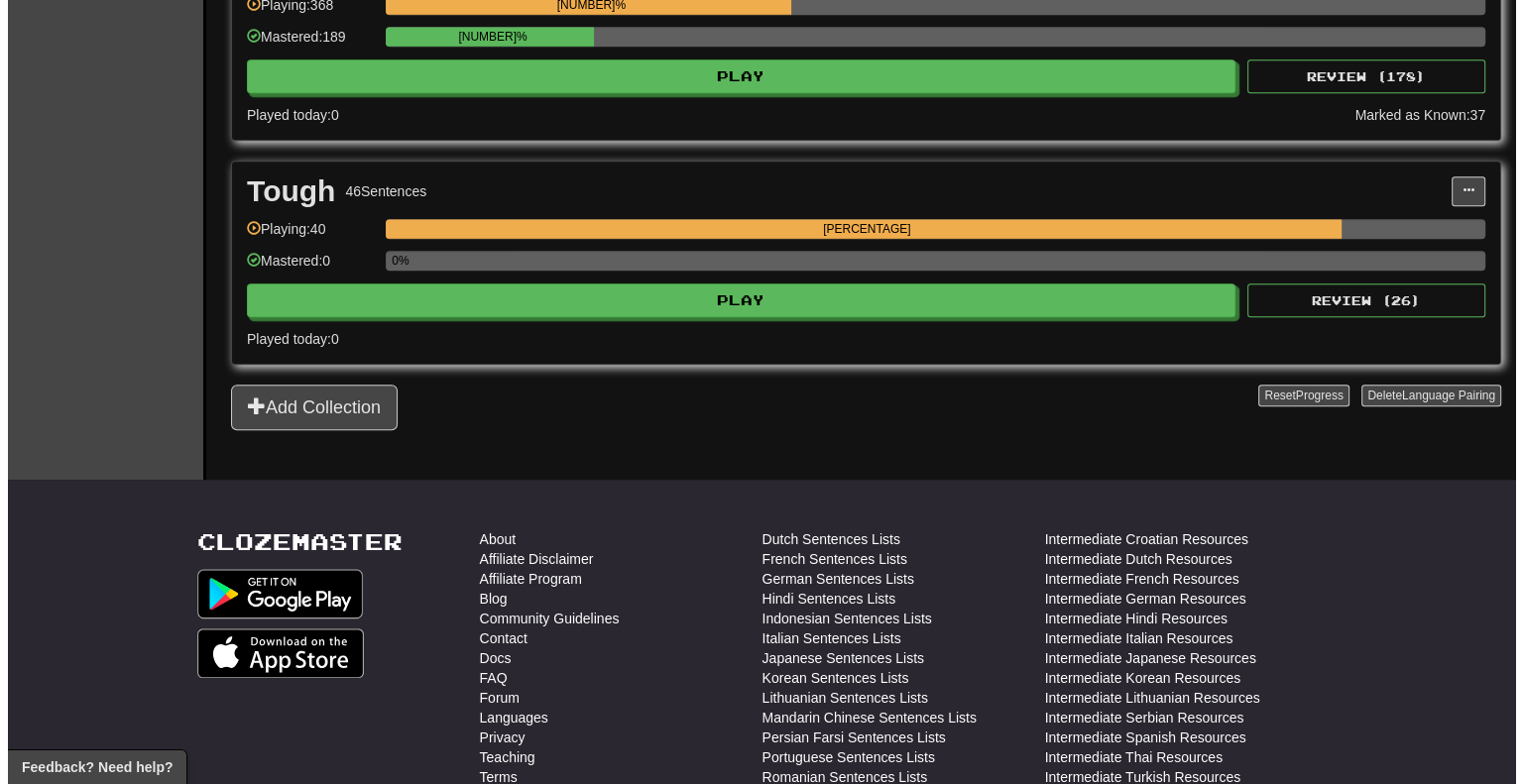 scroll, scrollTop: 1768, scrollLeft: 0, axis: vertical 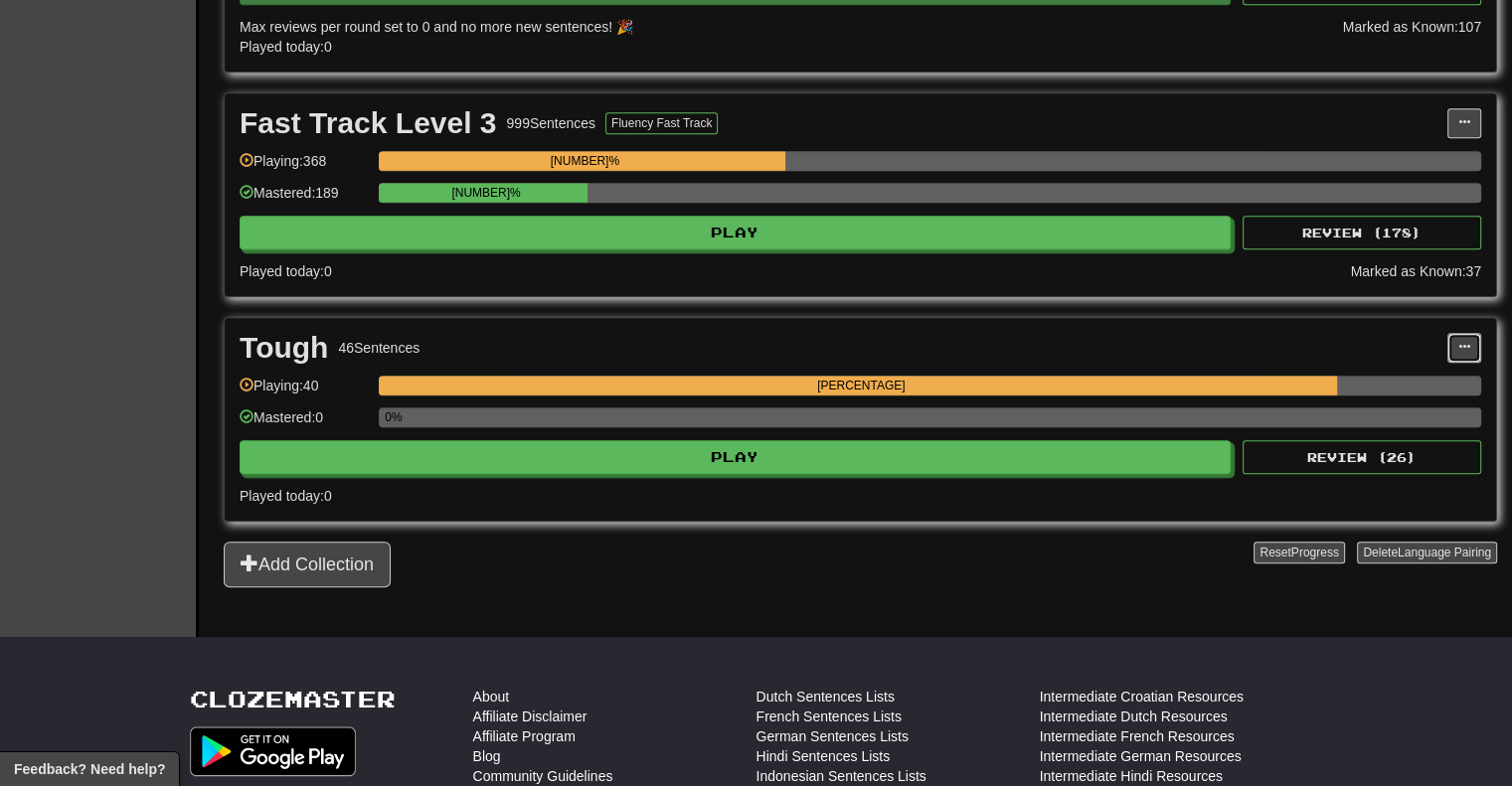 click at bounding box center [1464, 348] 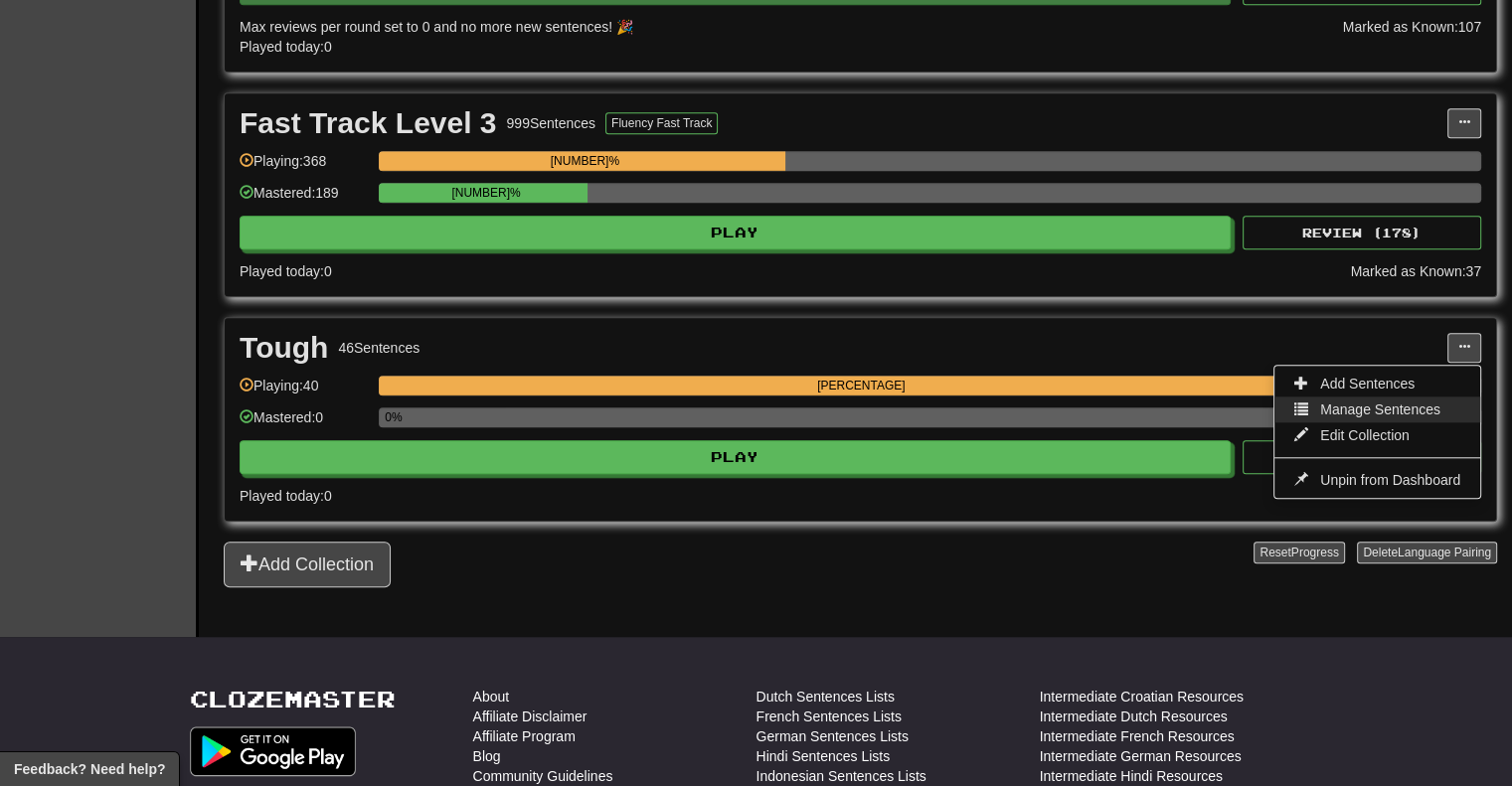click on "Manage Sentences" at bounding box center (1380, 409) 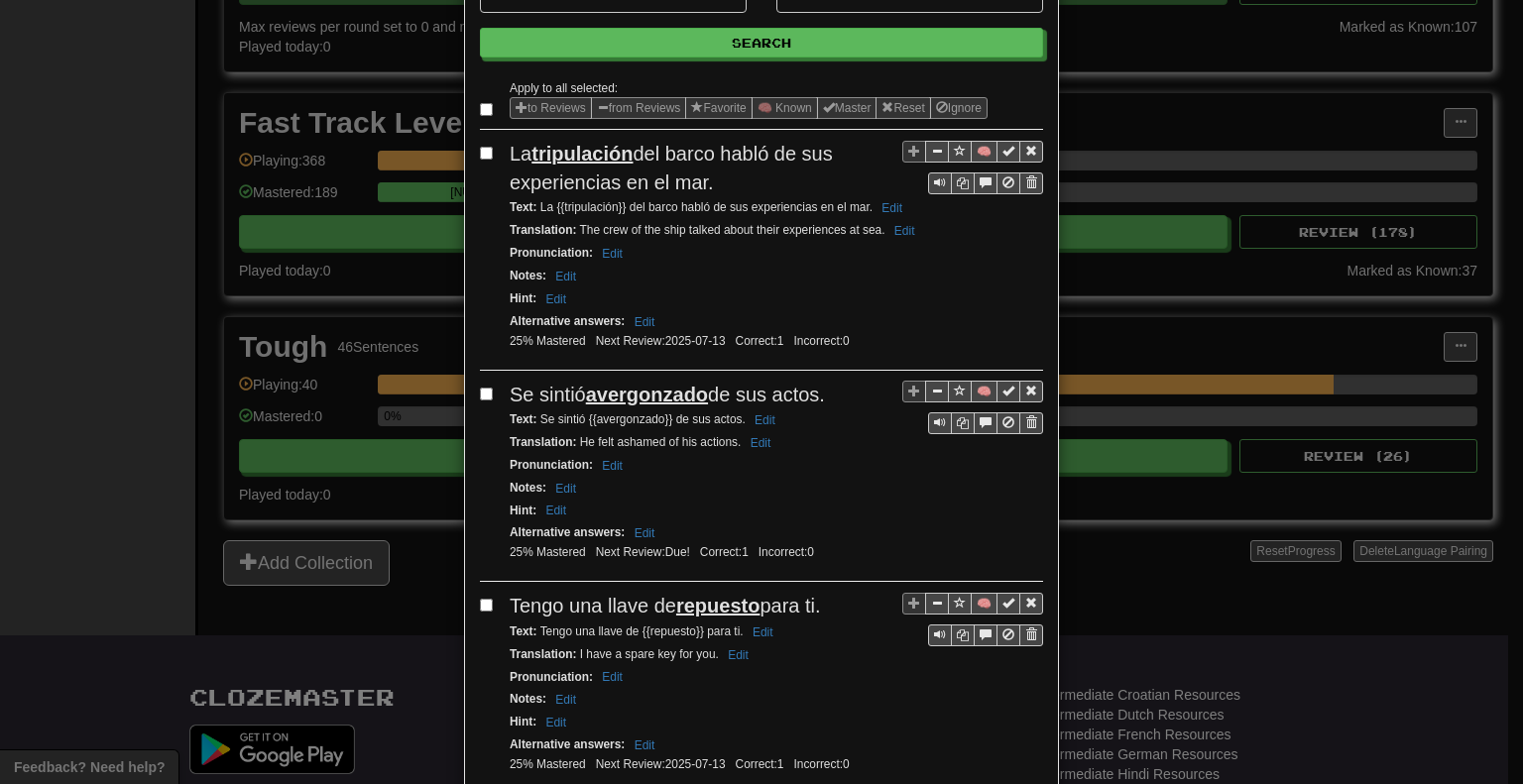 scroll, scrollTop: 198, scrollLeft: 0, axis: vertical 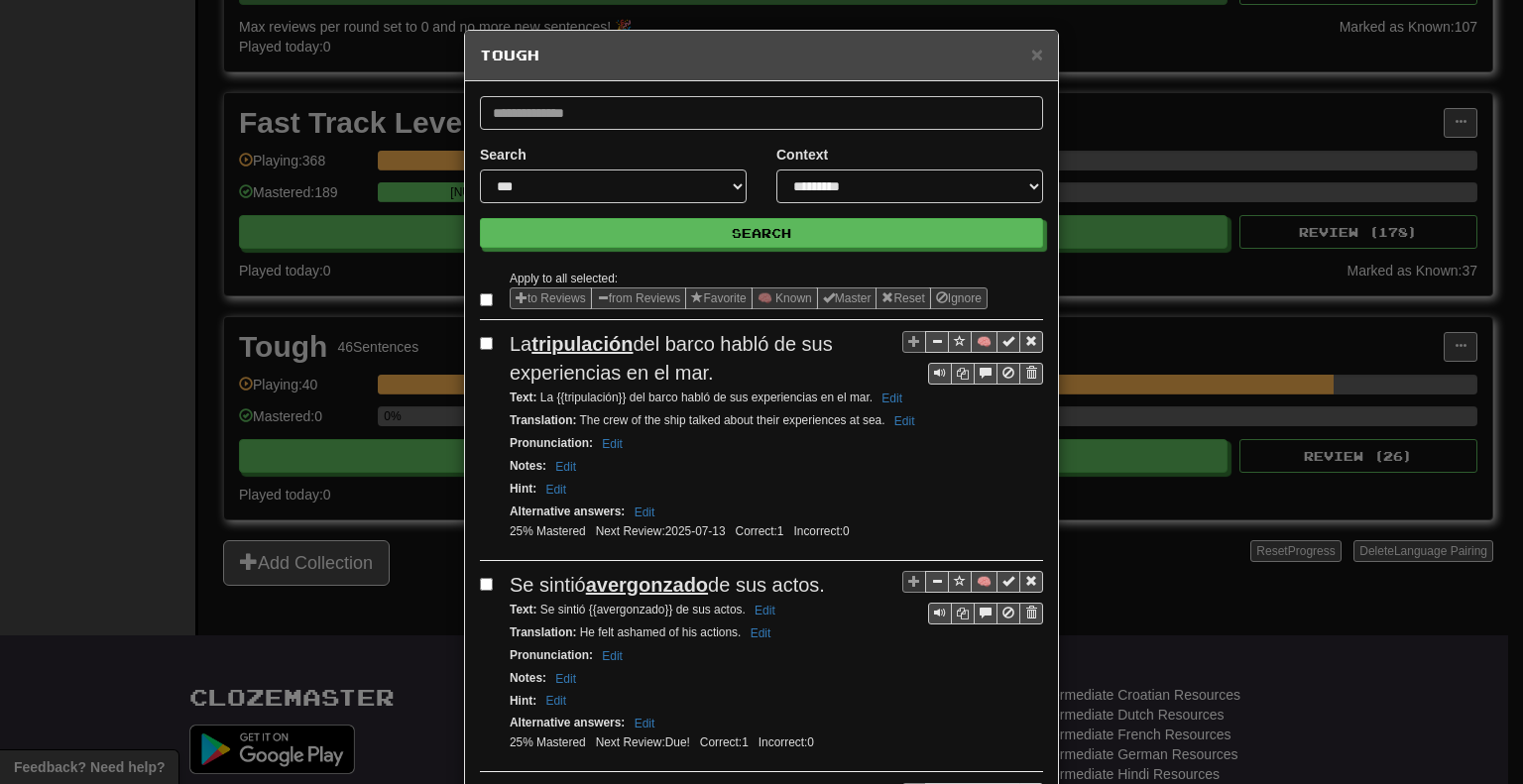 click on "× Tough" at bounding box center [762, 56] 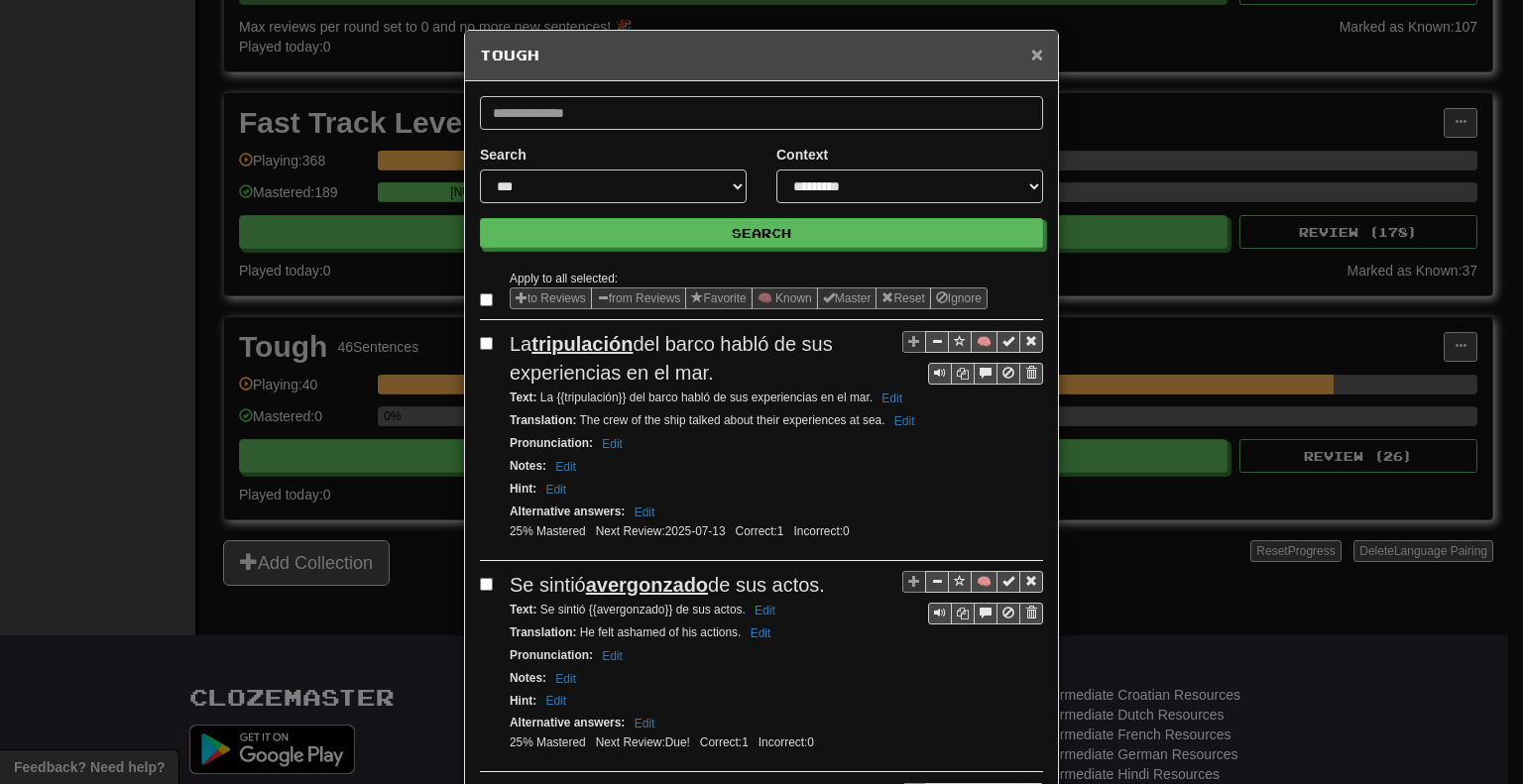 click on "×" at bounding box center (1037, 54) 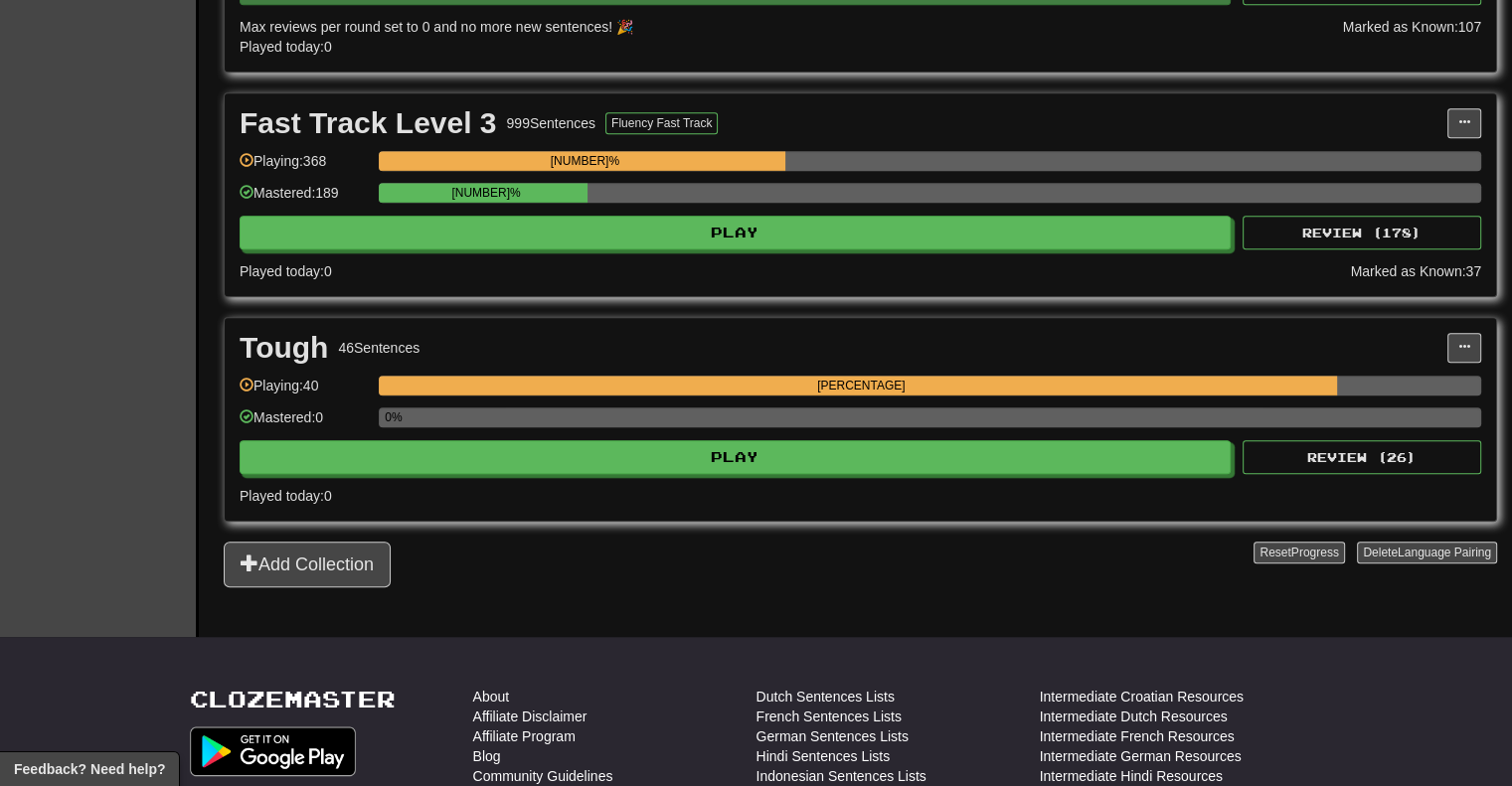 click on "Tough 46  Sentences Add Sentences Manage Sentences Edit Collection Unpin from Dashboard  Playing:  40 86.957%  Mastered:  0 0% Play Review ( 26 ) Played today:  0" at bounding box center [860, 419] 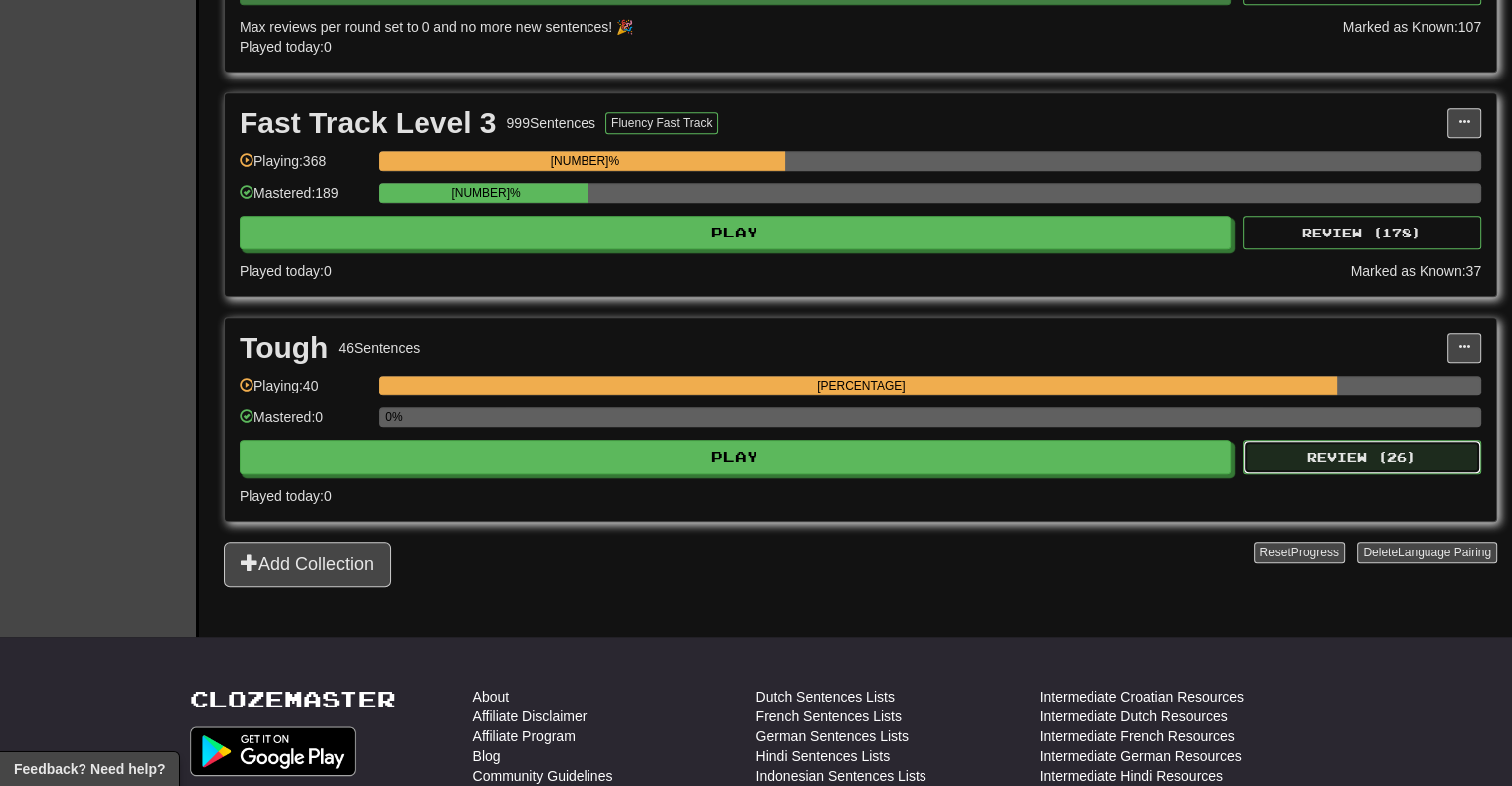 click on "Review ( 26 )" at bounding box center (1362, 457) 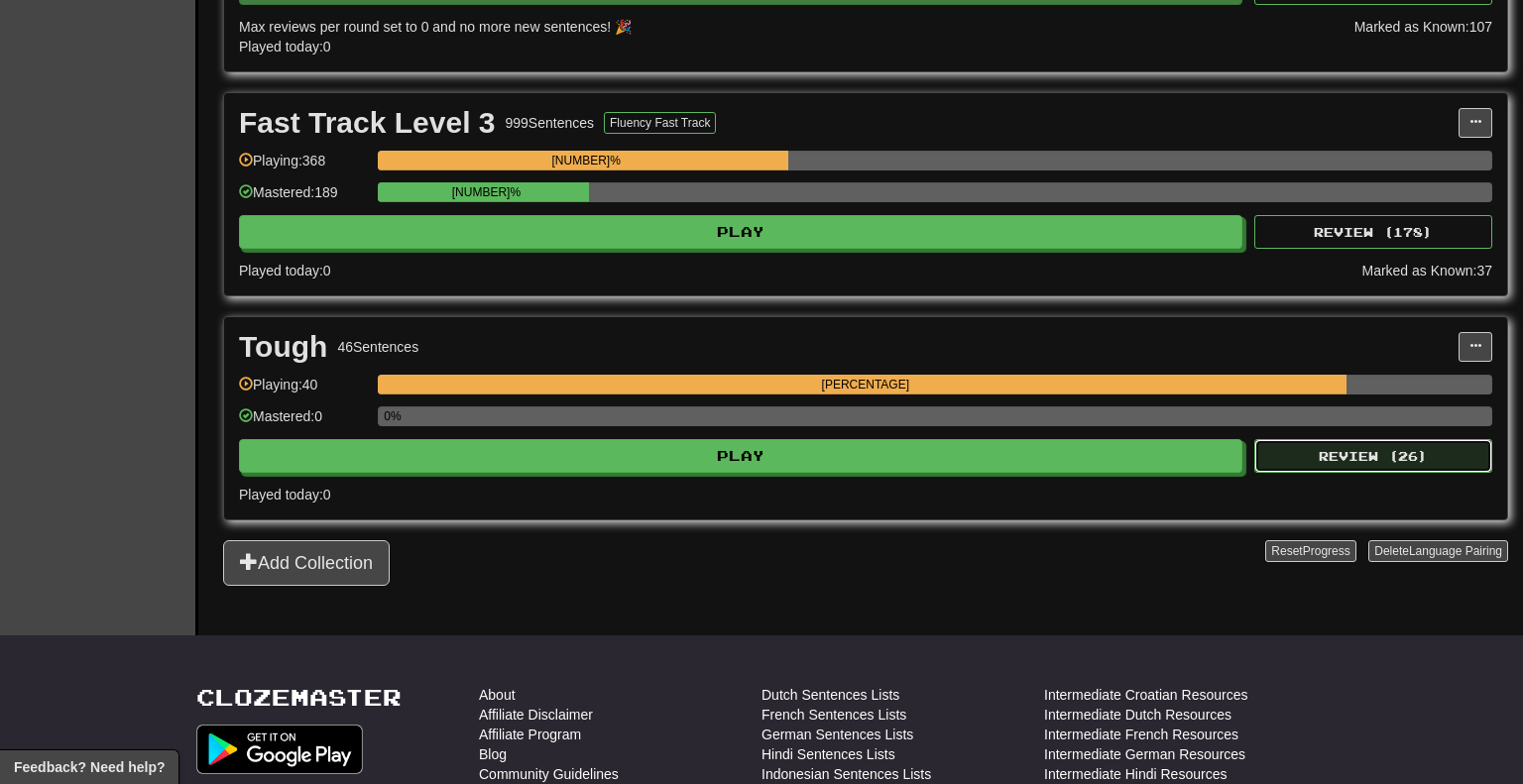 select on "********" 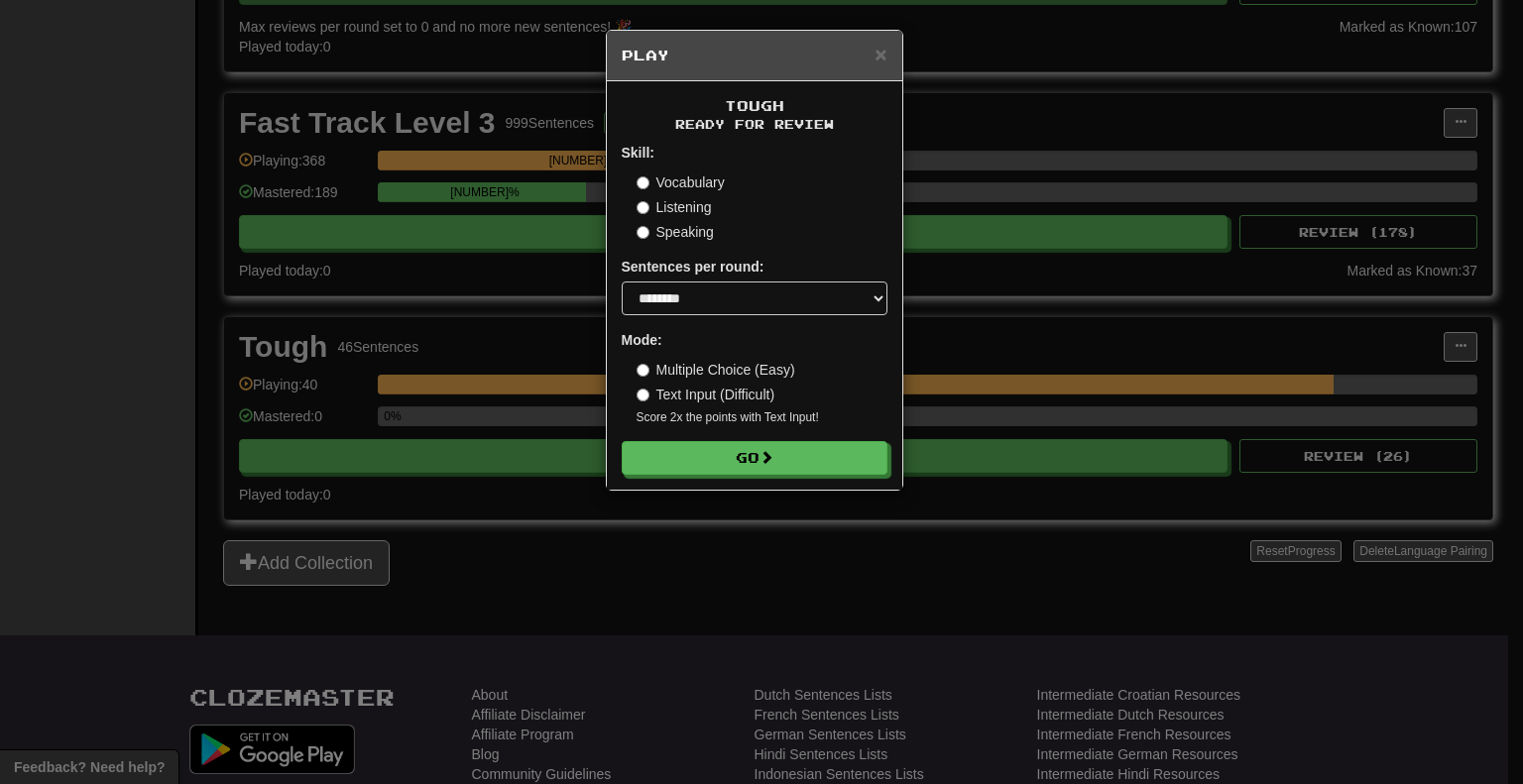click on "Tough Ready for Review Skill: Vocabulary Listening Speaking Sentences per round: * ** ** ** ** ** *** ******** Mode: Multiple Choice (Easy) Text Input (Difficult) Score 2x the points with Text Input ! Go" at bounding box center [755, 285] 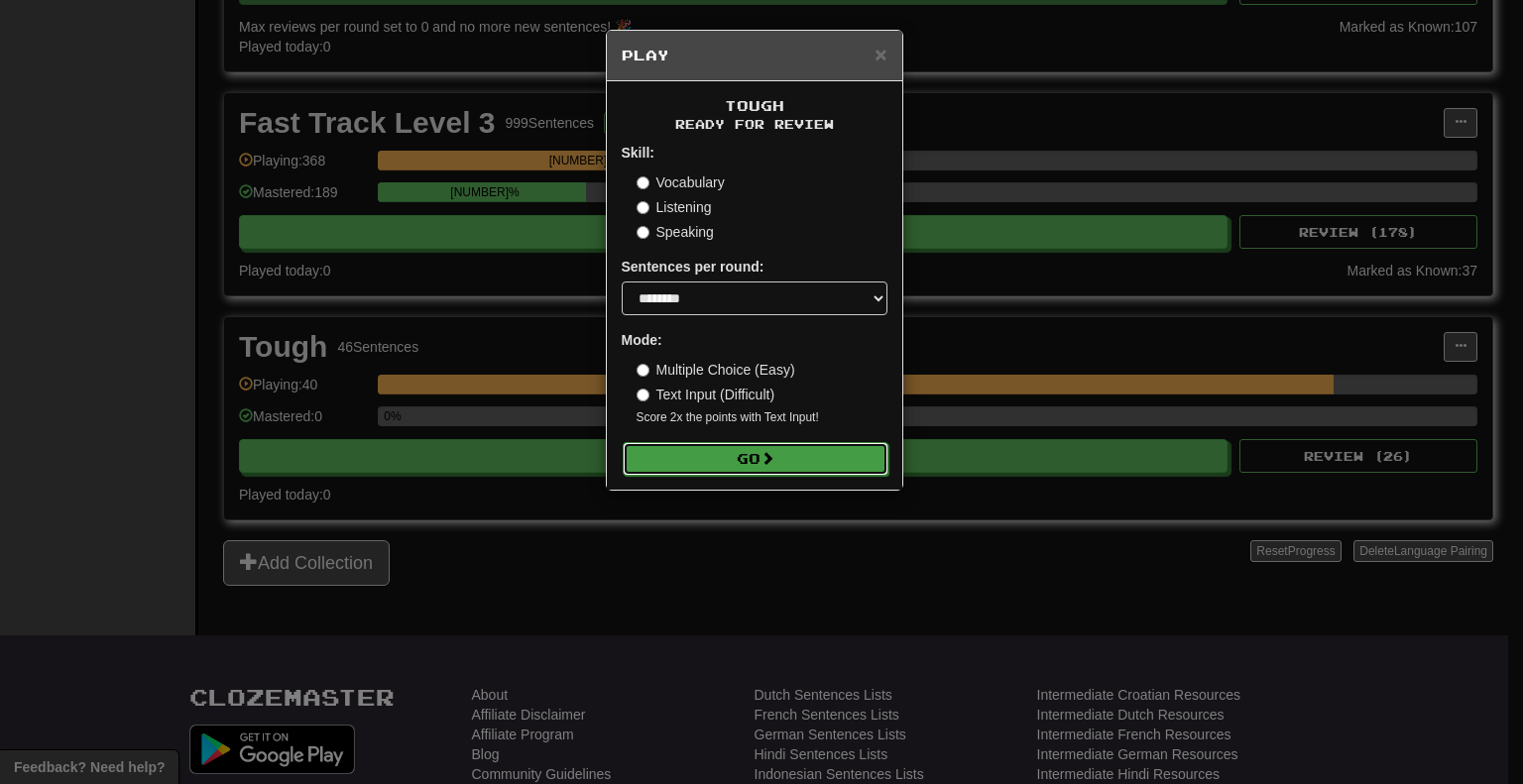 click on "Go" at bounding box center [756, 459] 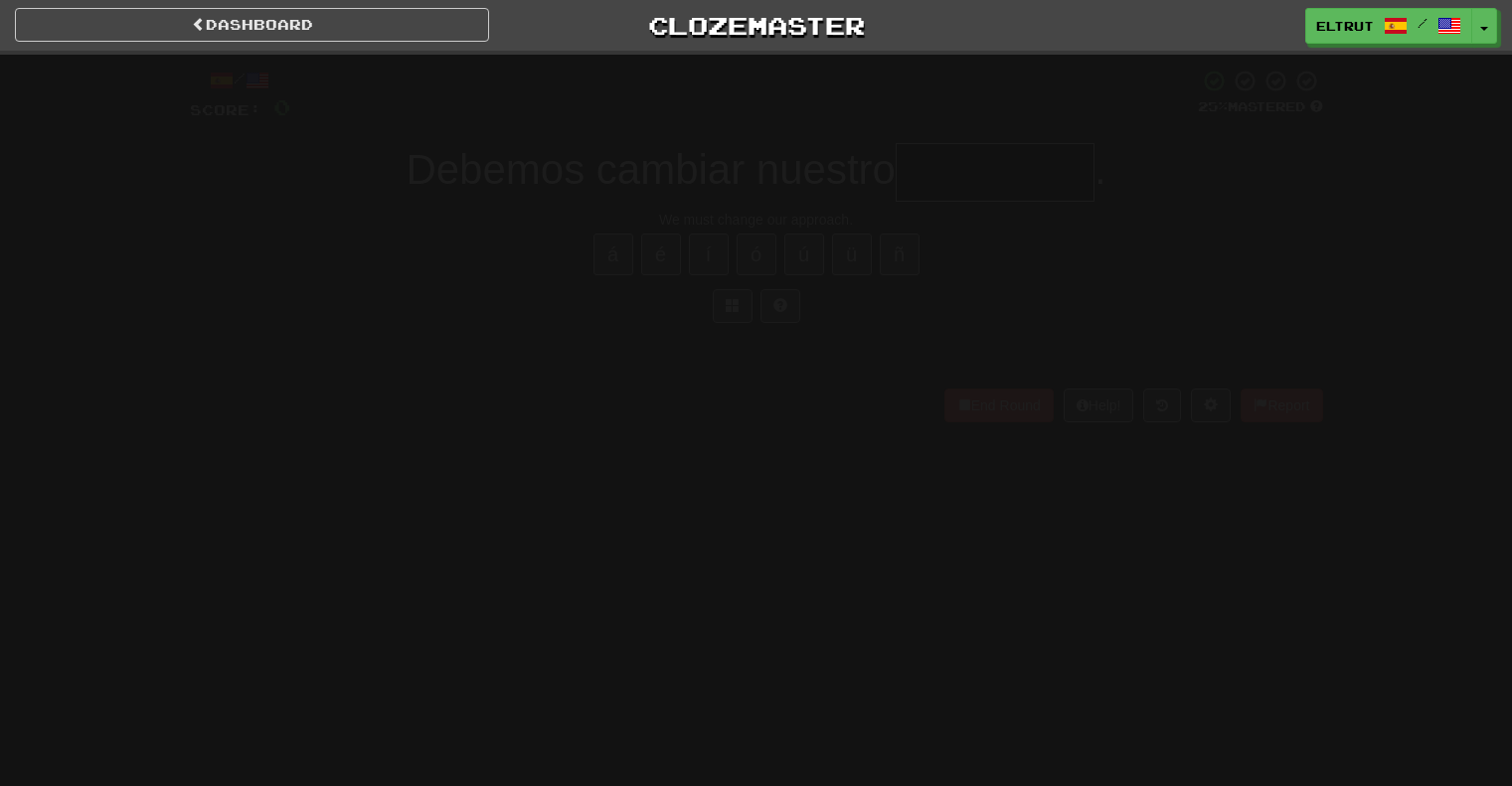 scroll, scrollTop: 0, scrollLeft: 0, axis: both 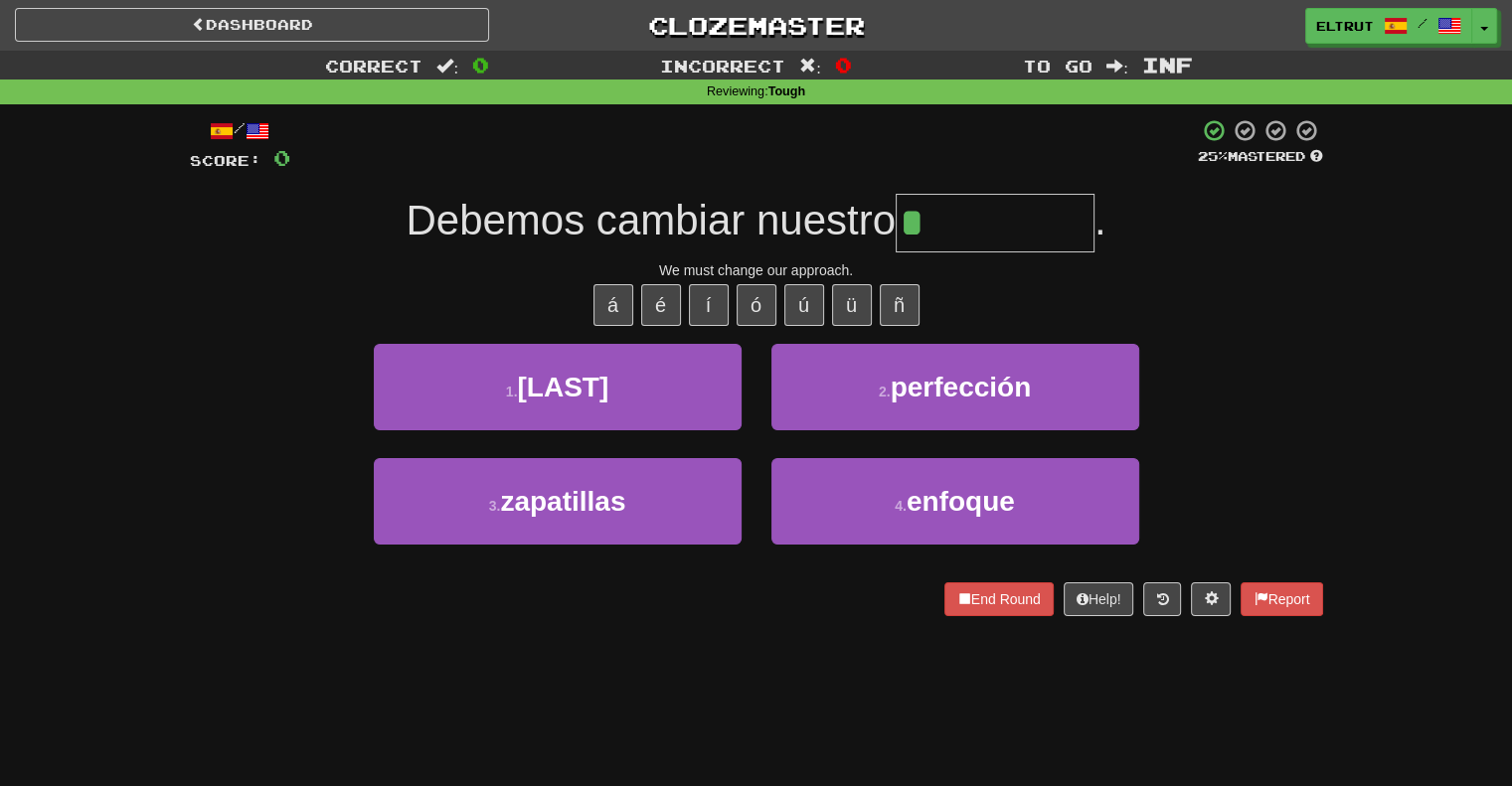 type on "*******" 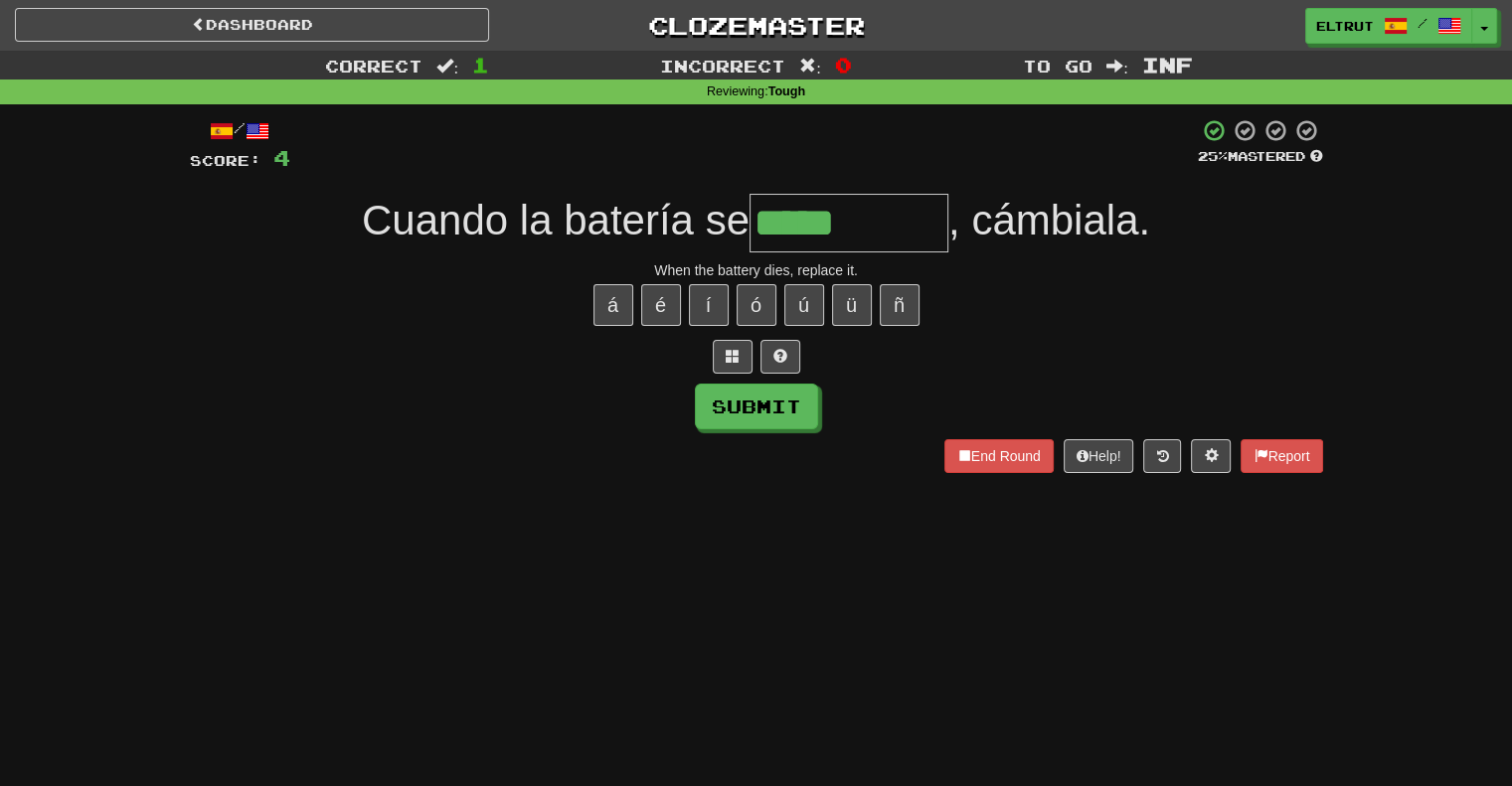 type on "*****" 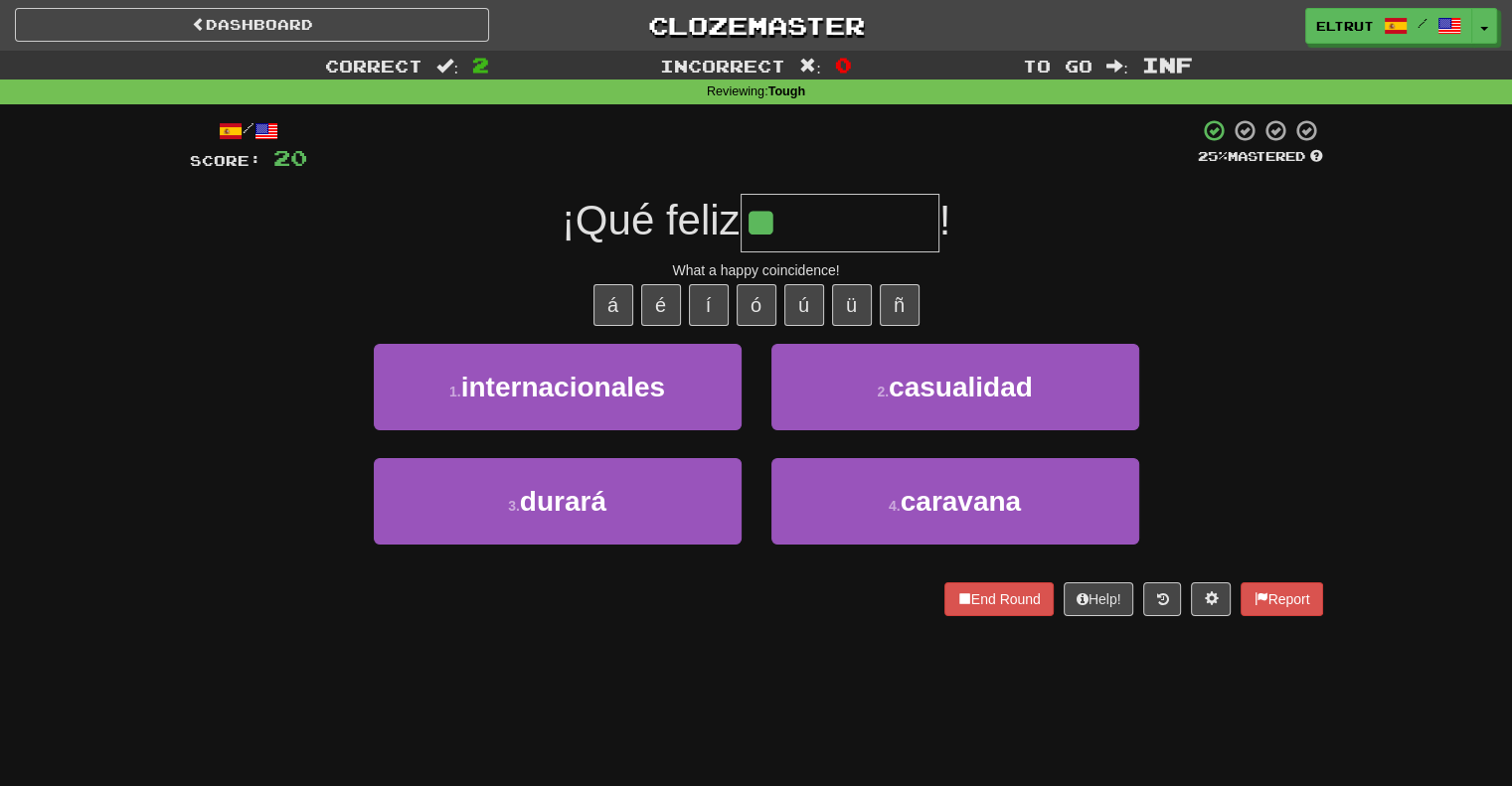 type on "**********" 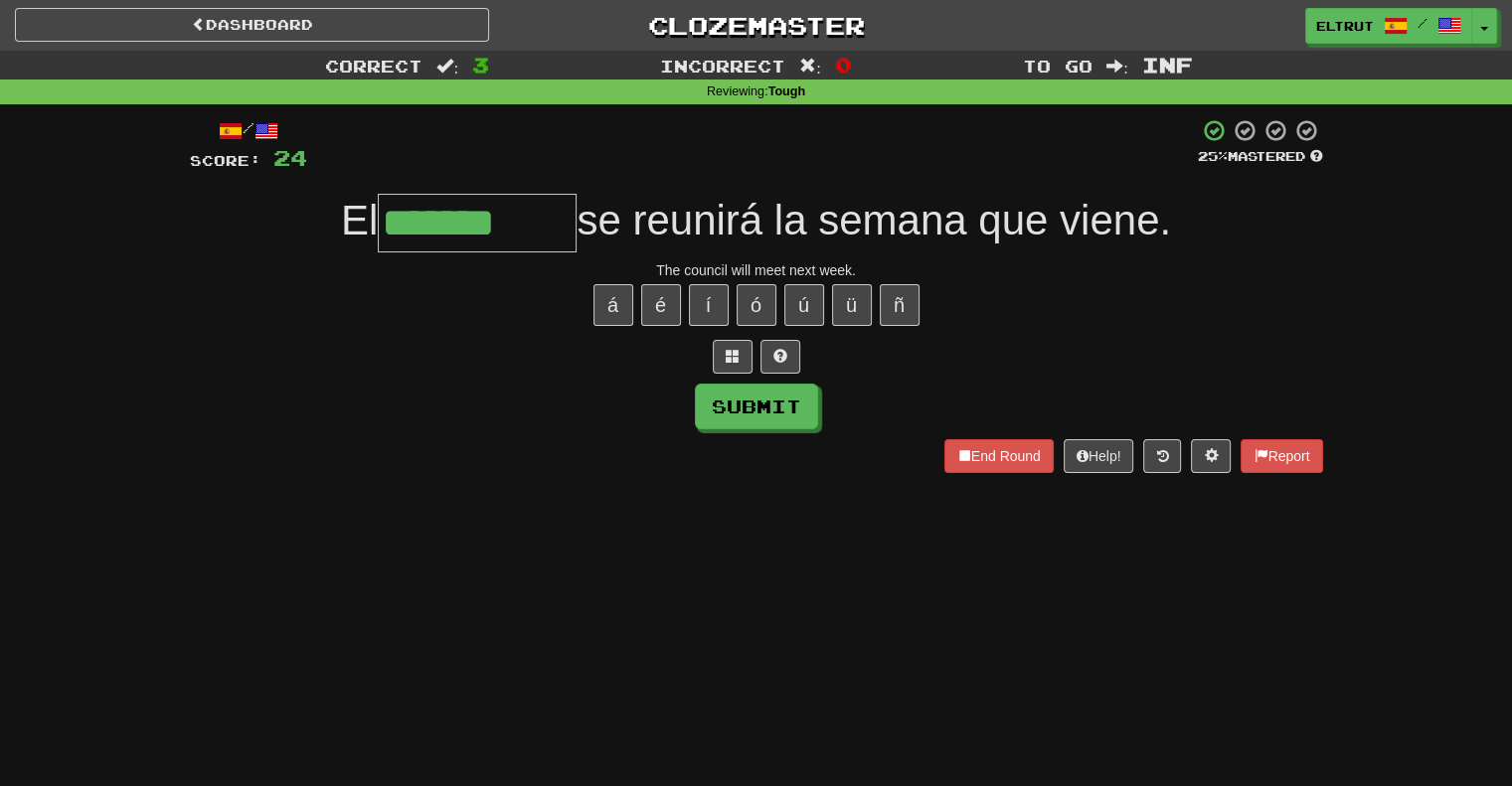 type on "*******" 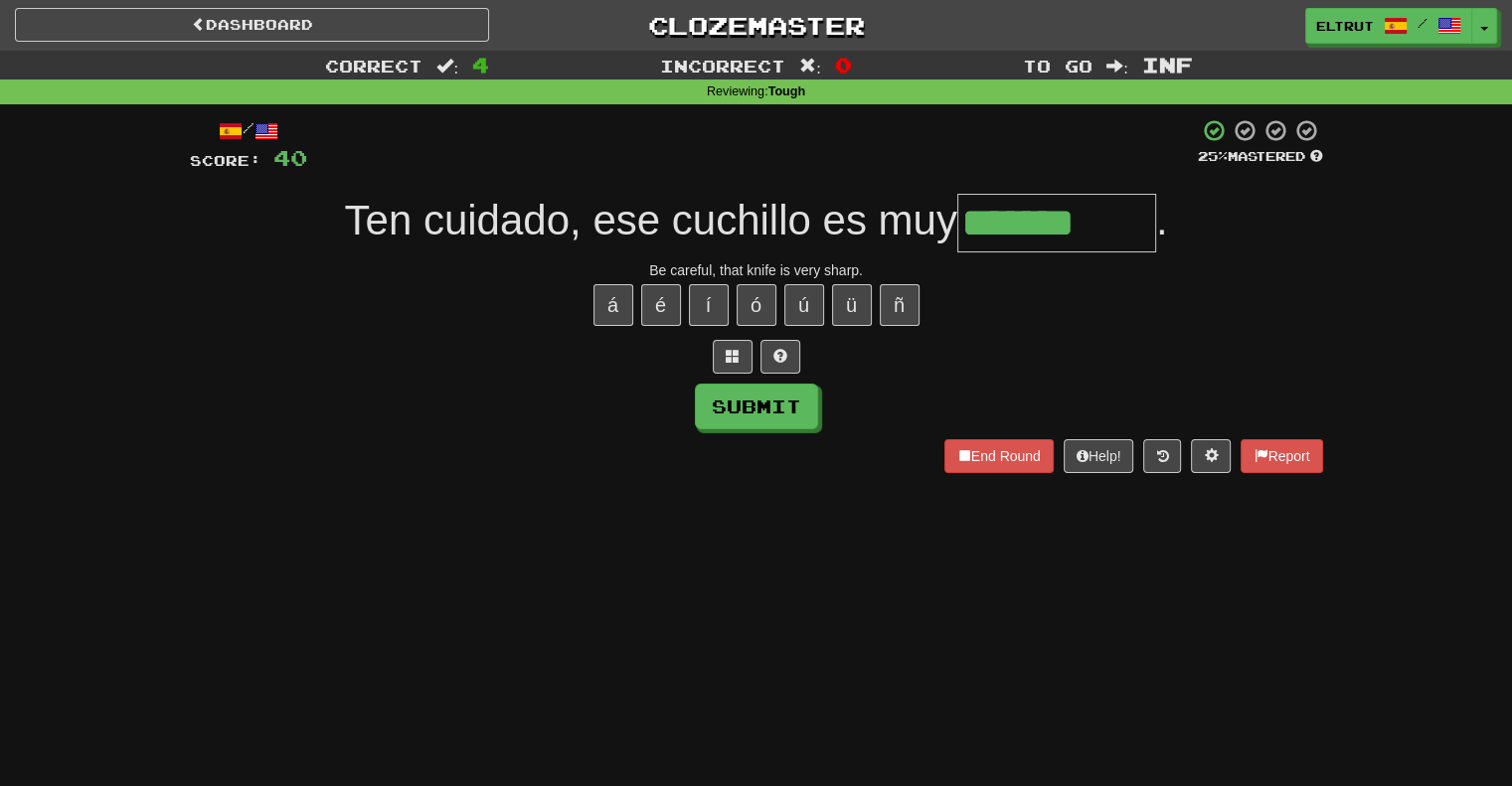 type on "*******" 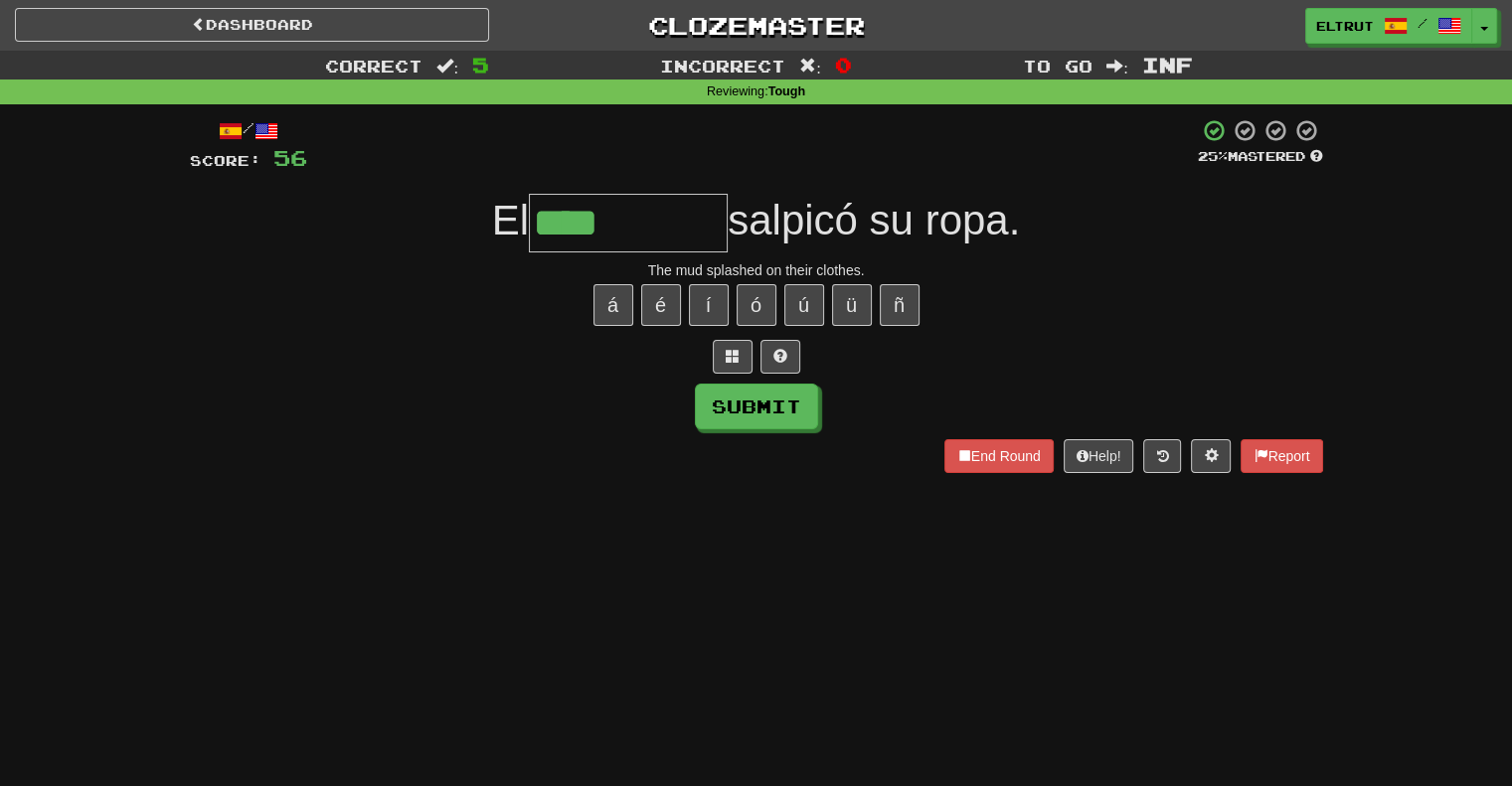 type on "****" 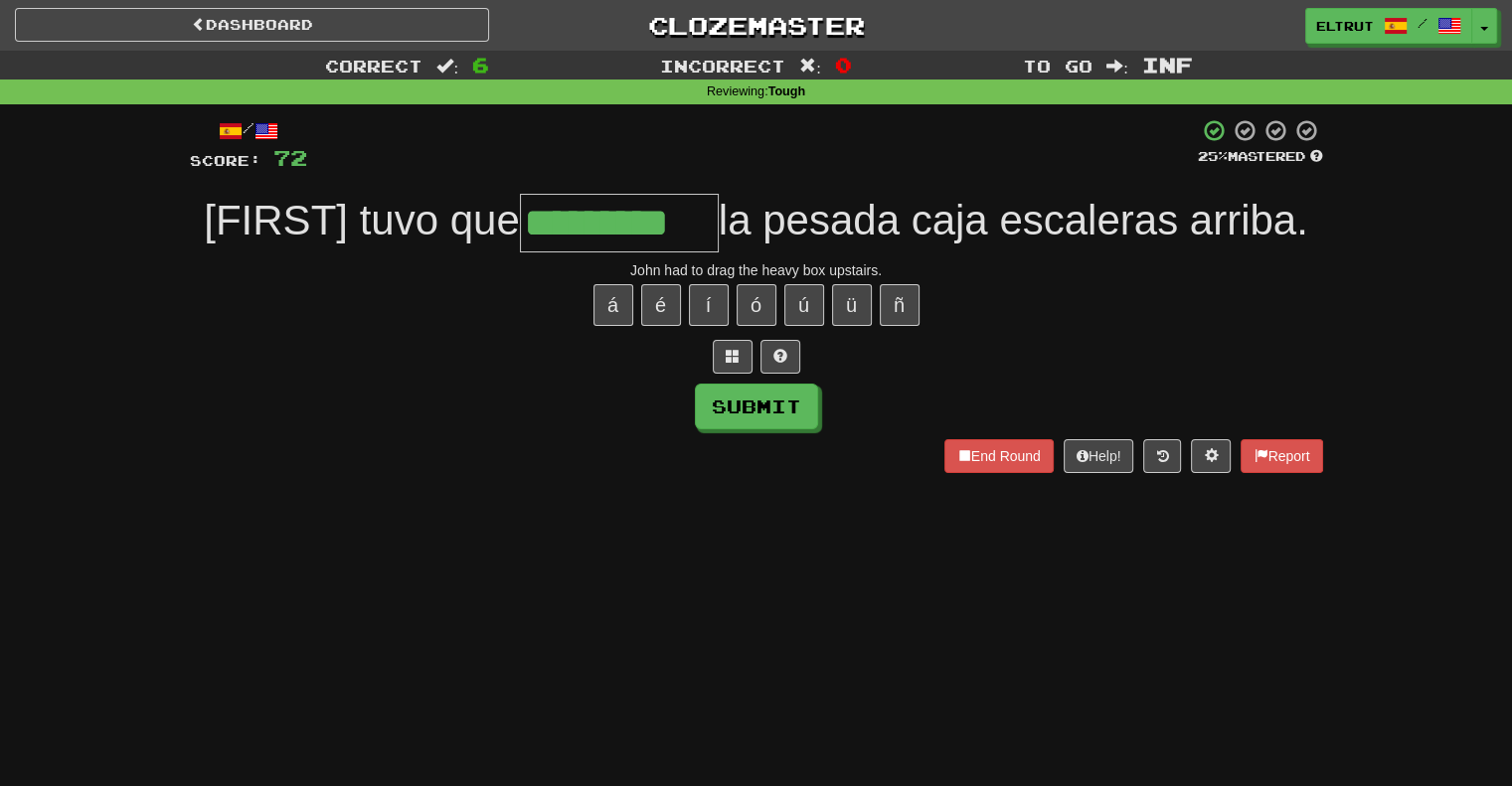 type on "*********" 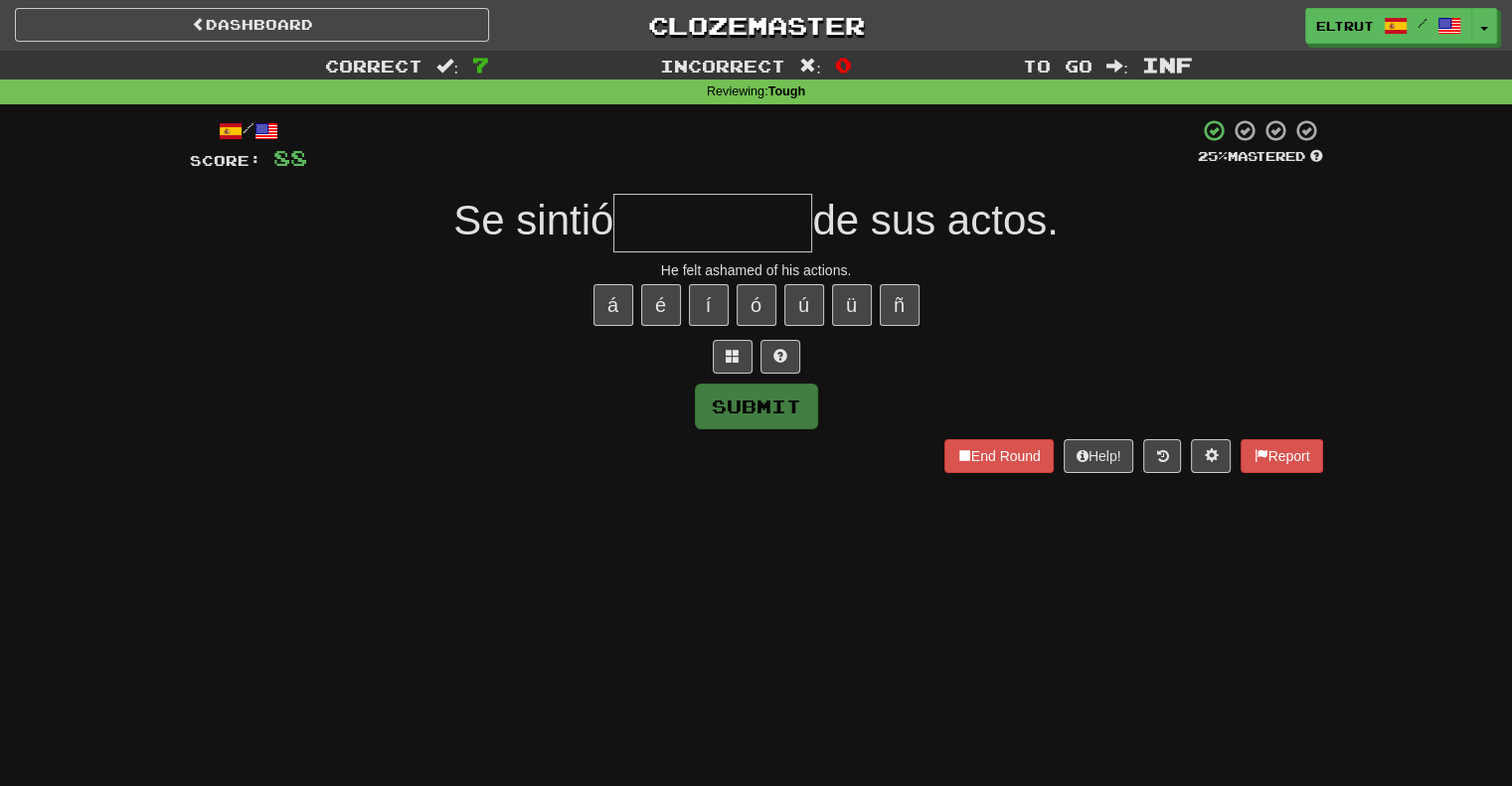 type on "*" 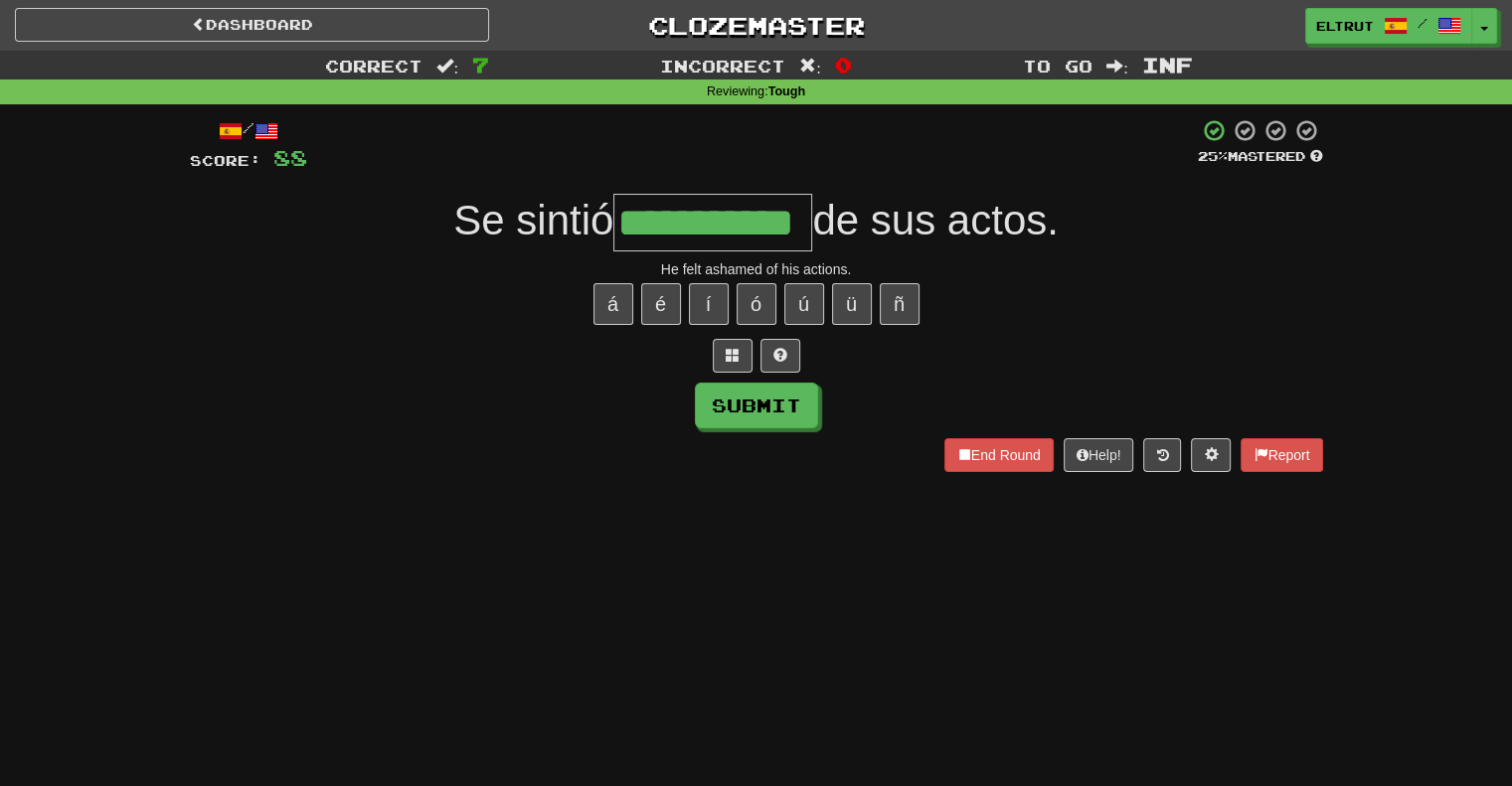 scroll, scrollTop: 0, scrollLeft: 50, axis: horizontal 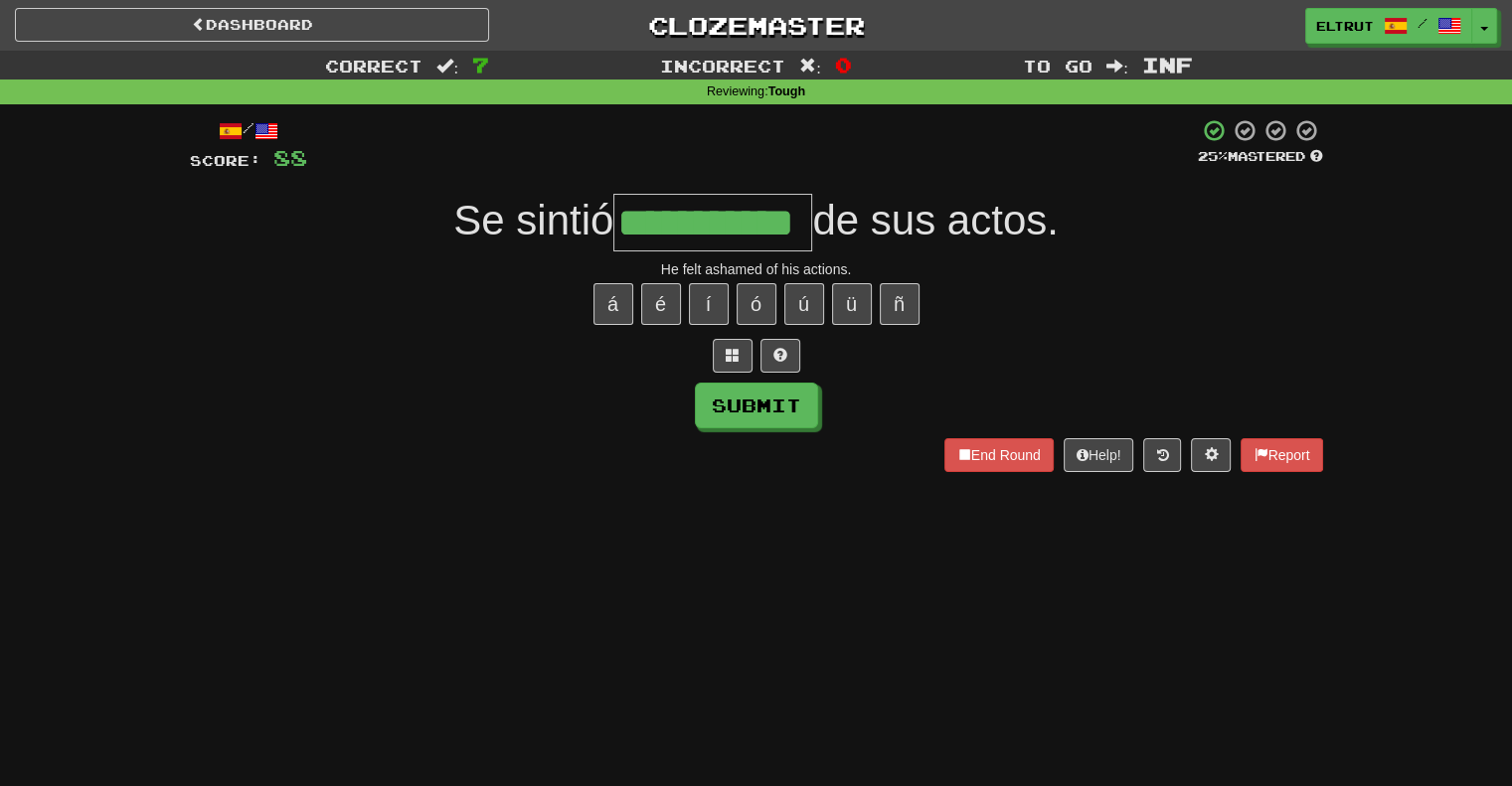 type on "**********" 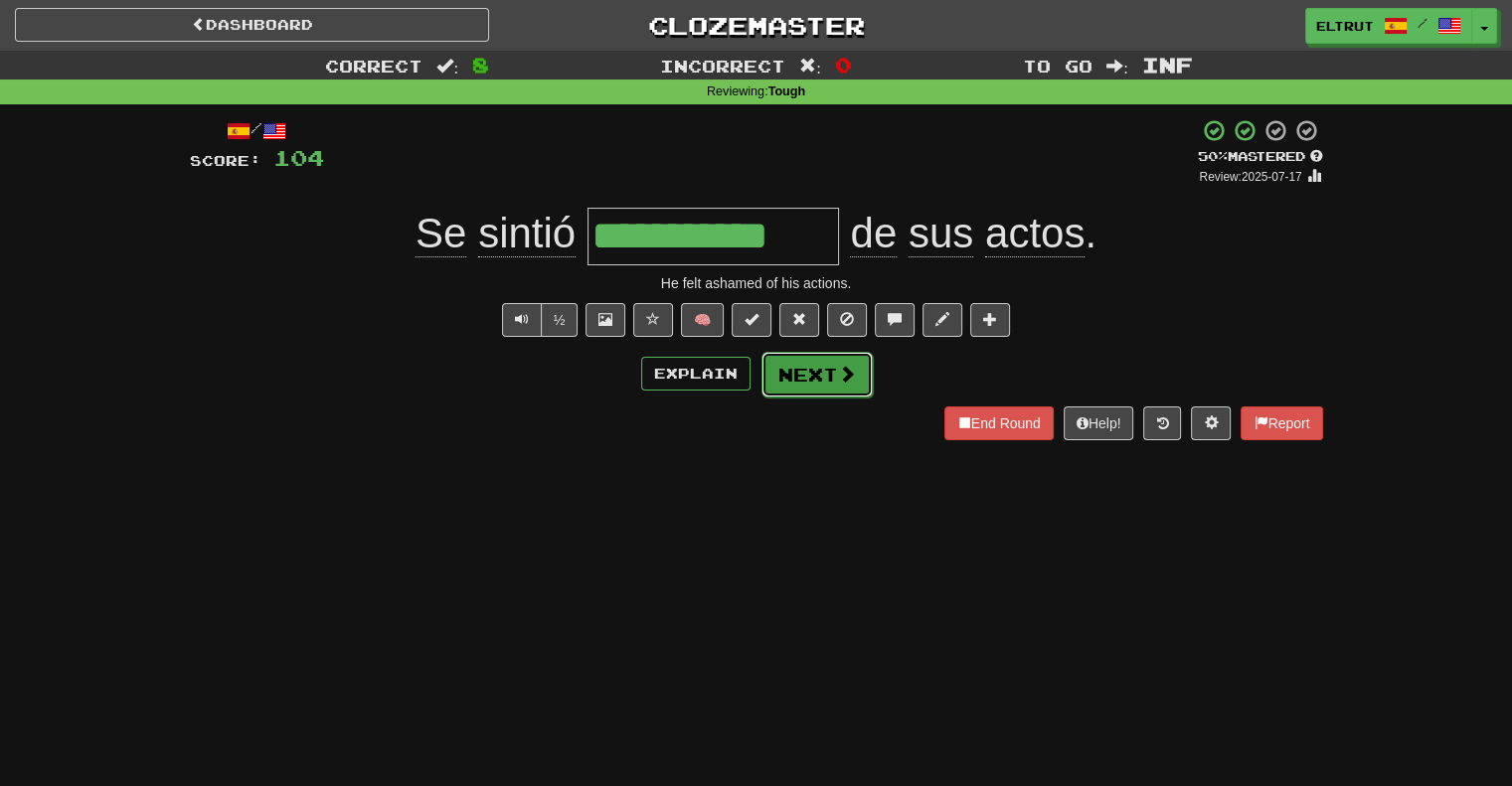click at bounding box center (847, 374) 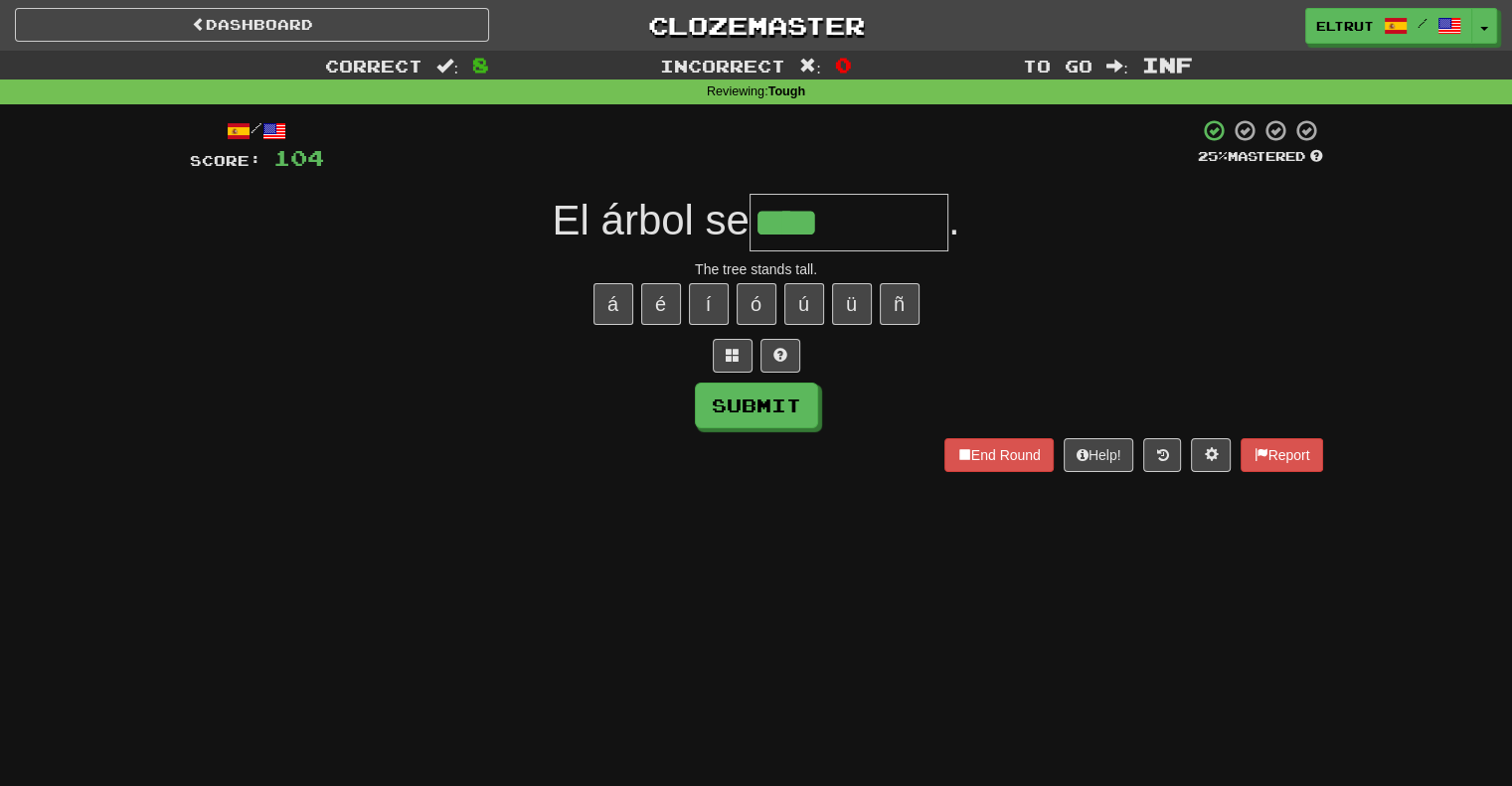type on "****" 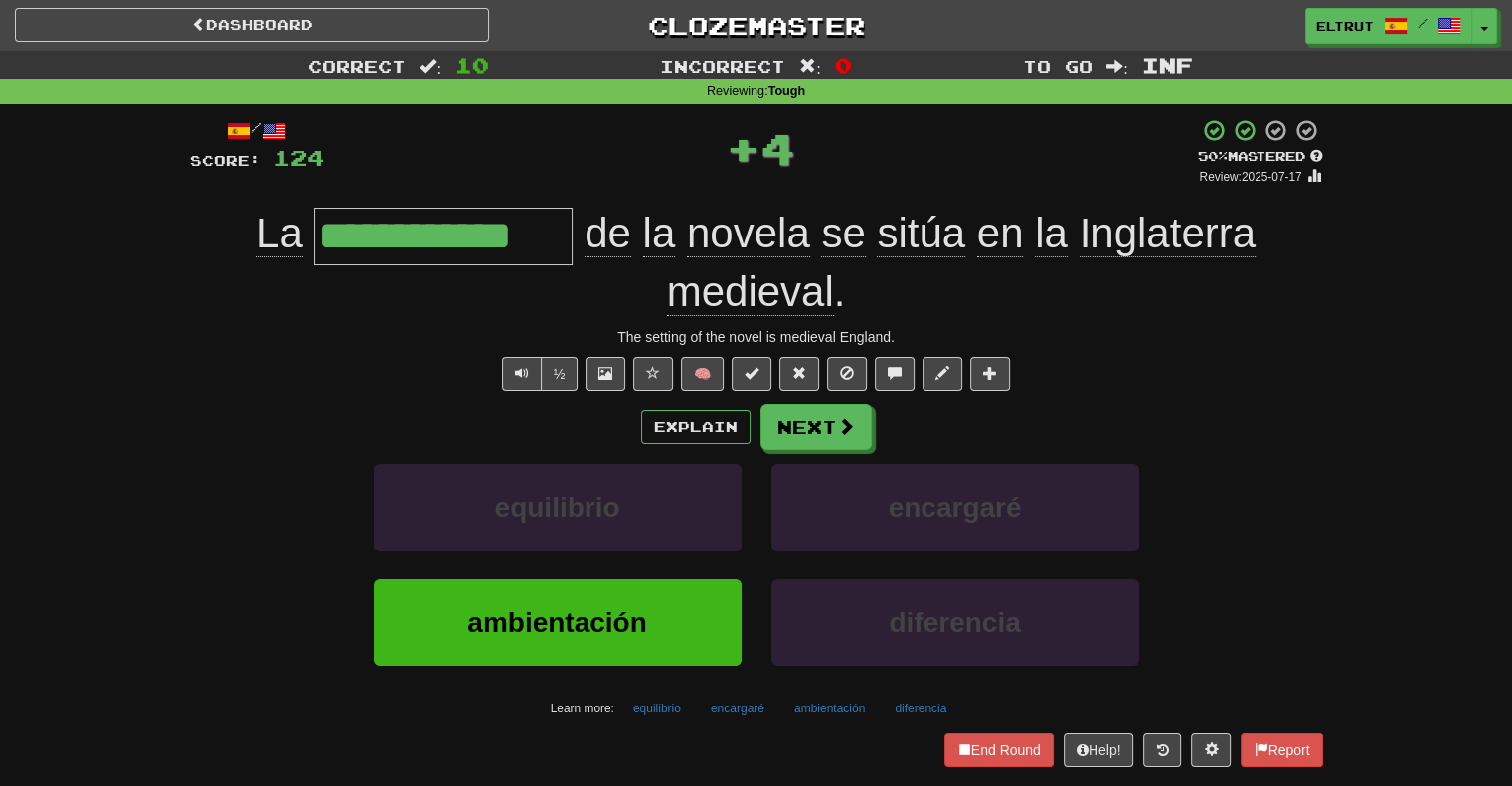 type on "**********" 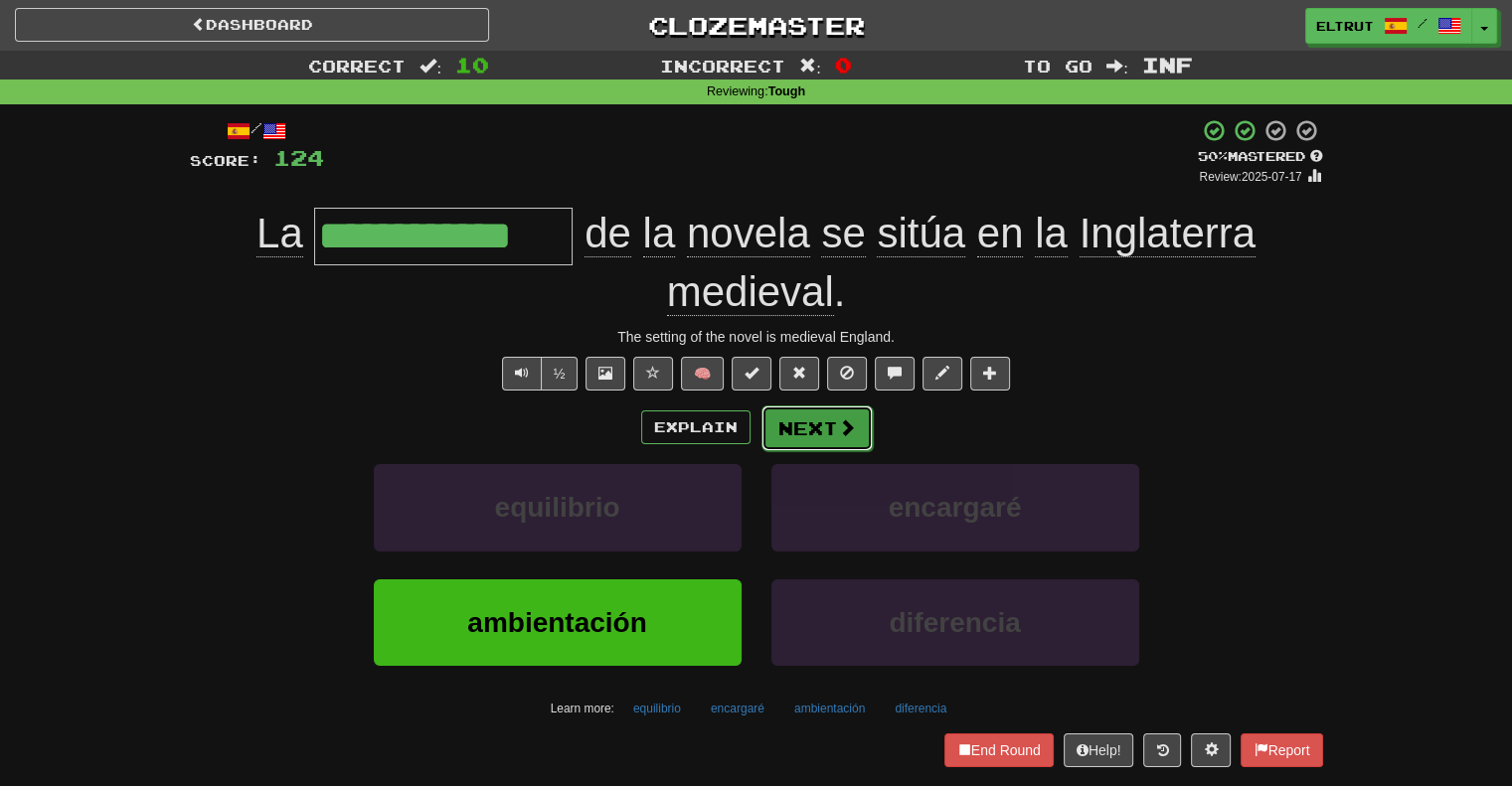 click on "Next" at bounding box center [817, 428] 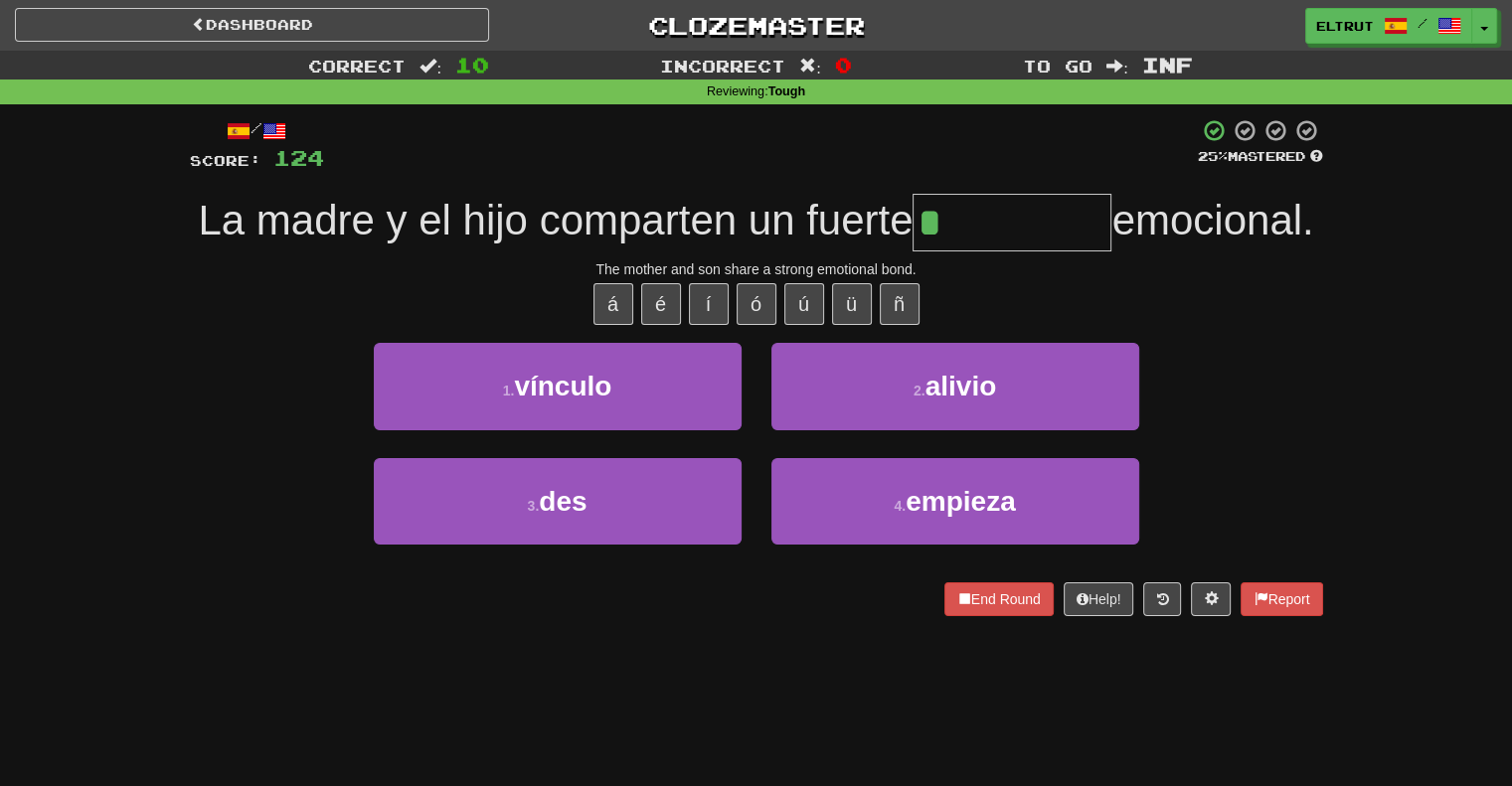 type on "*******" 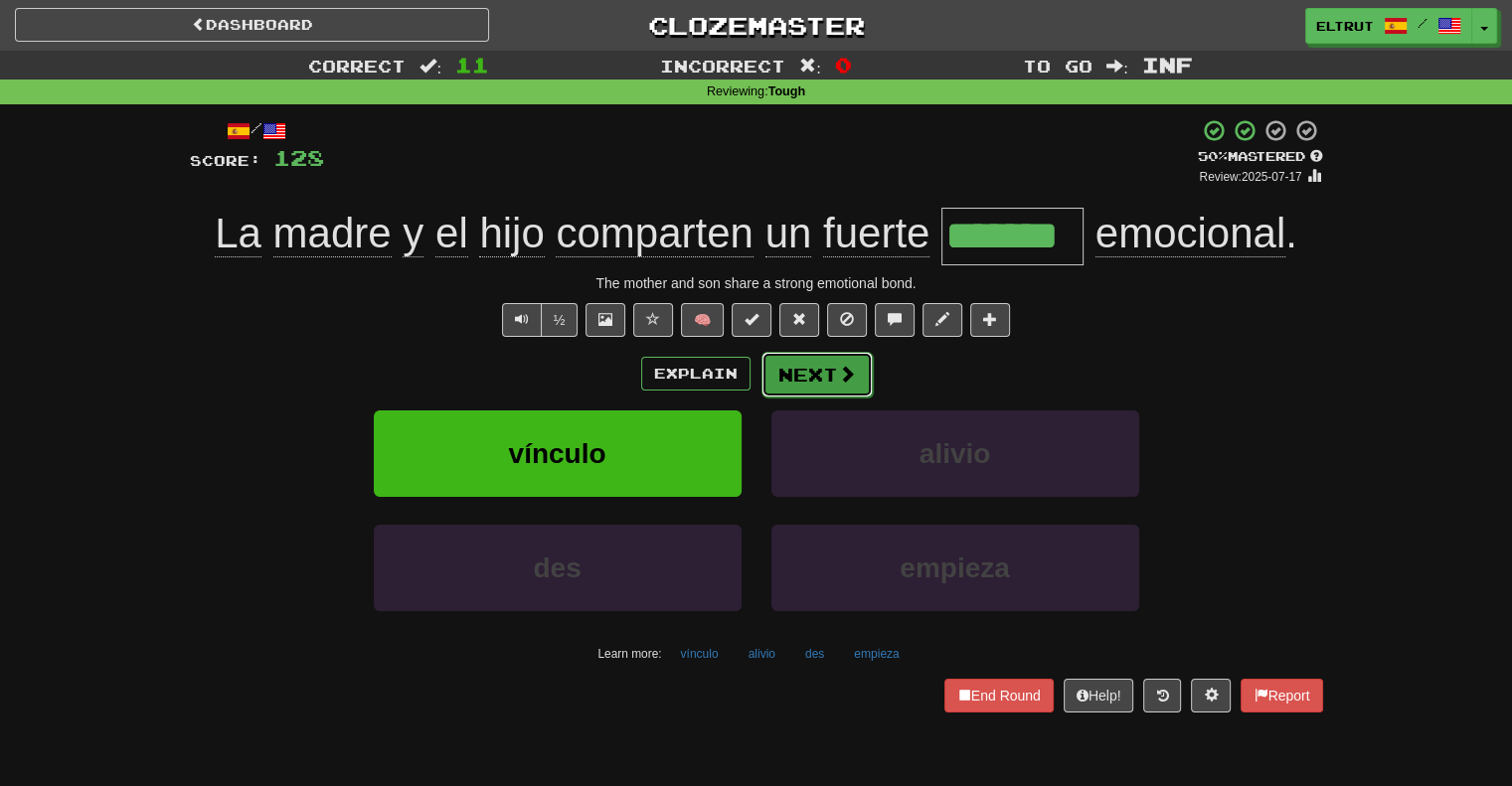 click on "Next" at bounding box center [817, 375] 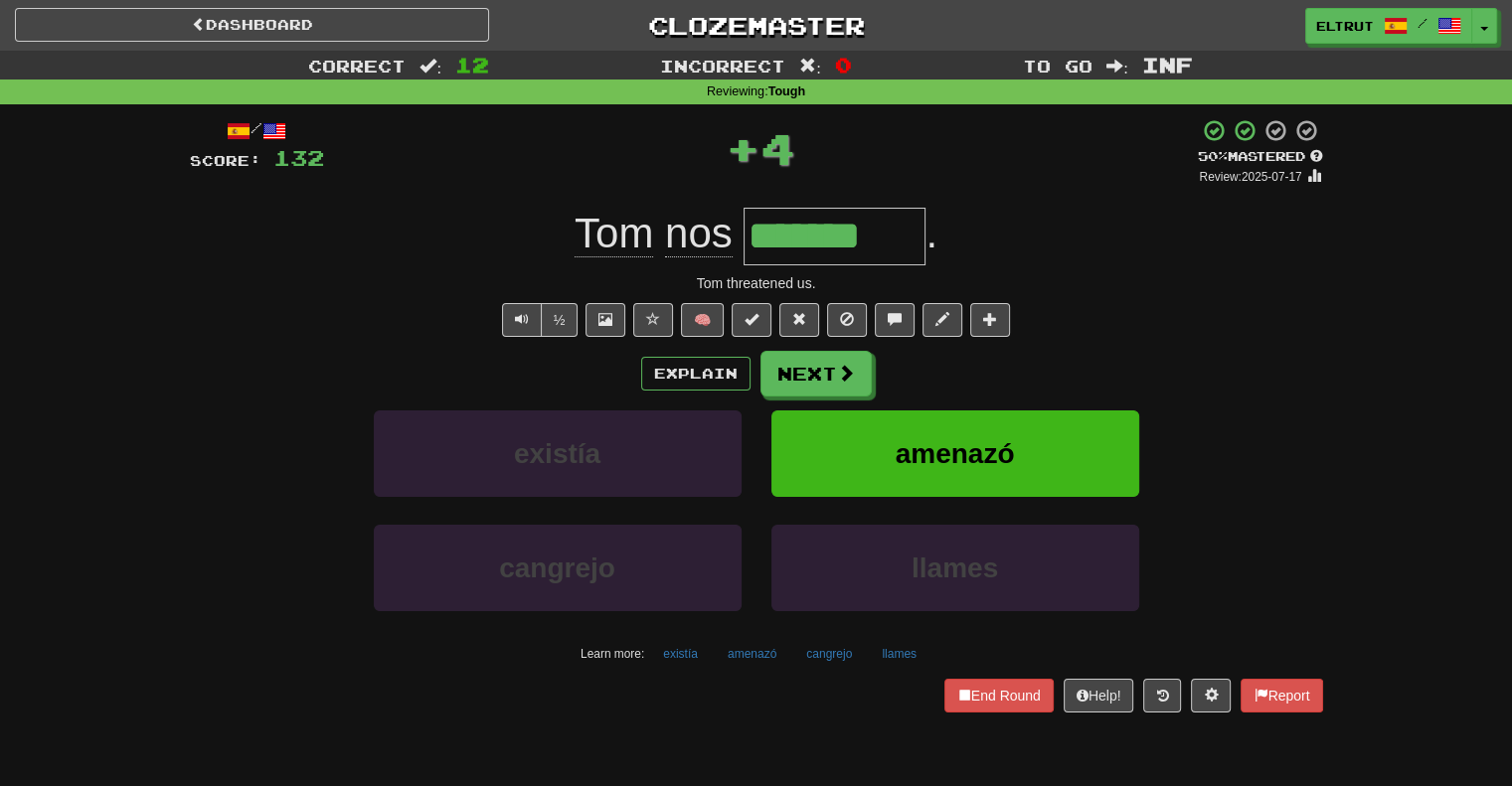 type on "*******" 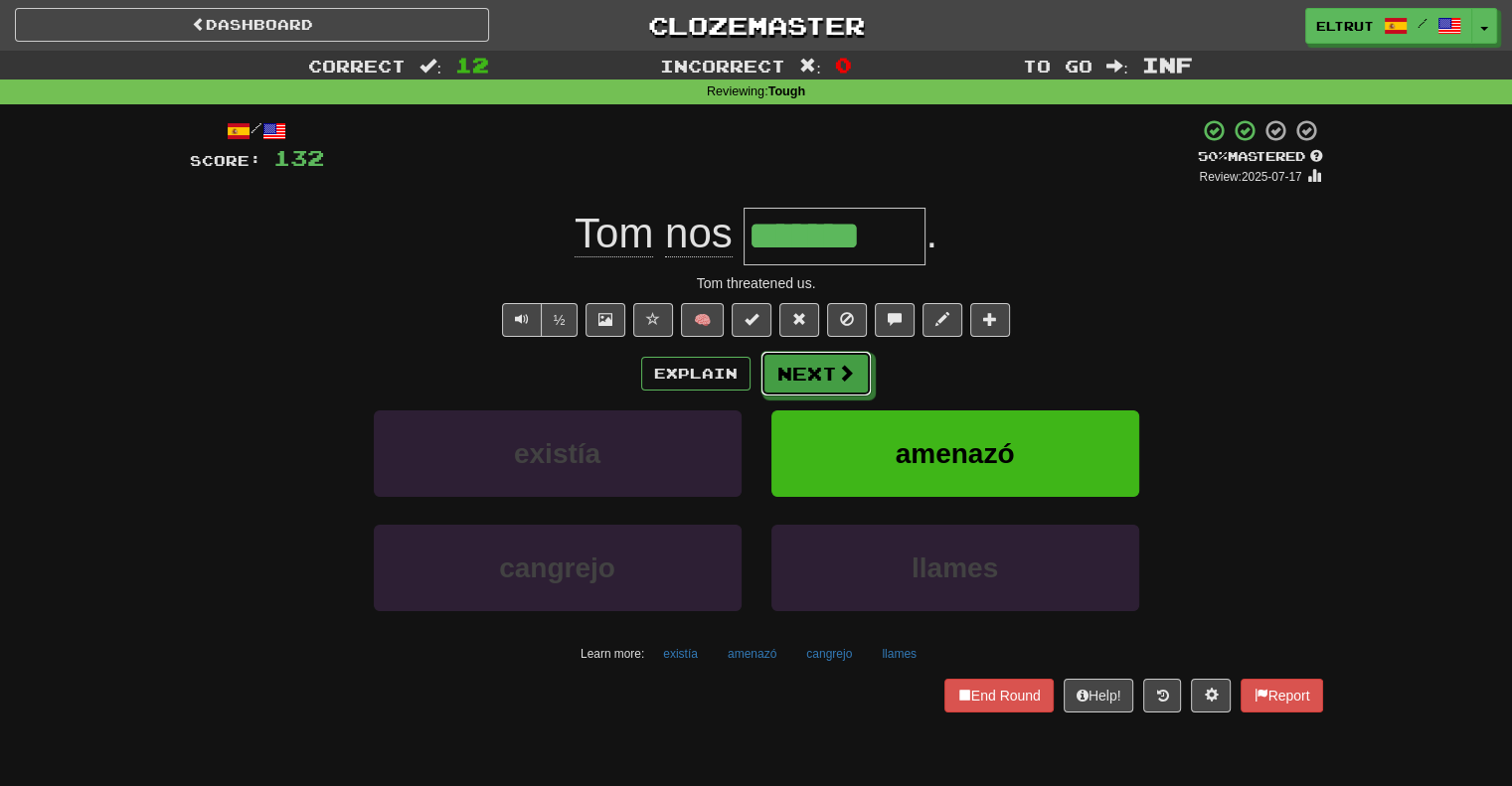 click on "Next" at bounding box center (816, 374) 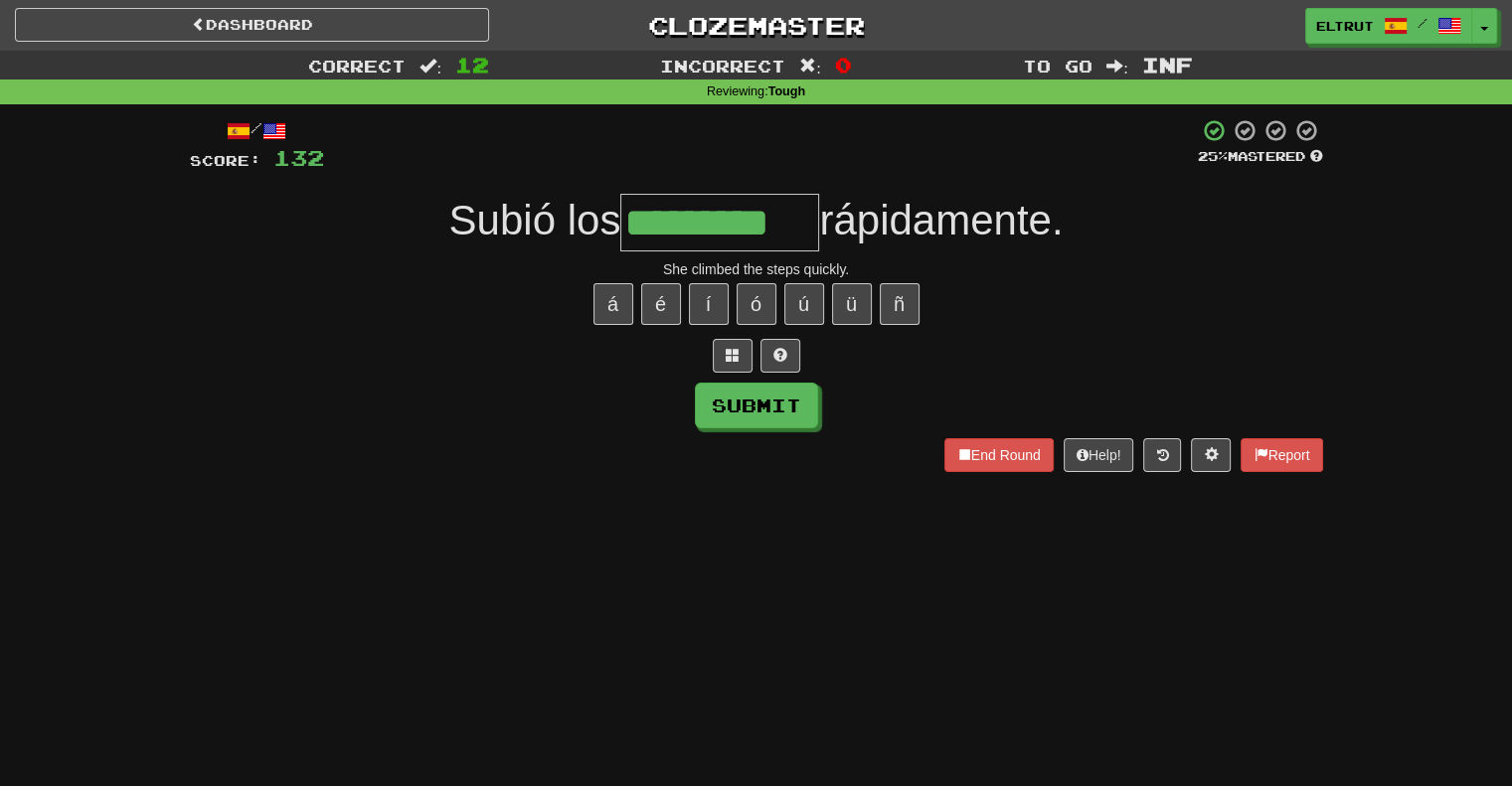type on "*********" 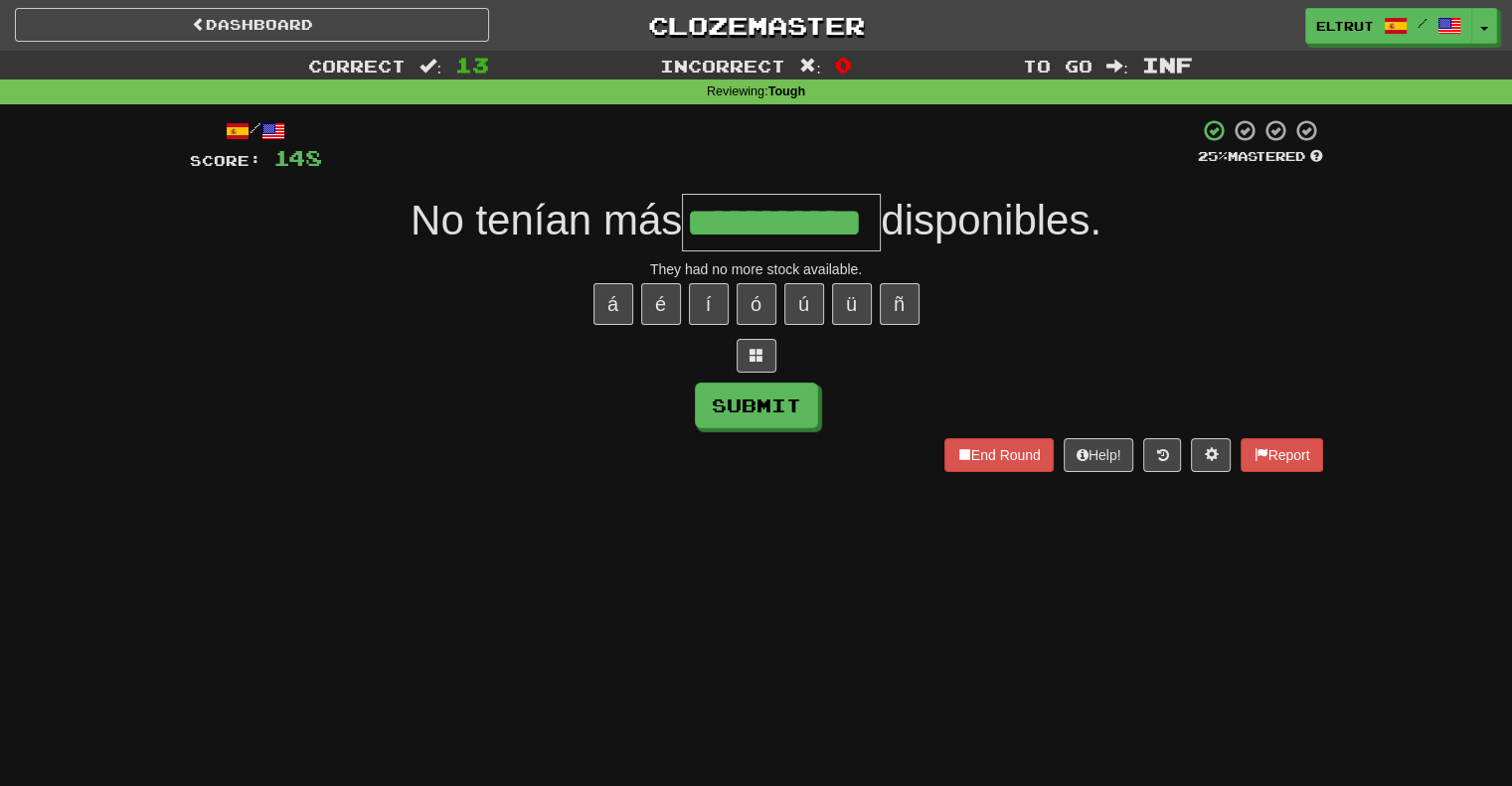 scroll, scrollTop: 0, scrollLeft: 15, axis: horizontal 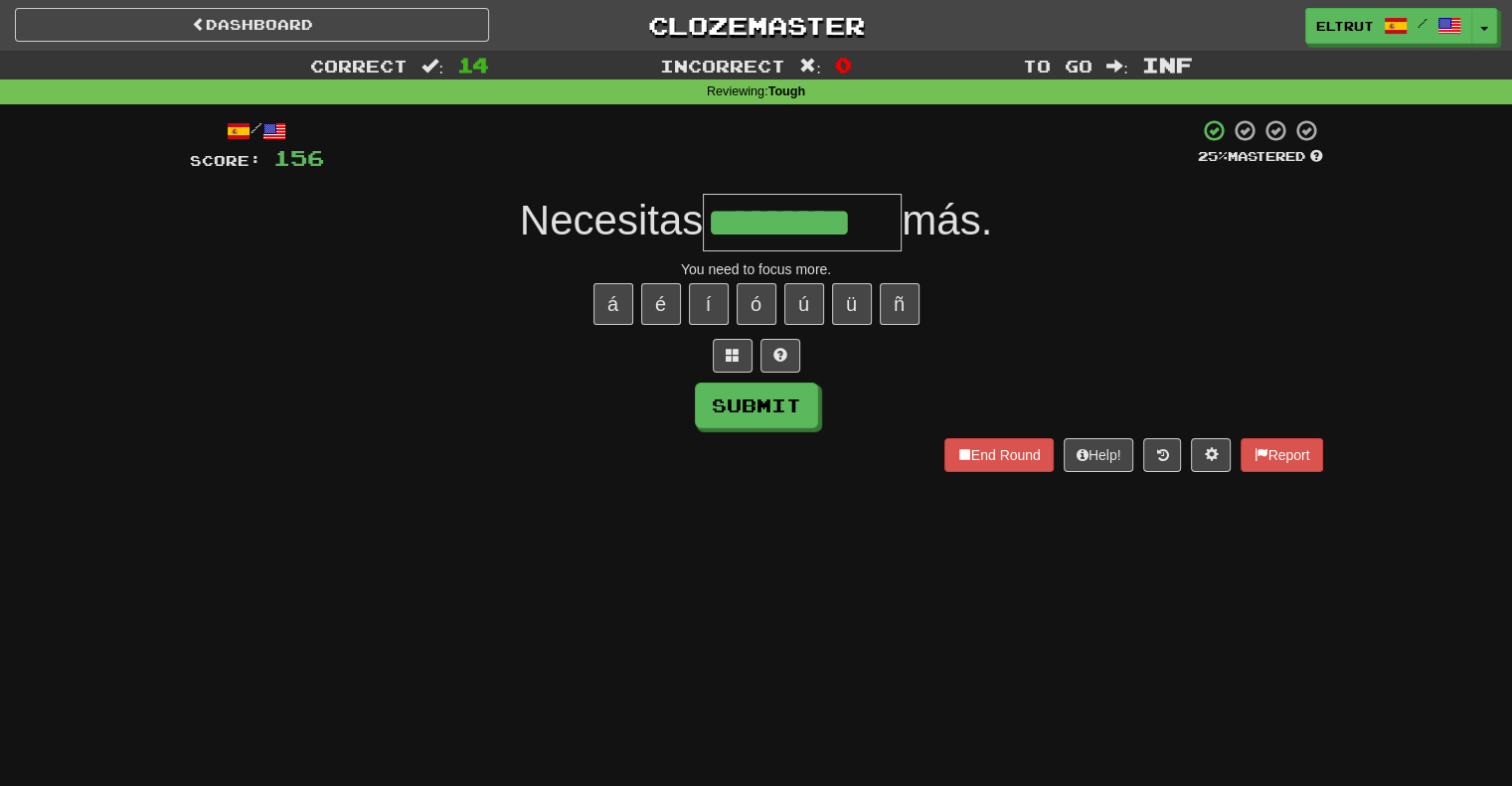 type on "*********" 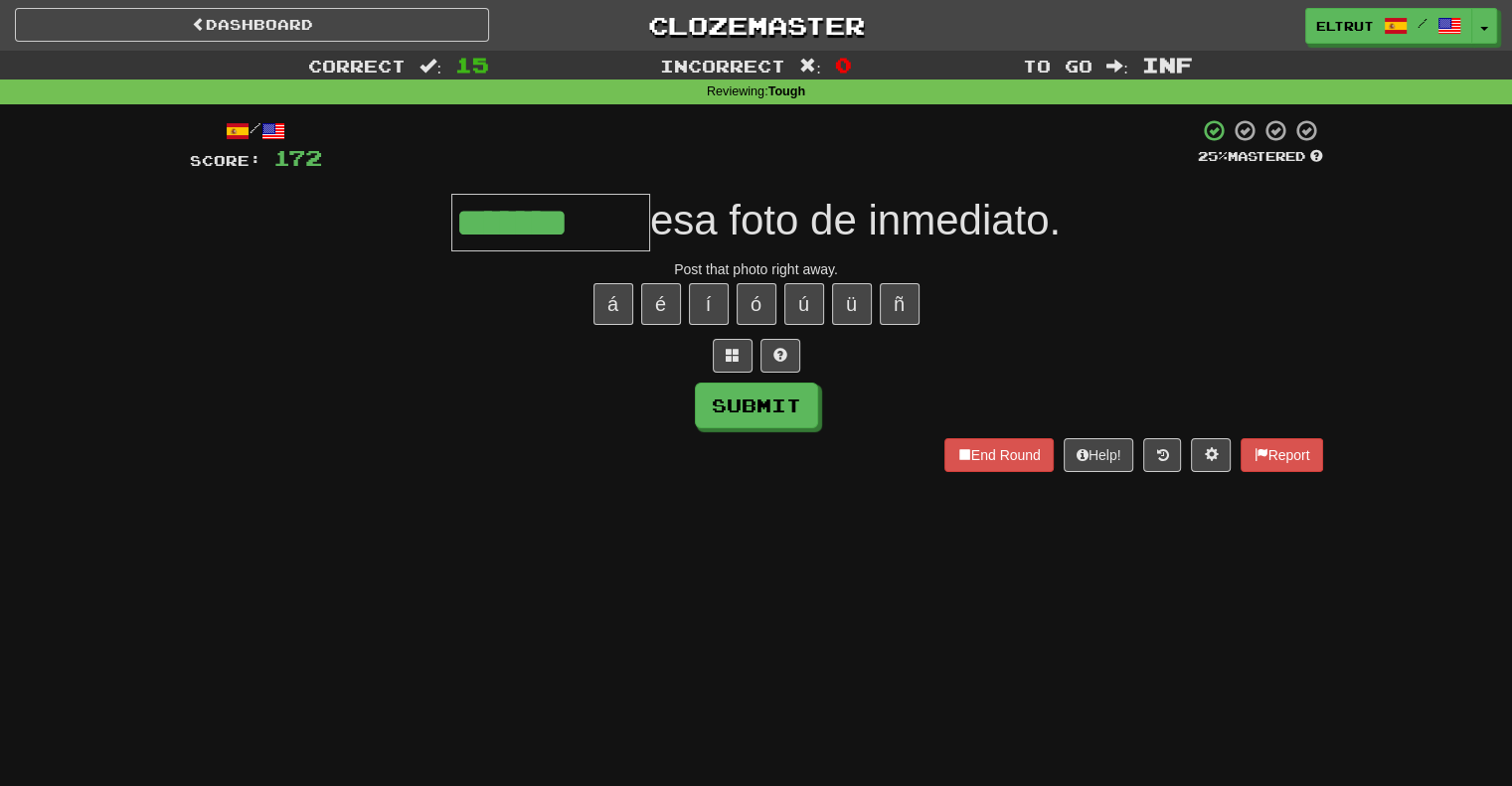 type on "*******" 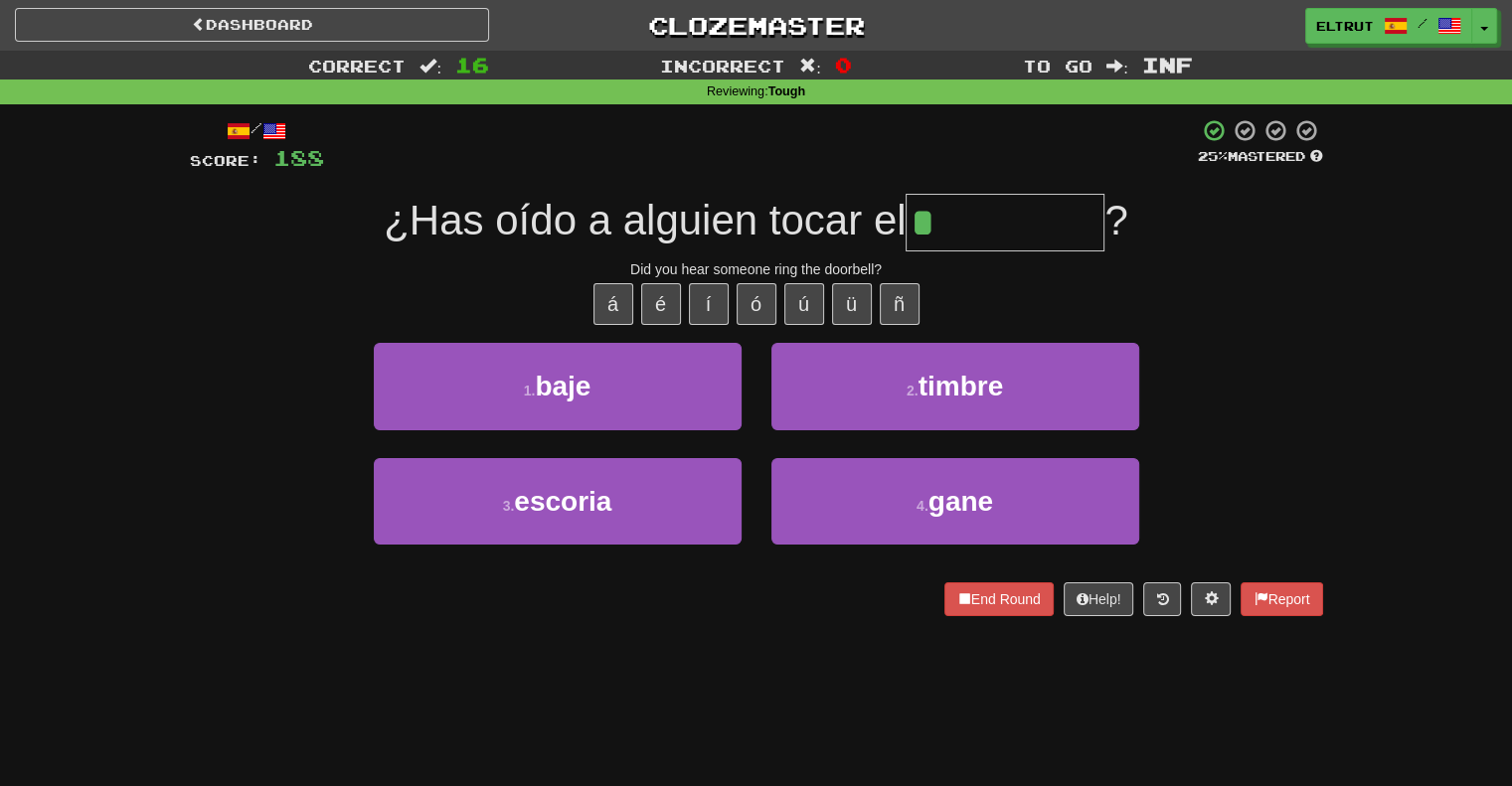 type on "******" 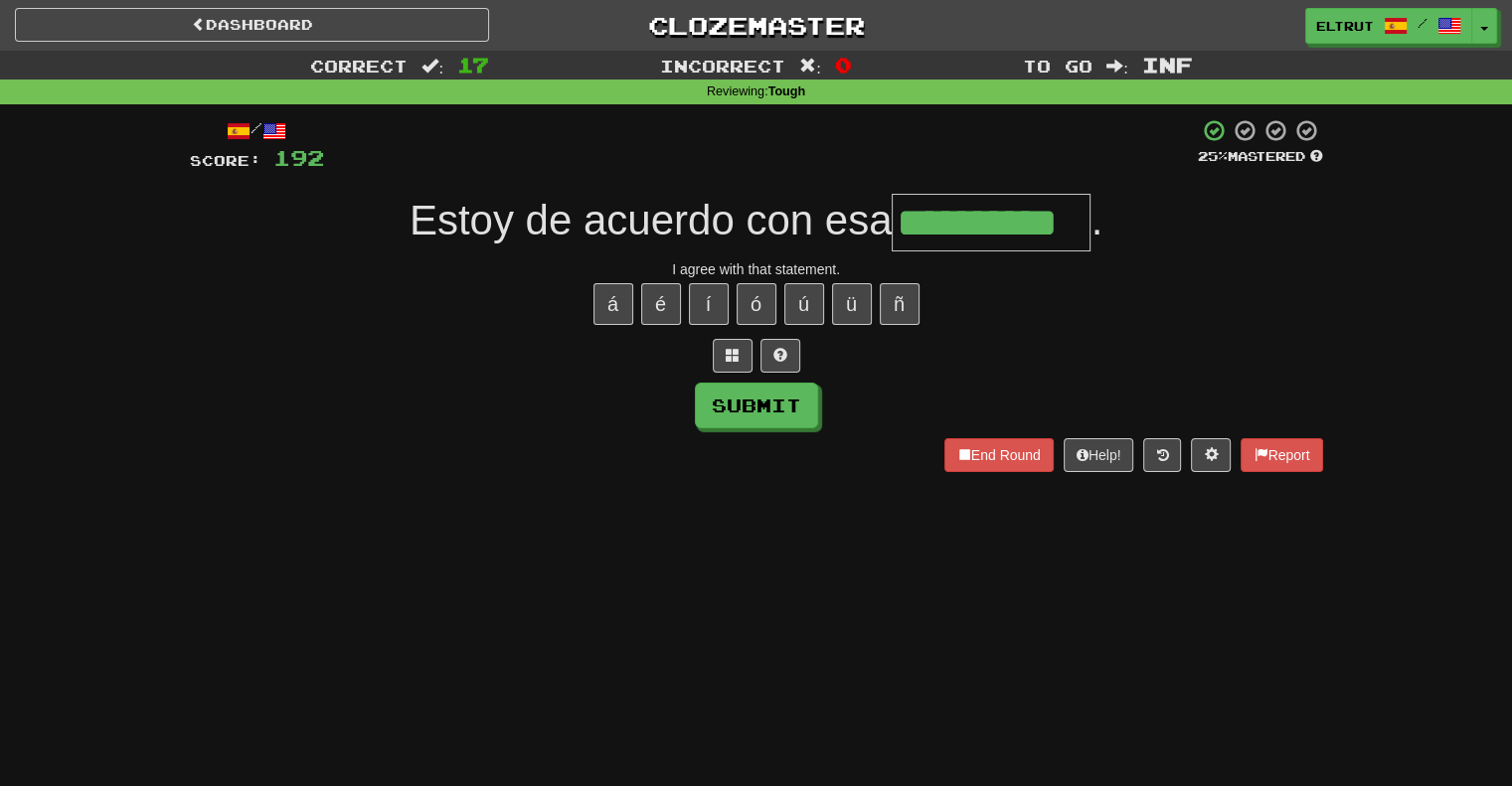 type on "**********" 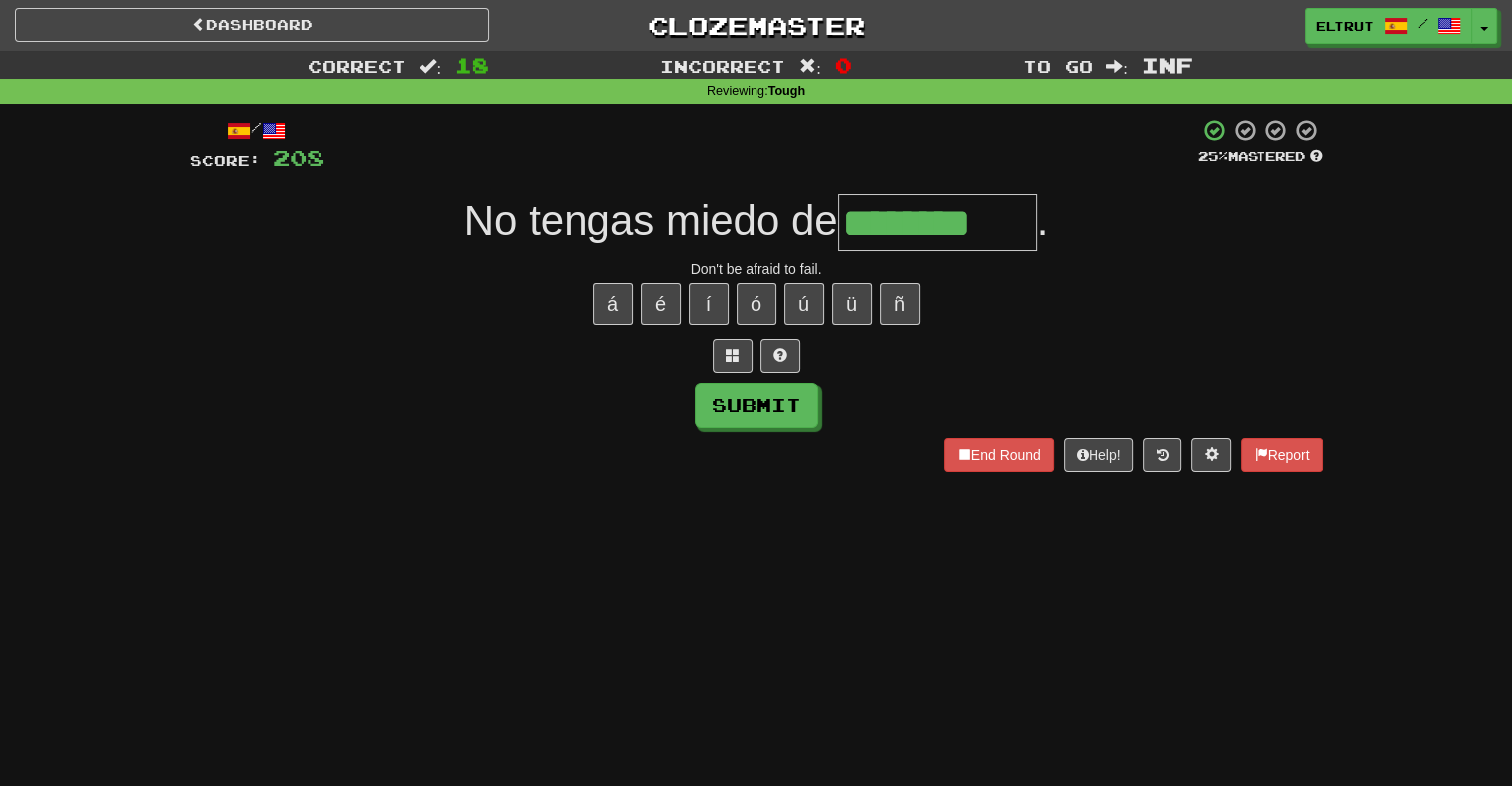 type on "********" 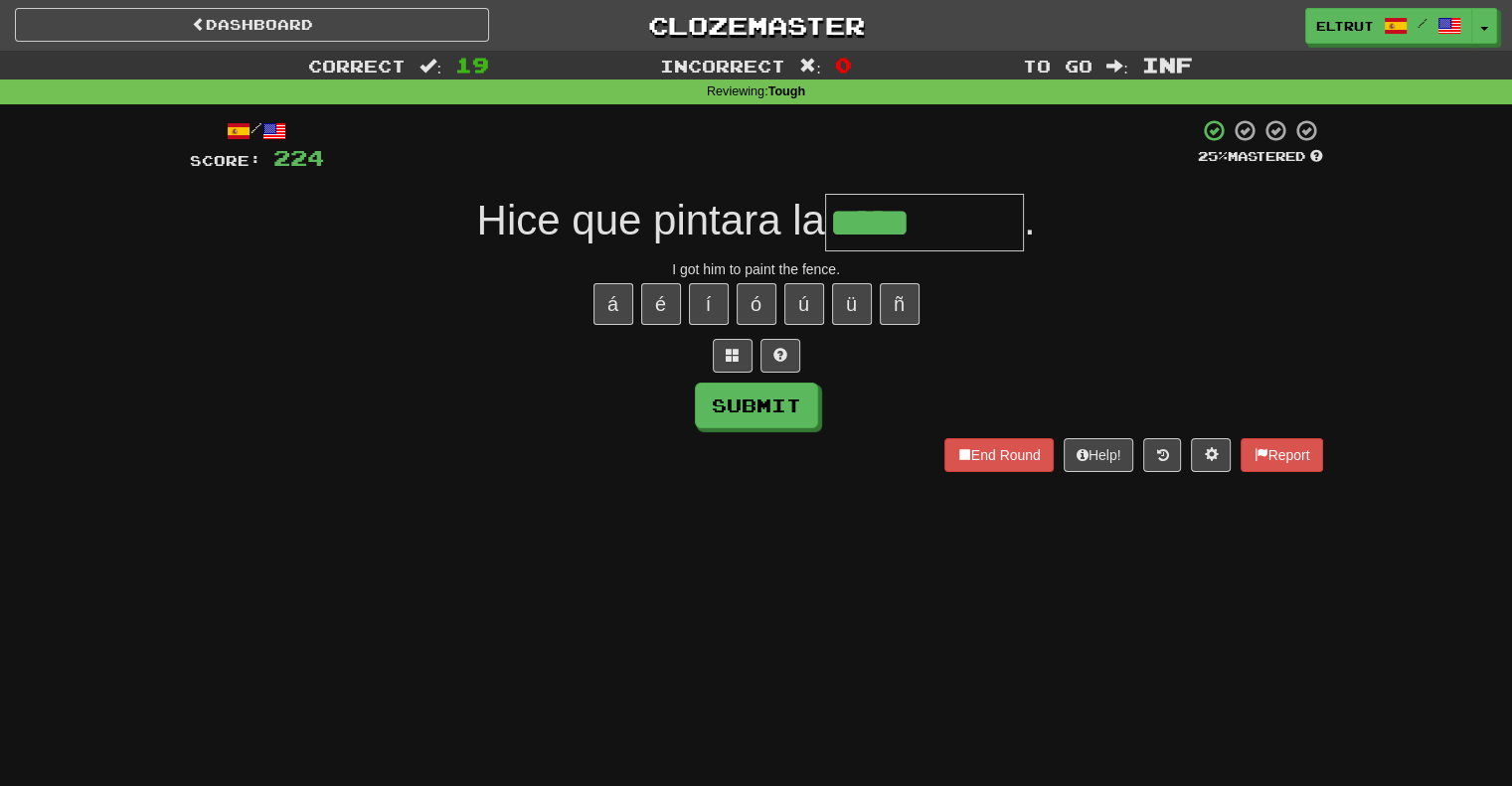 type on "*****" 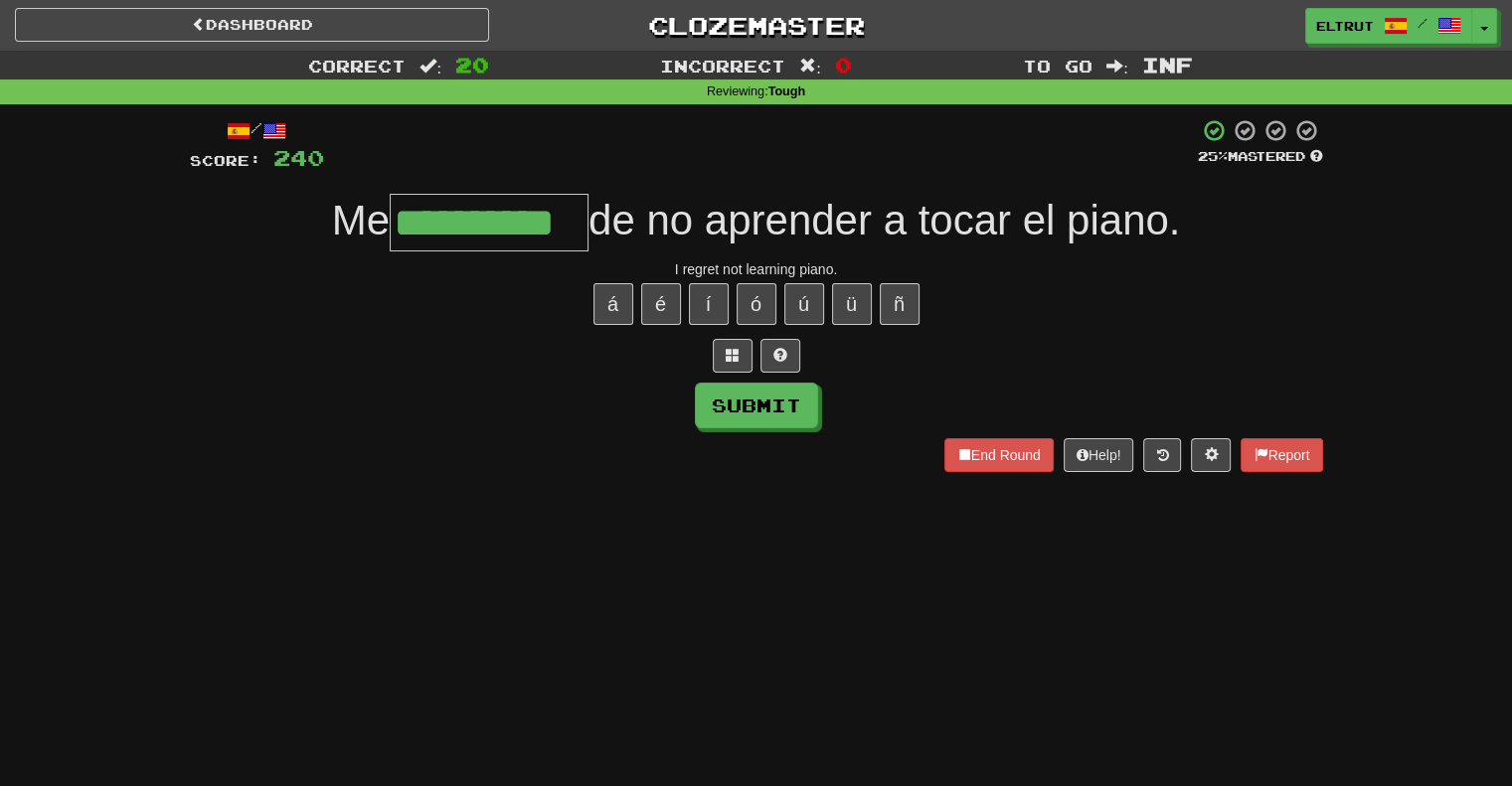 type on "**********" 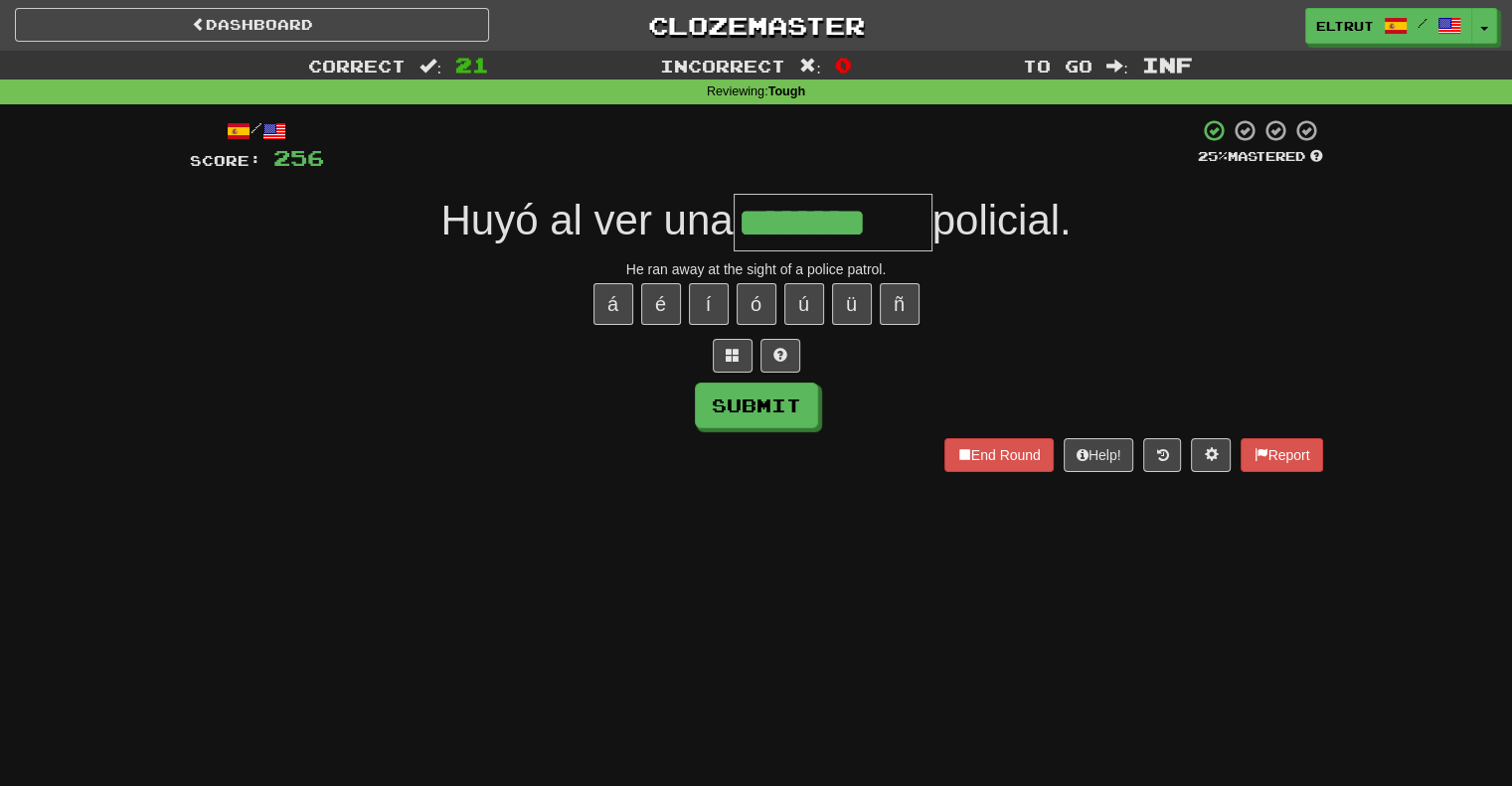 type on "********" 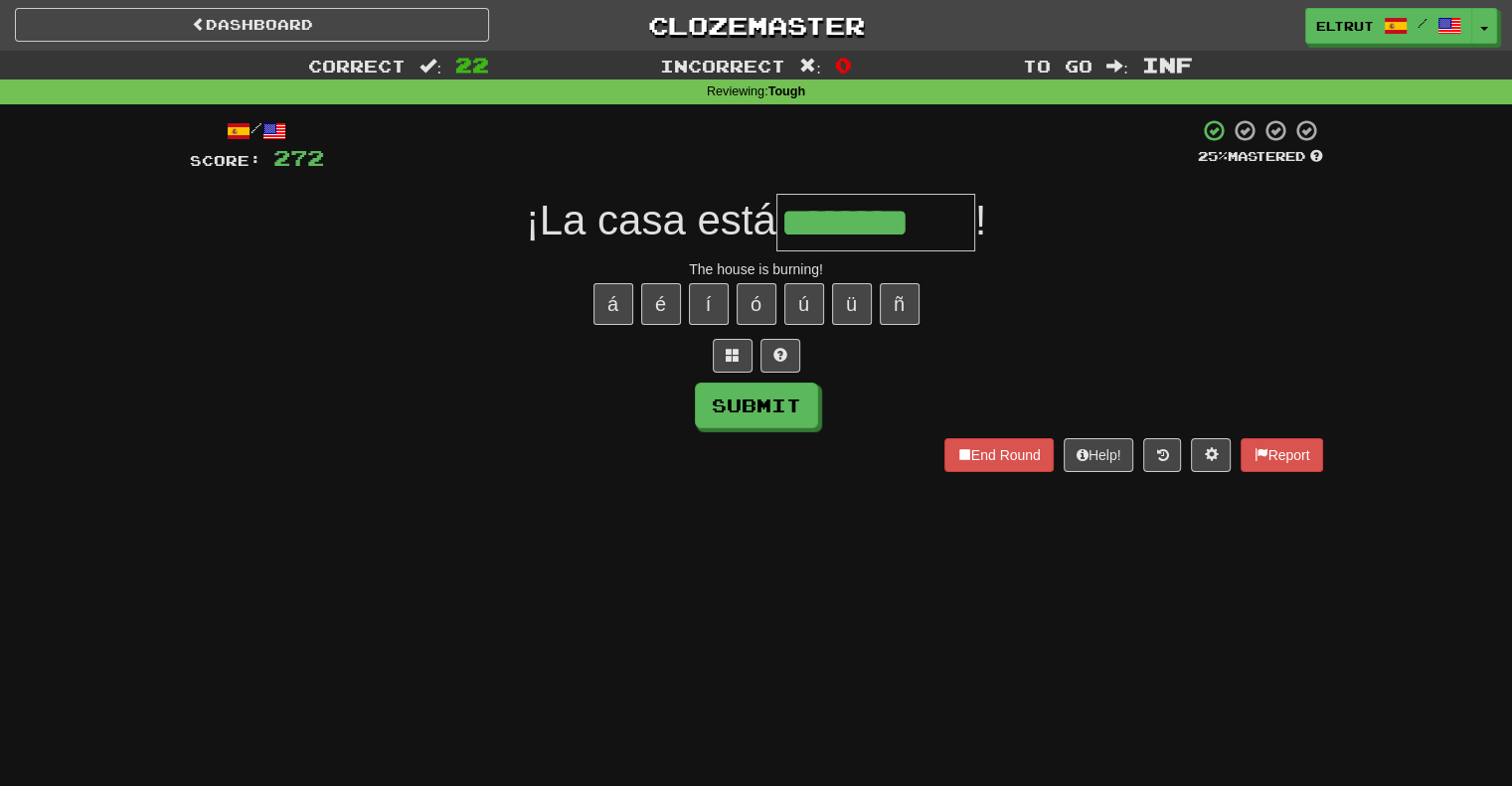 type on "********" 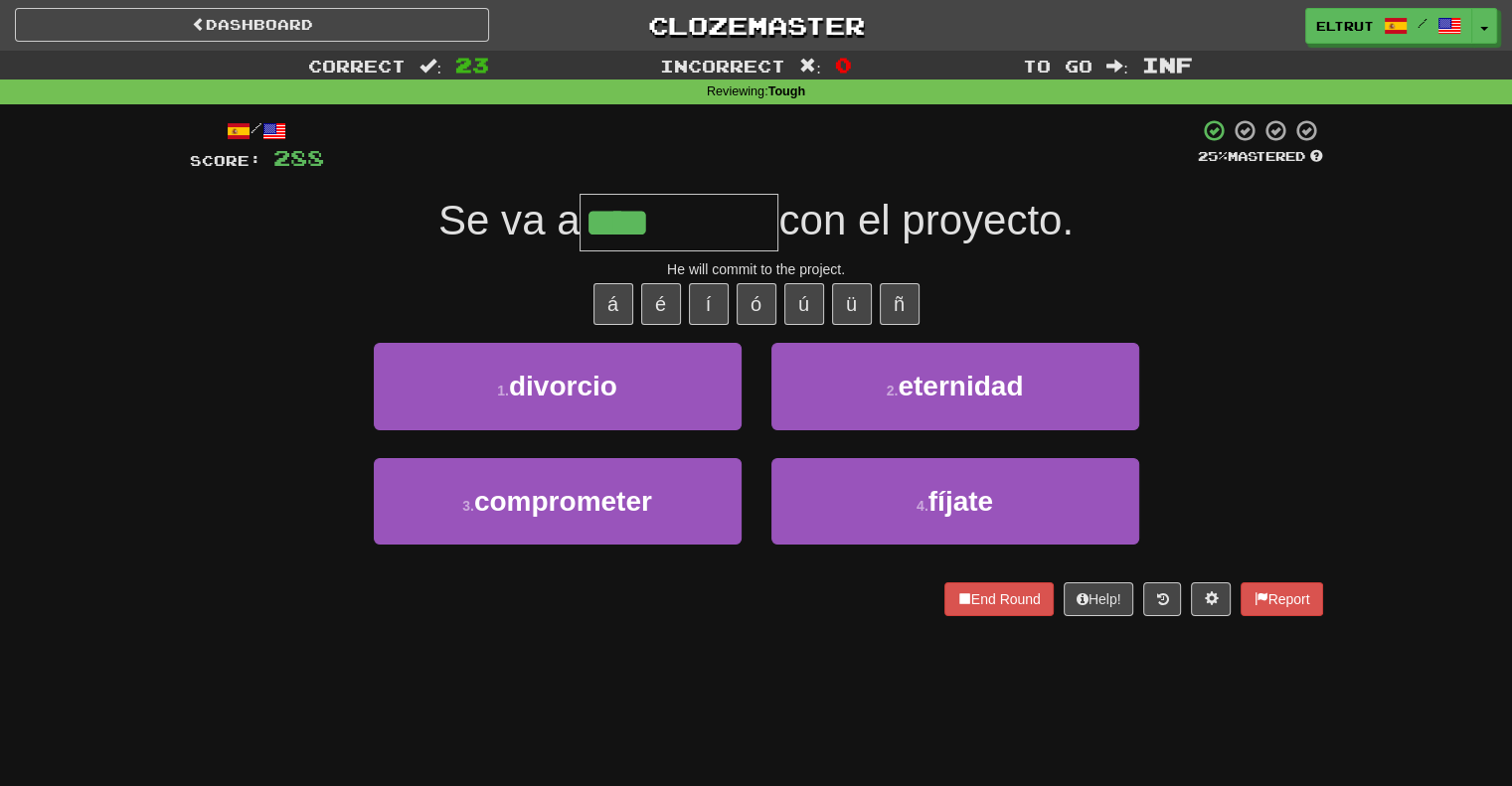 type on "**********" 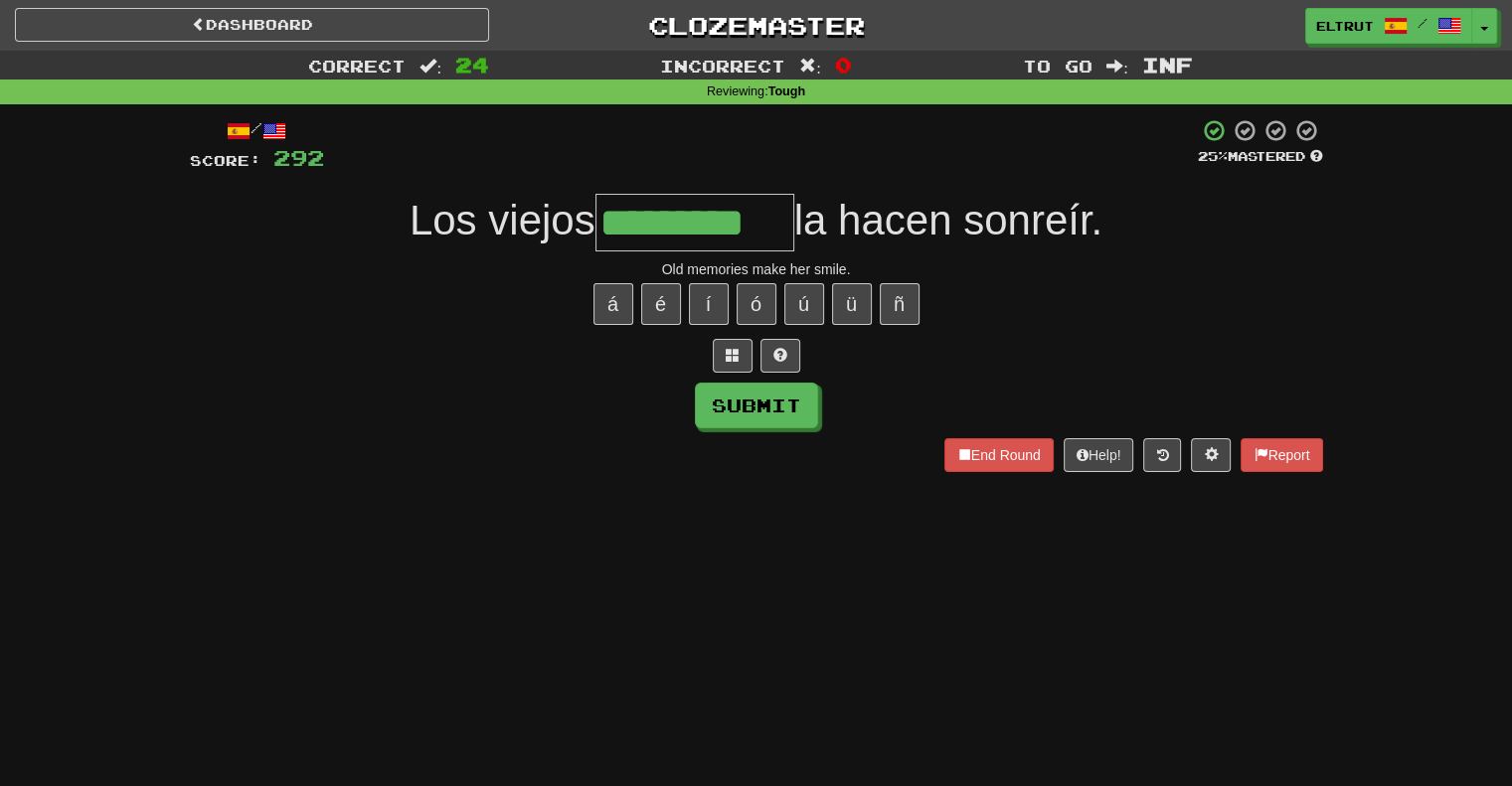 type on "*********" 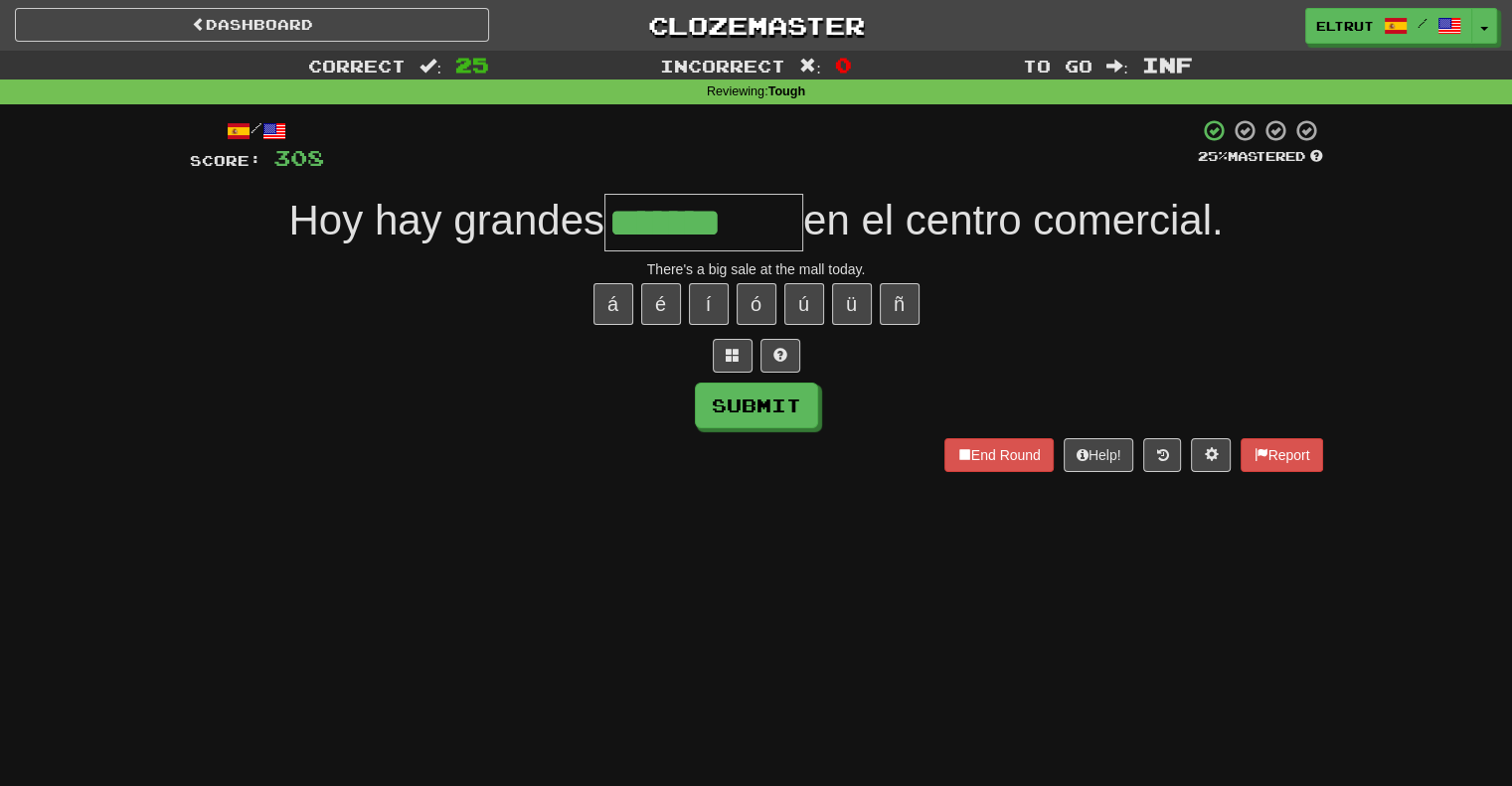 type on "*******" 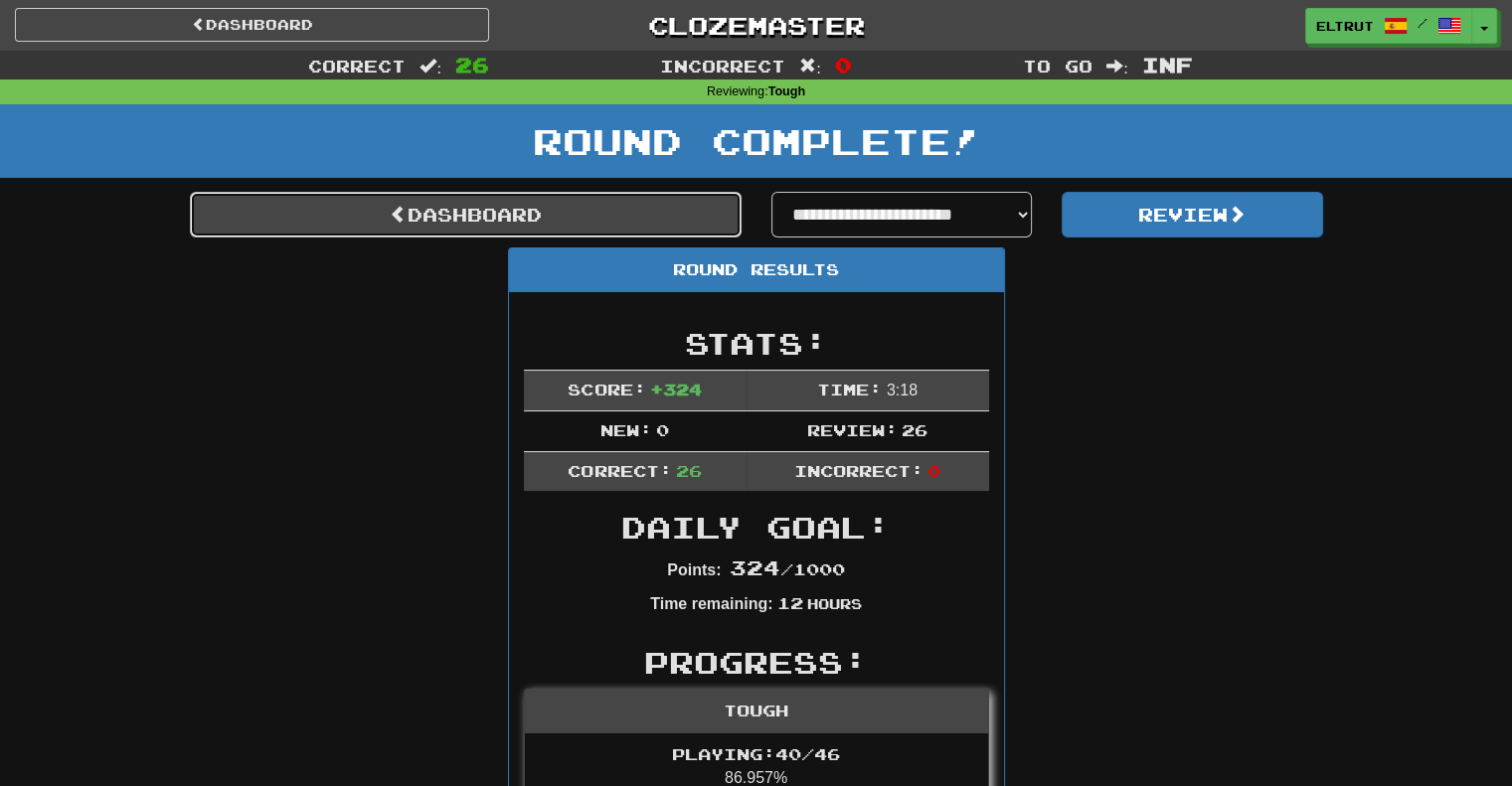 click on "Dashboard" at bounding box center (465, 215) 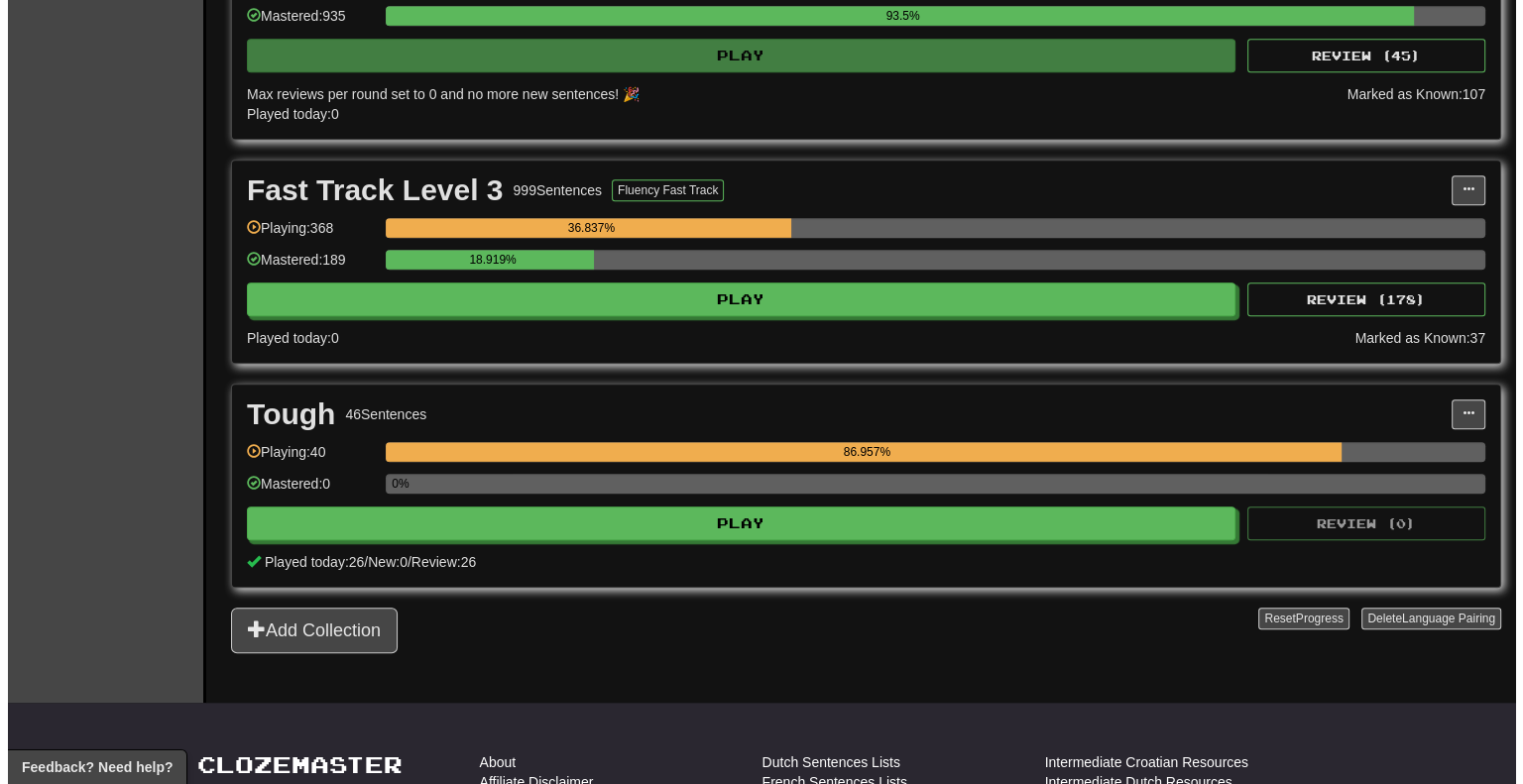 scroll, scrollTop: 1669, scrollLeft: 0, axis: vertical 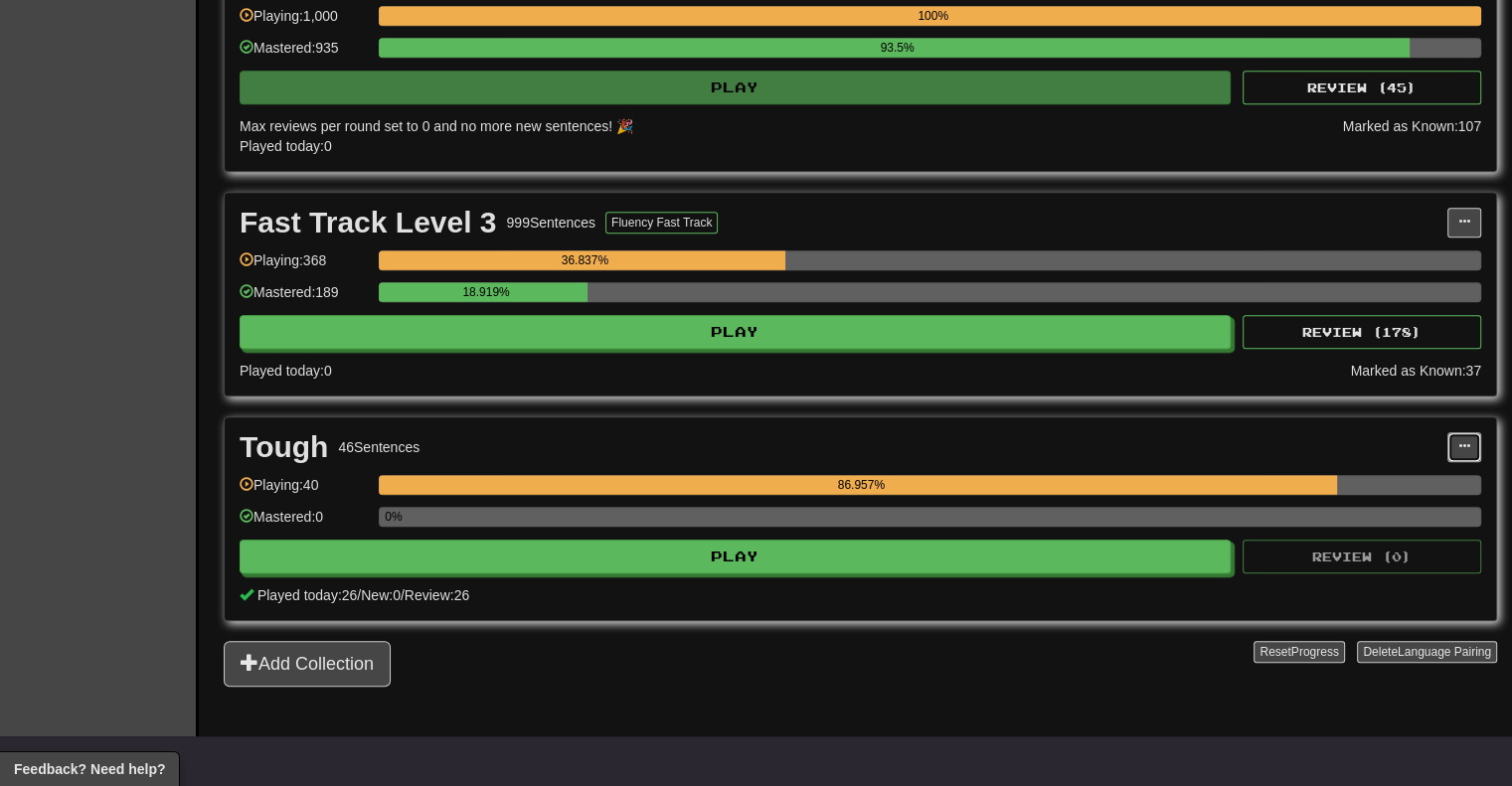 click at bounding box center (1464, 447) 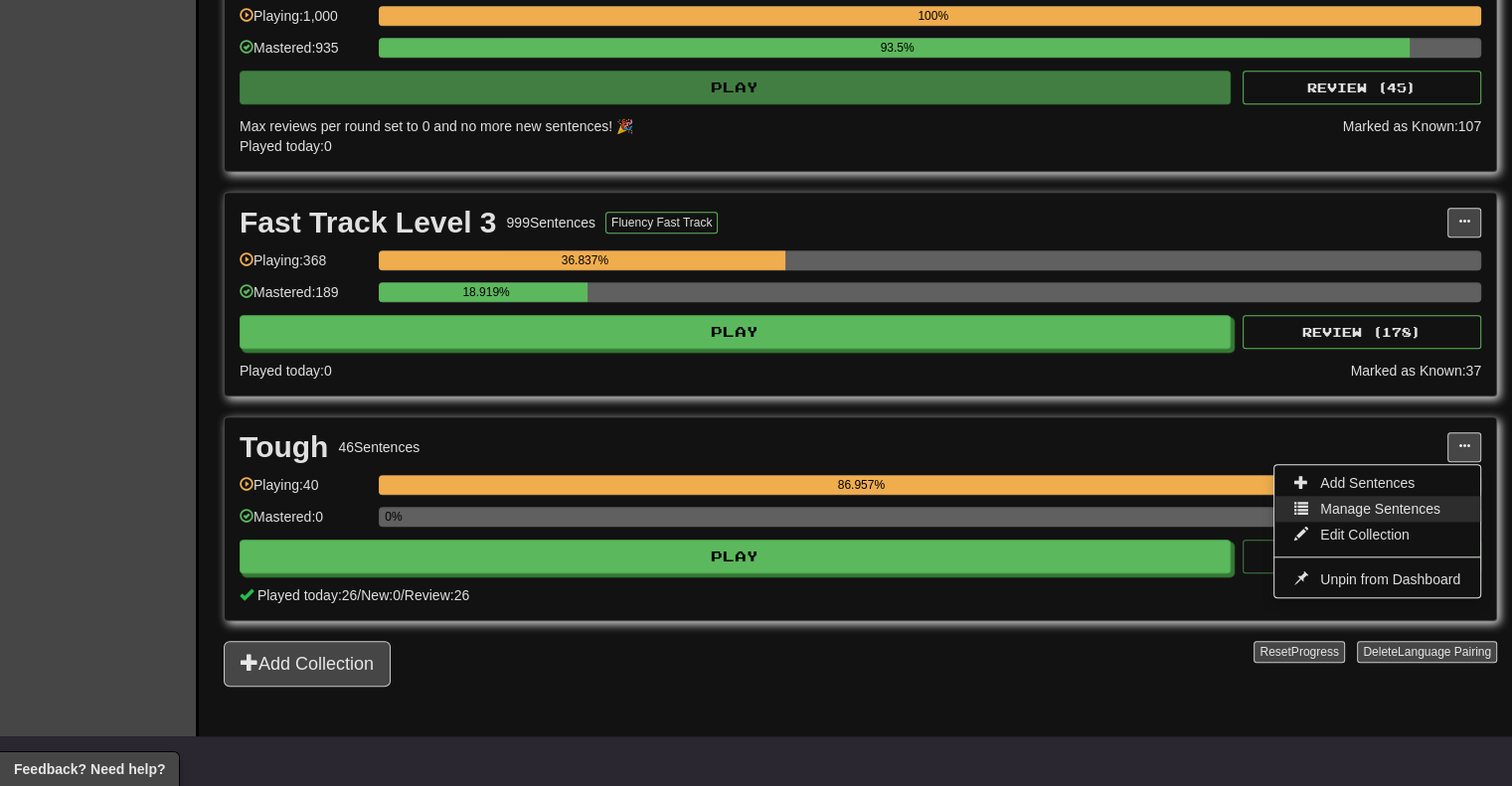 click on "Manage Sentences" at bounding box center (1377, 509) 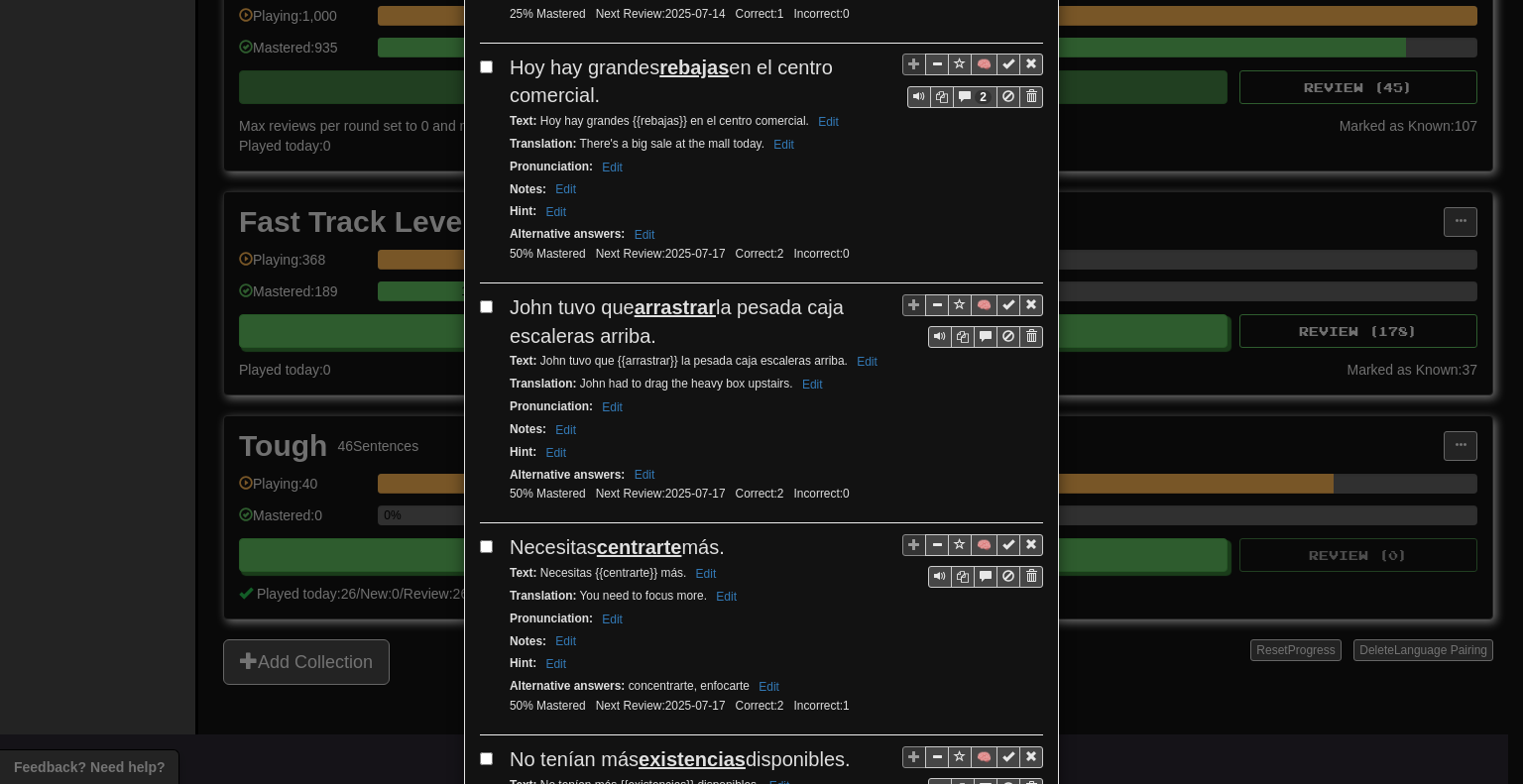 scroll, scrollTop: 3865, scrollLeft: 0, axis: vertical 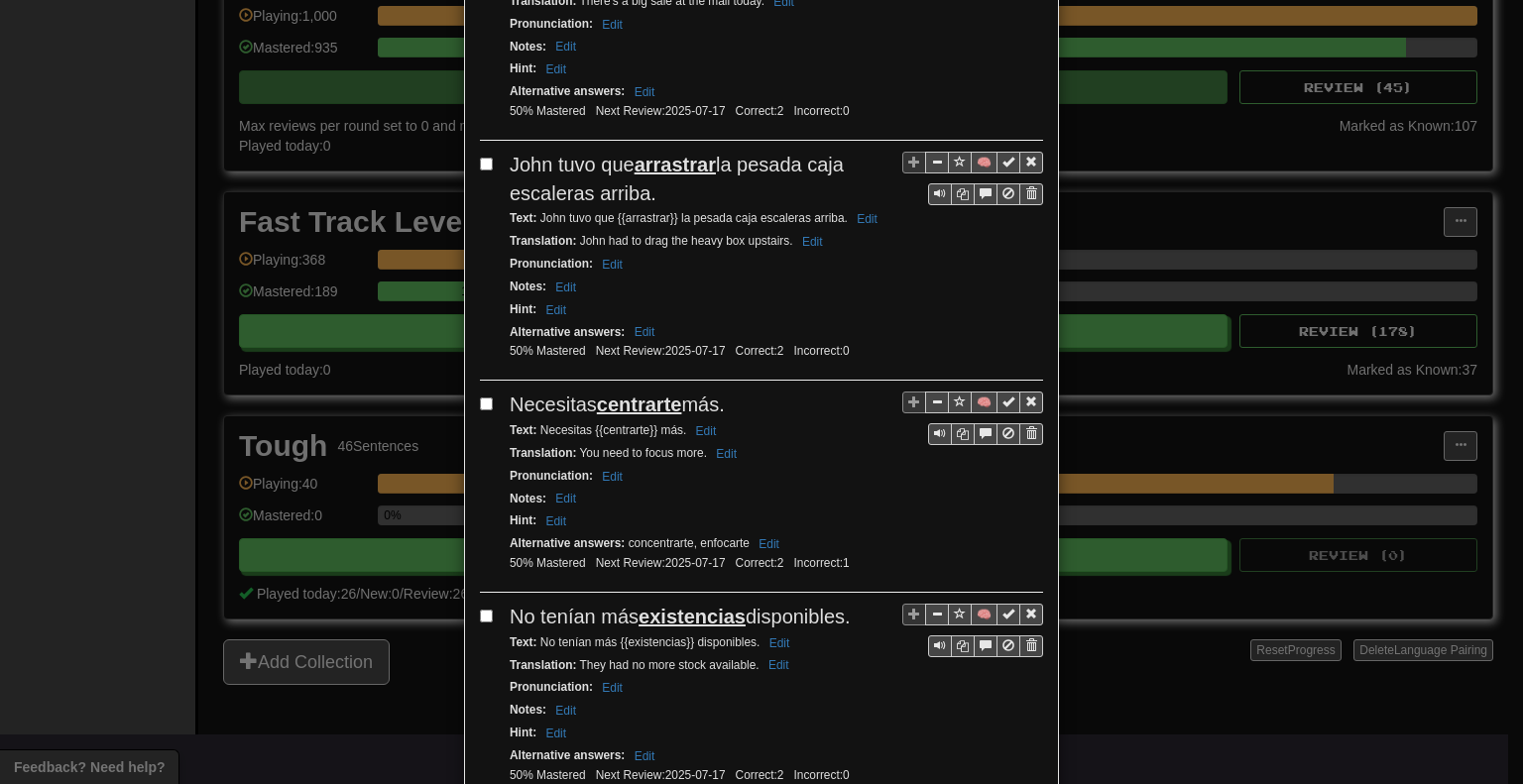 click on "Next" at bounding box center (1015, 832) 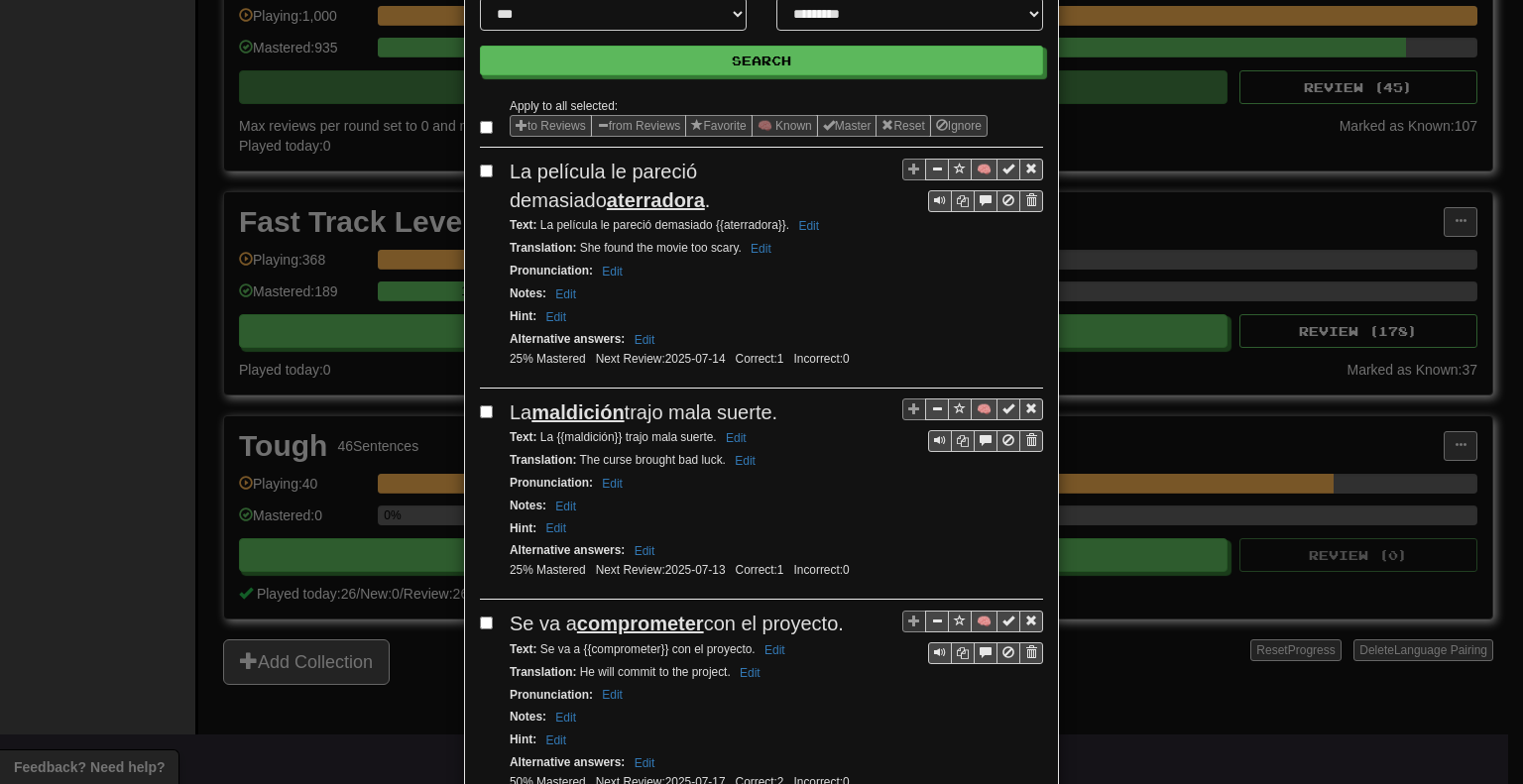 scroll, scrollTop: 0, scrollLeft: 0, axis: both 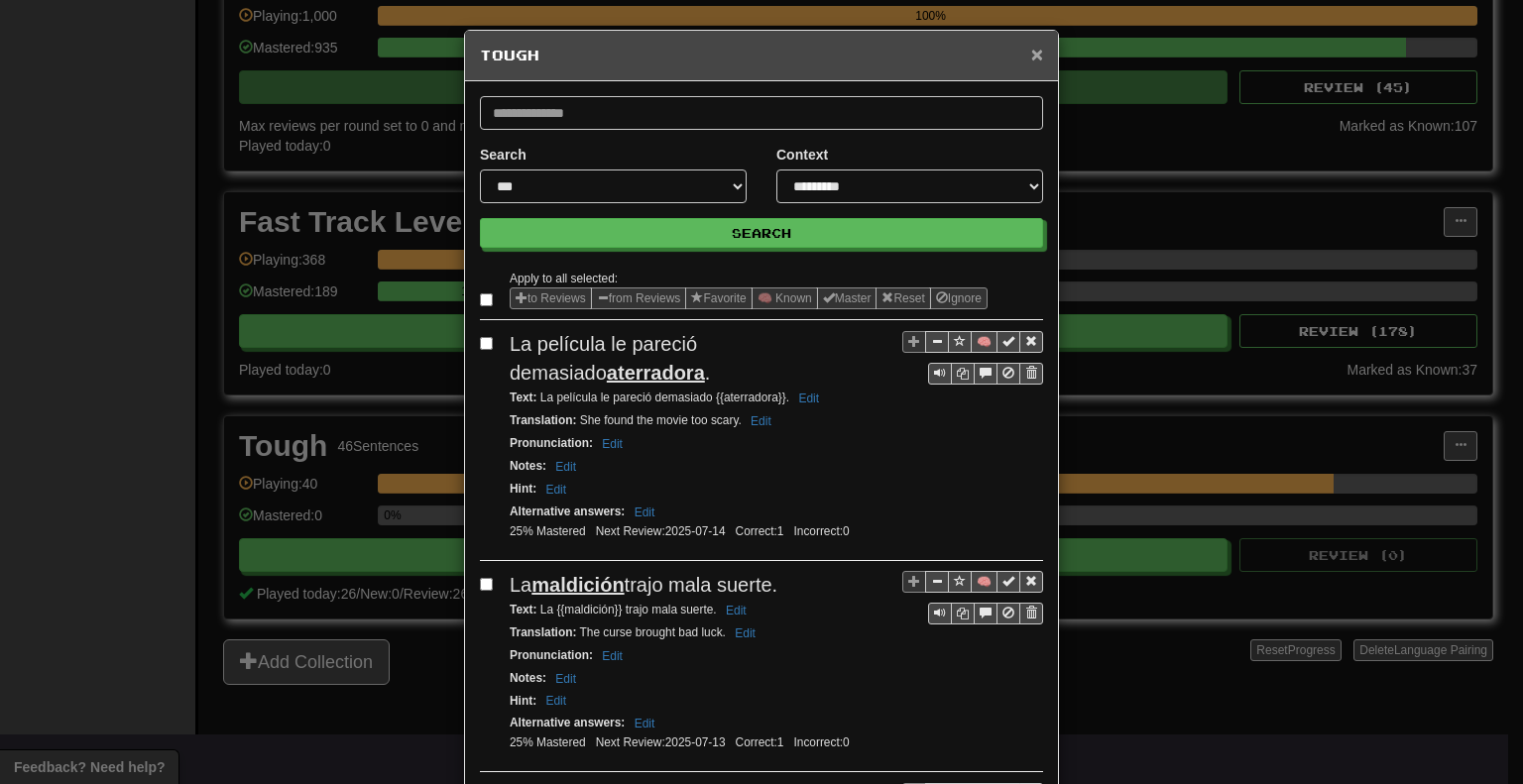 click on "×" at bounding box center [1037, 54] 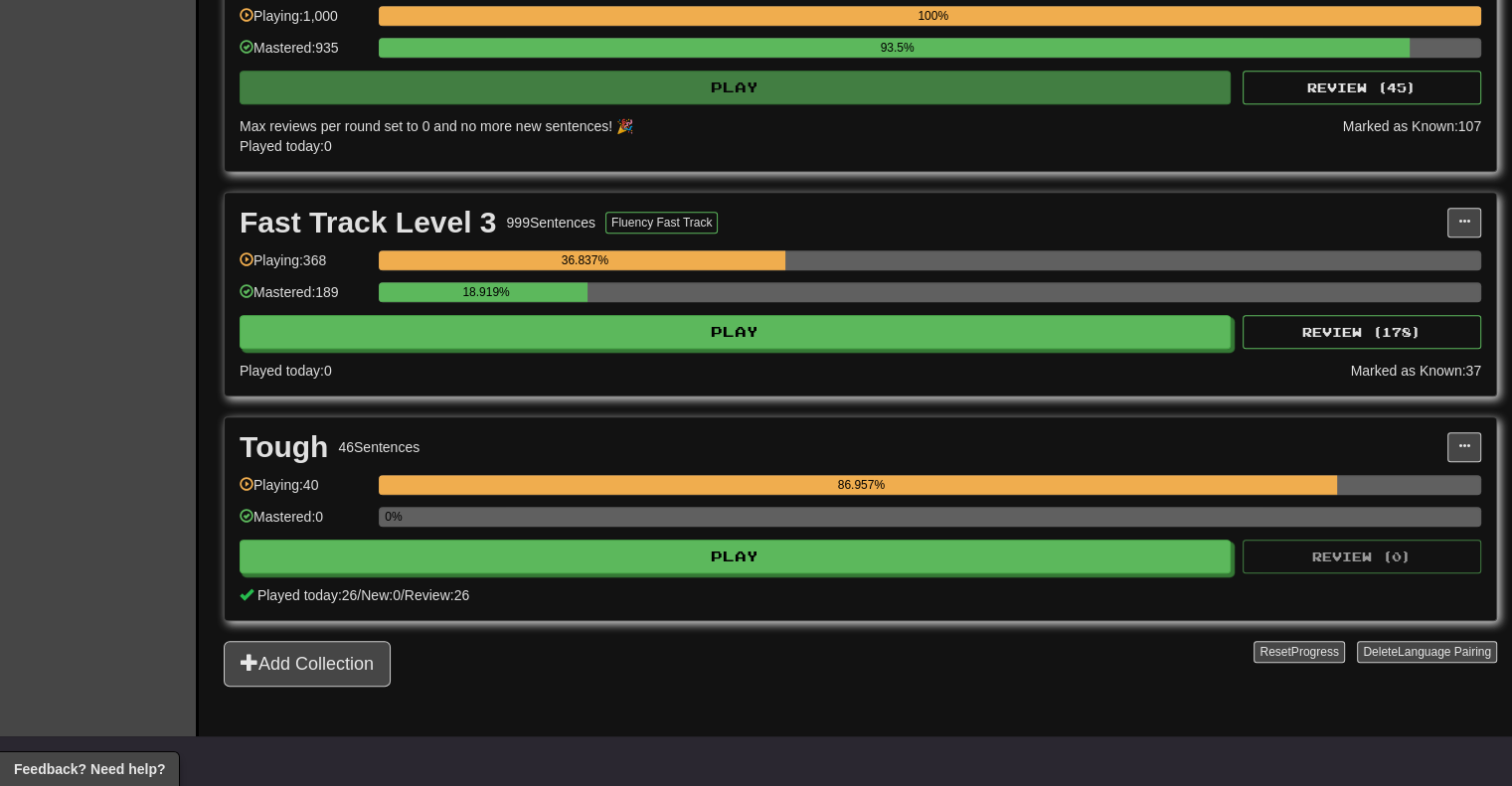 click on "Tough 46  Sentences Add Sentences Manage Sentences Edit Collection Unpin from Dashboard  Playing:  40 86.957%  Mastered:  0 0% Play Review ( 0 )   Played today:  26  /  New:  0  /  Review:  26" at bounding box center (860, 519) 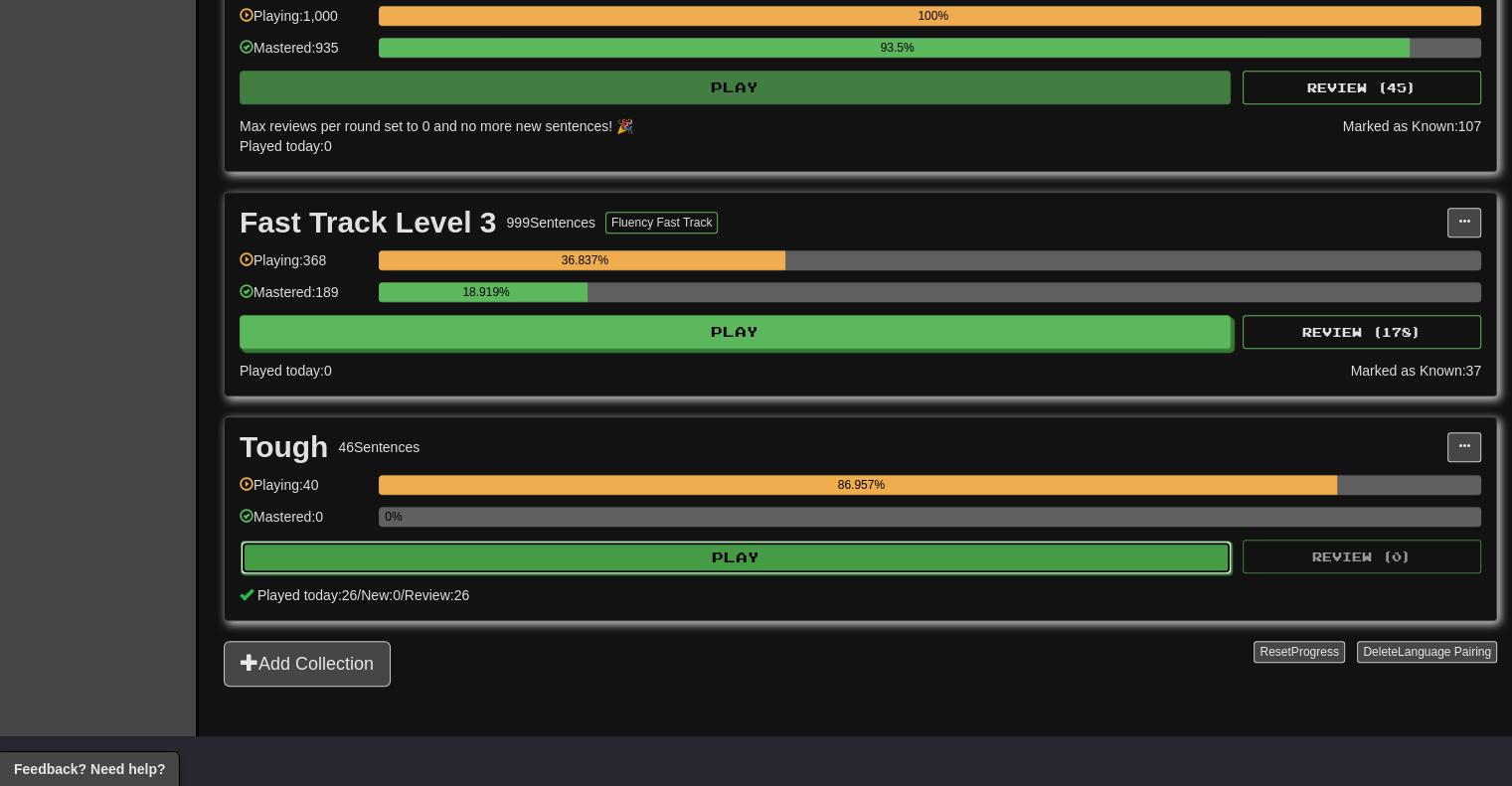 click on "Play" at bounding box center [736, 557] 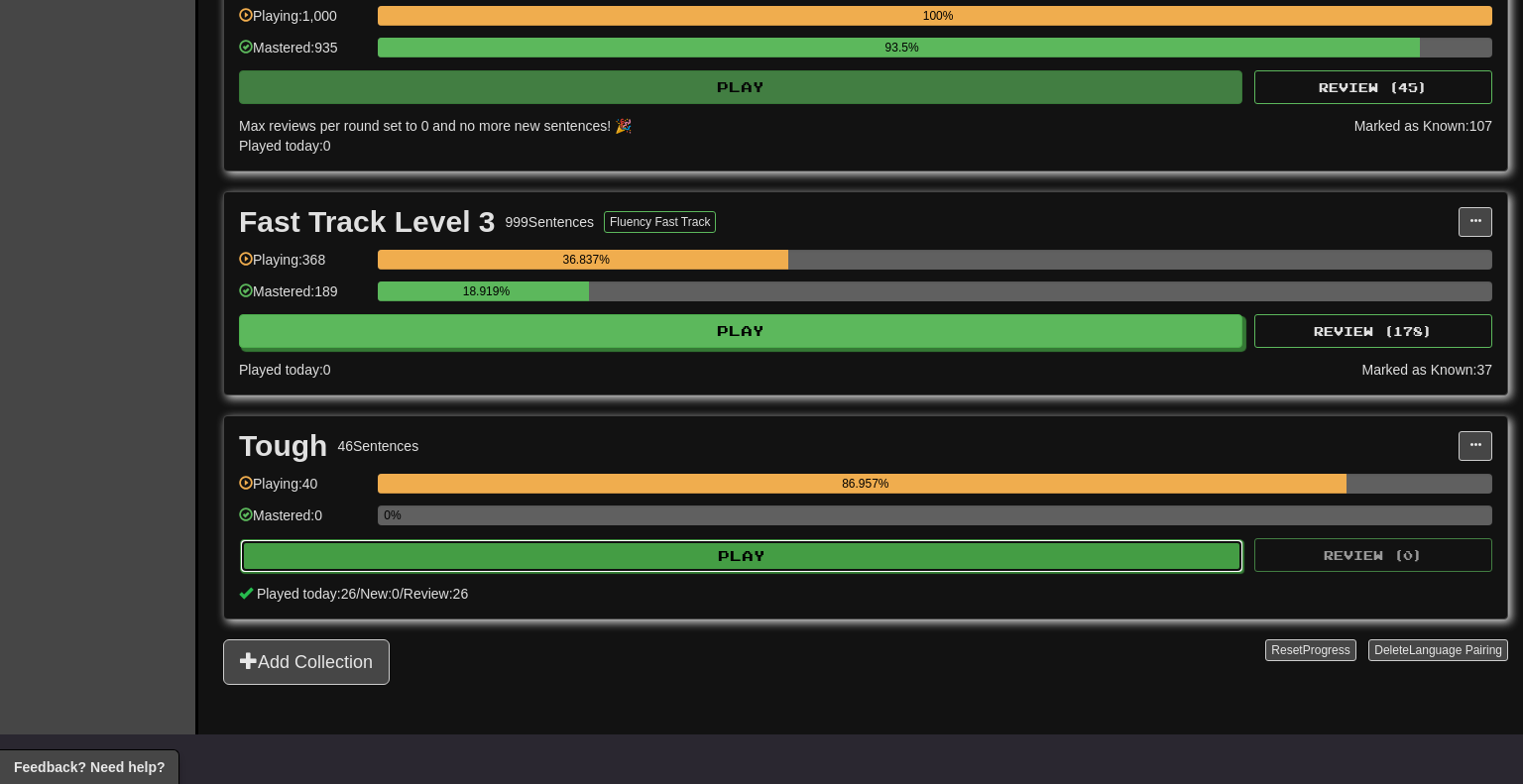 select on "********" 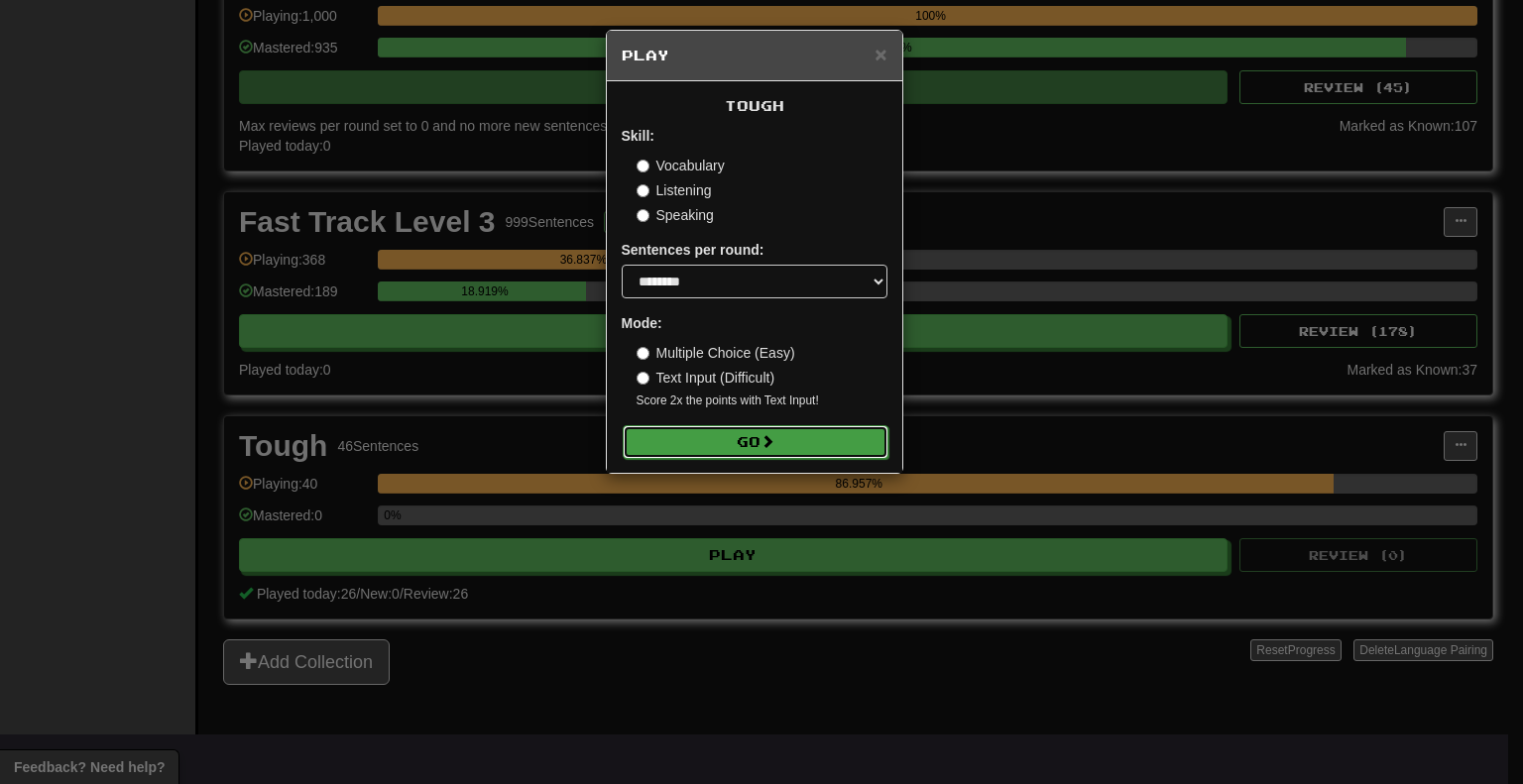 click on "Go" at bounding box center (756, 442) 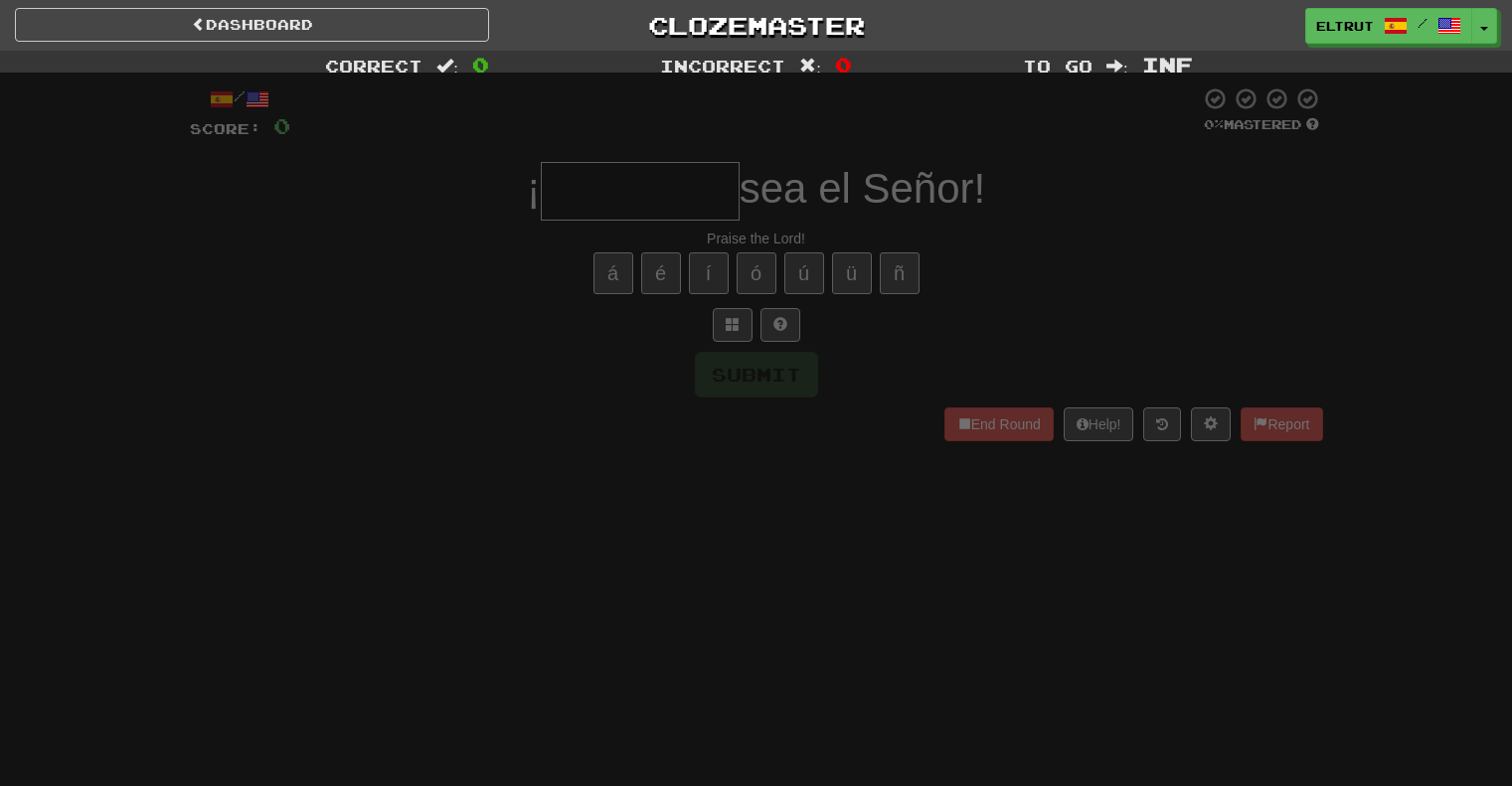 scroll, scrollTop: 0, scrollLeft: 0, axis: both 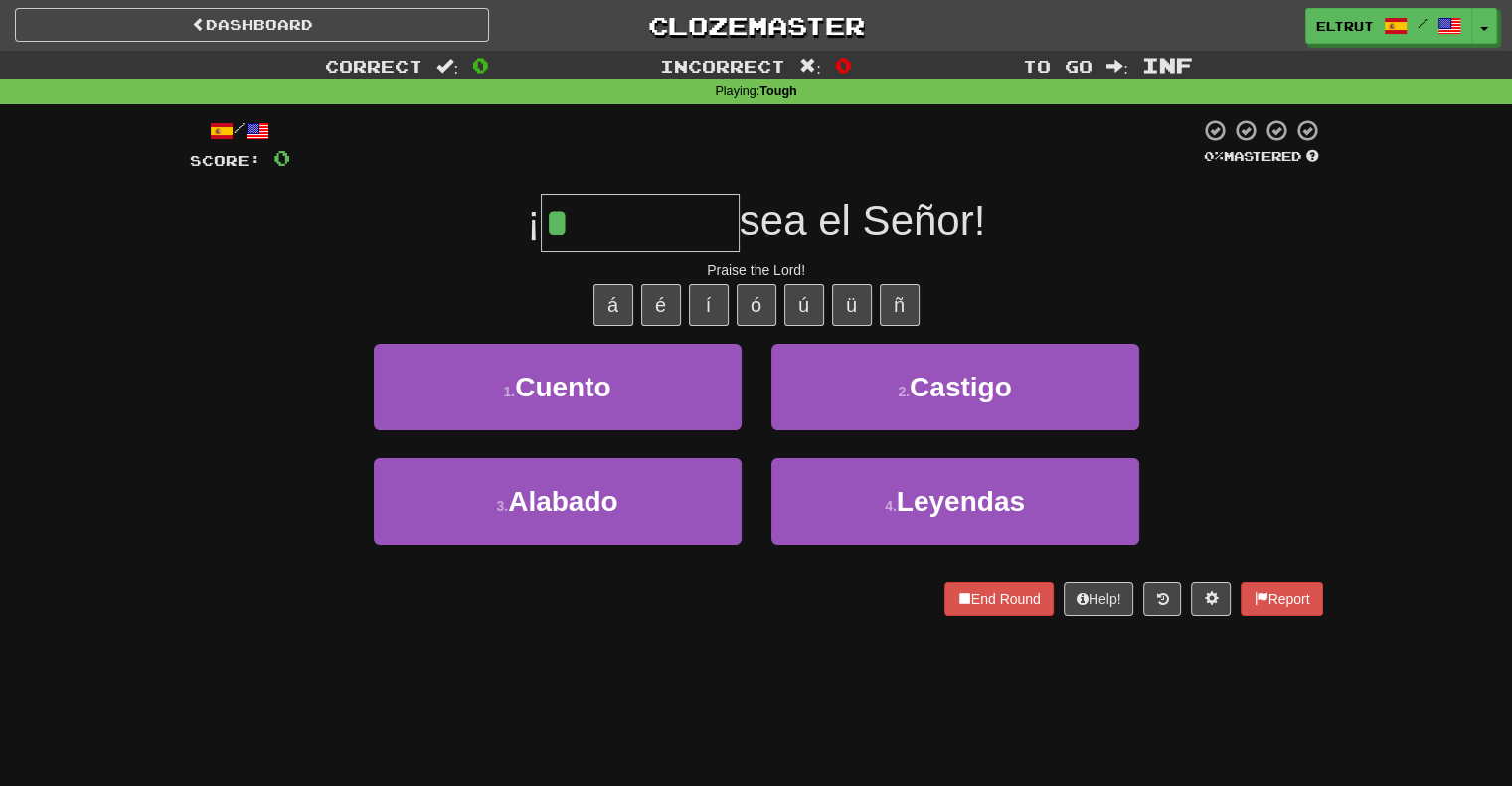 type on "*******" 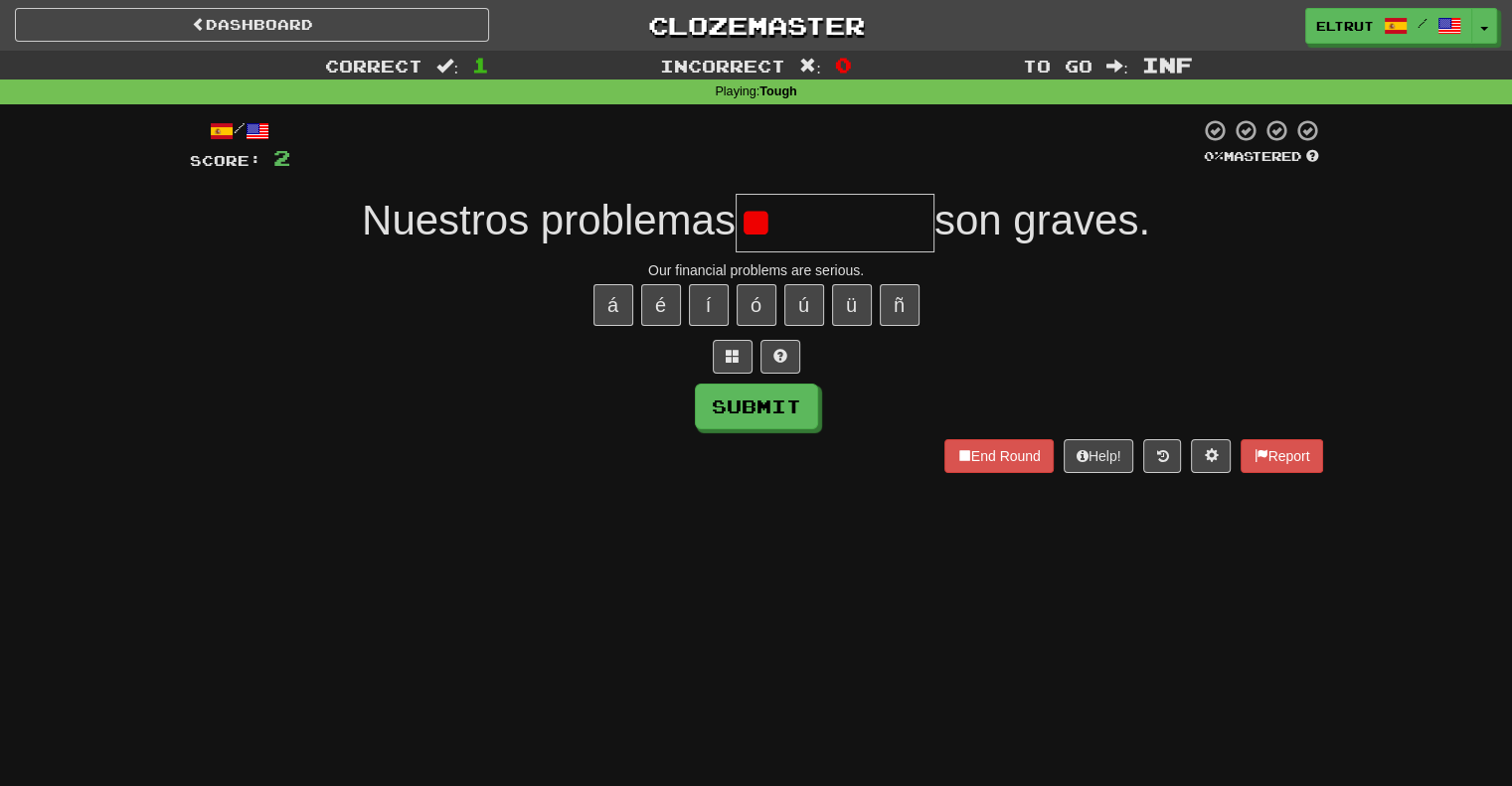 type on "*" 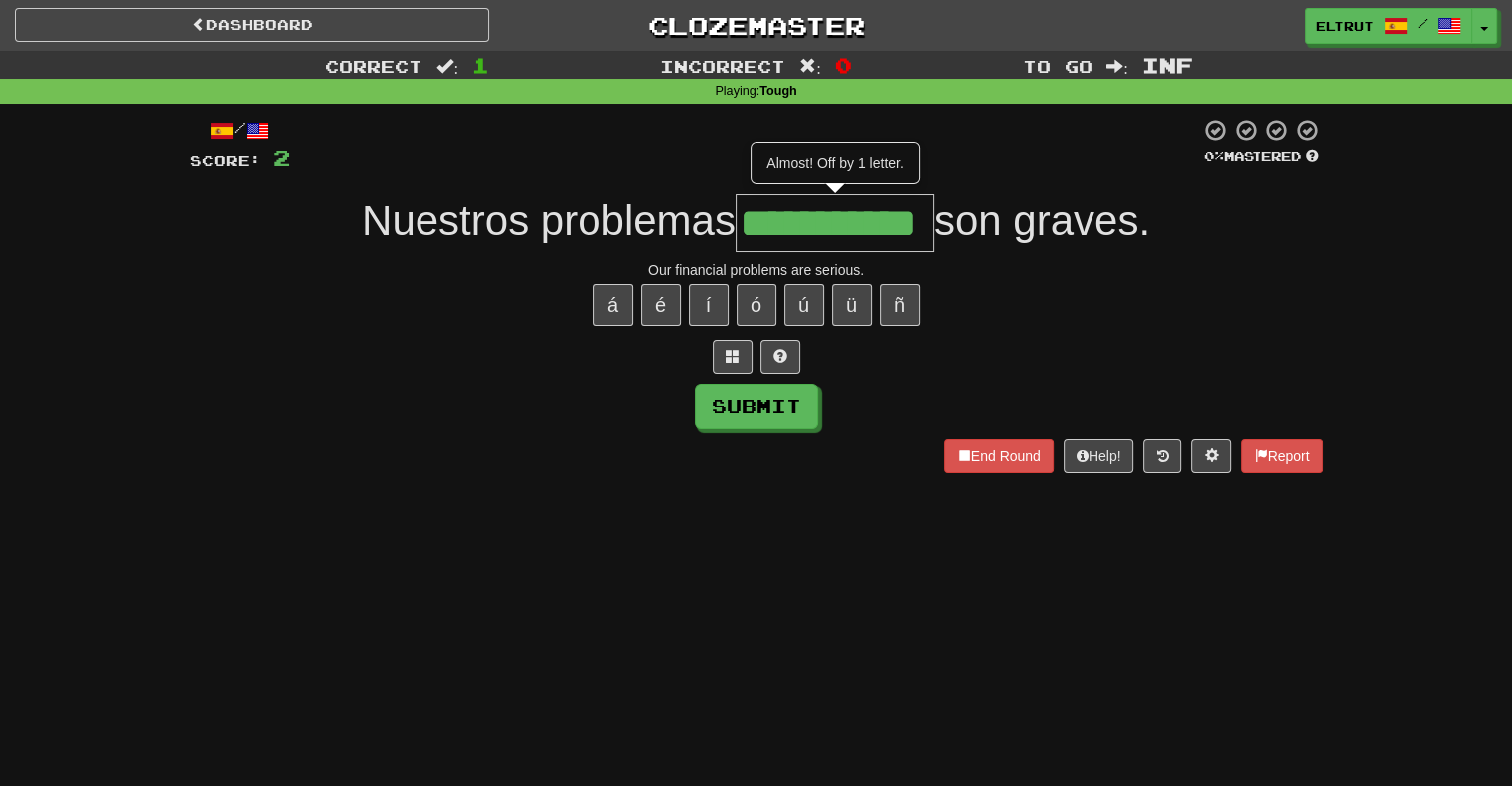 scroll, scrollTop: 0, scrollLeft: 10, axis: horizontal 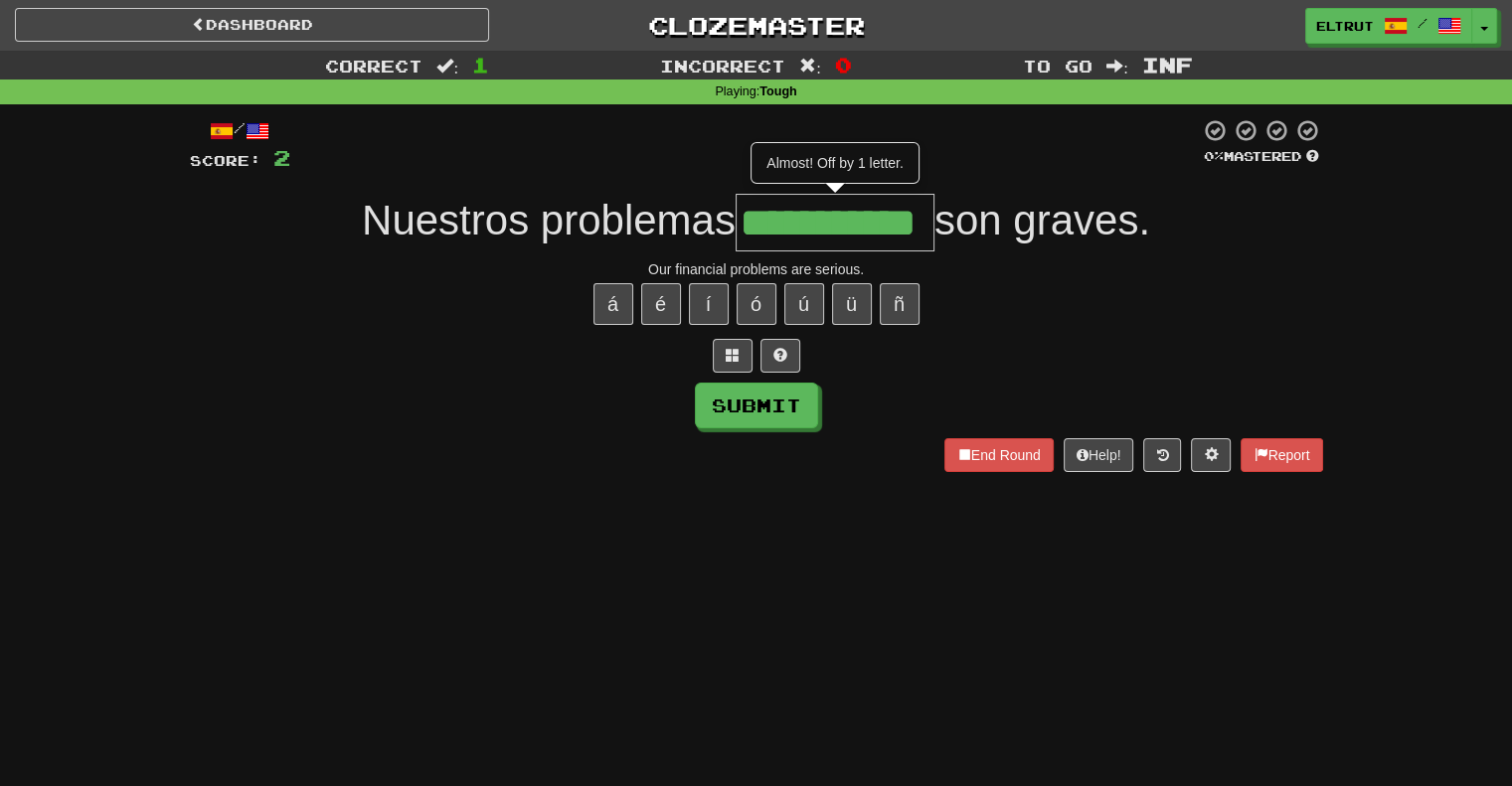 type on "**********" 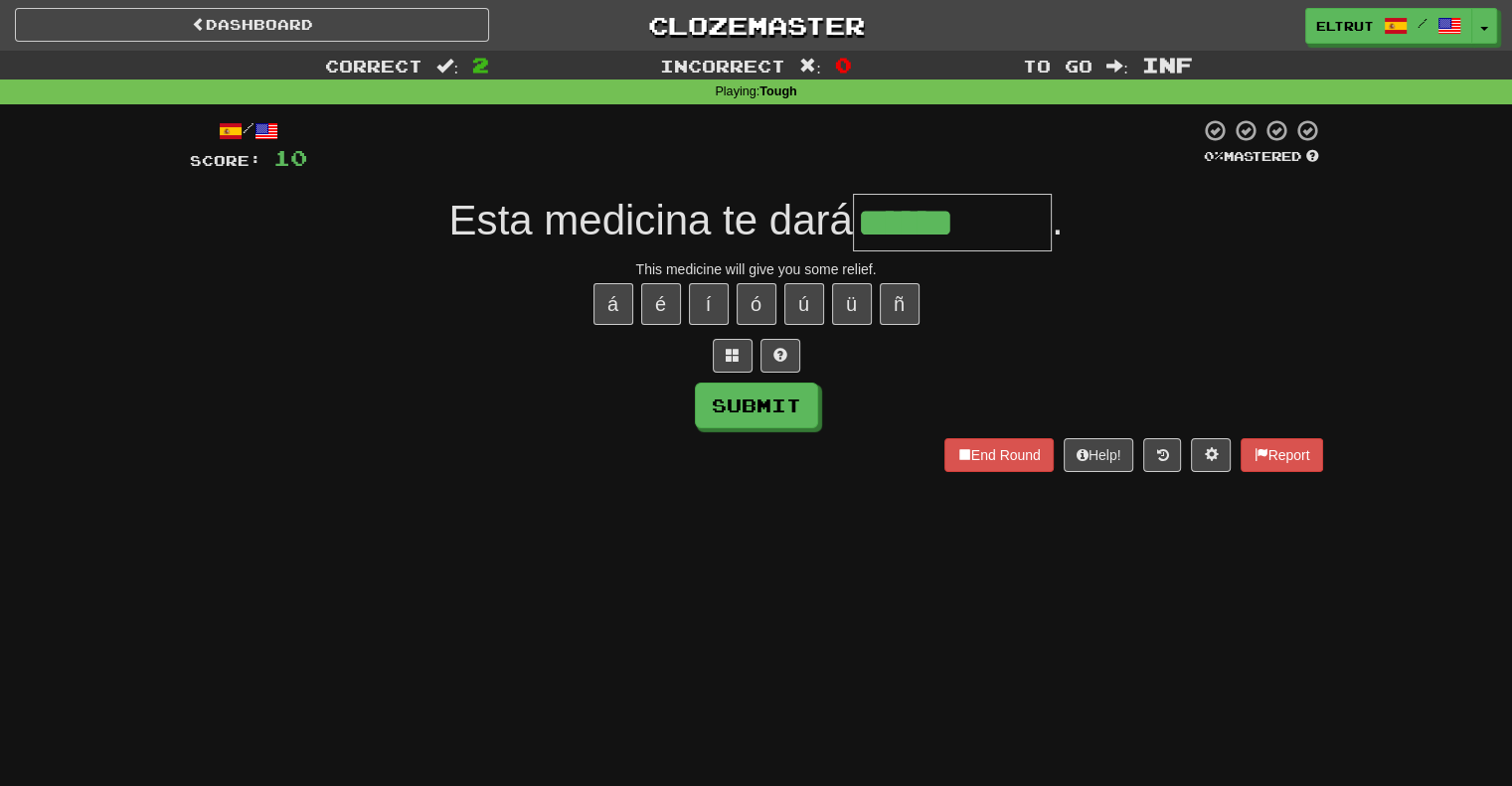 type on "******" 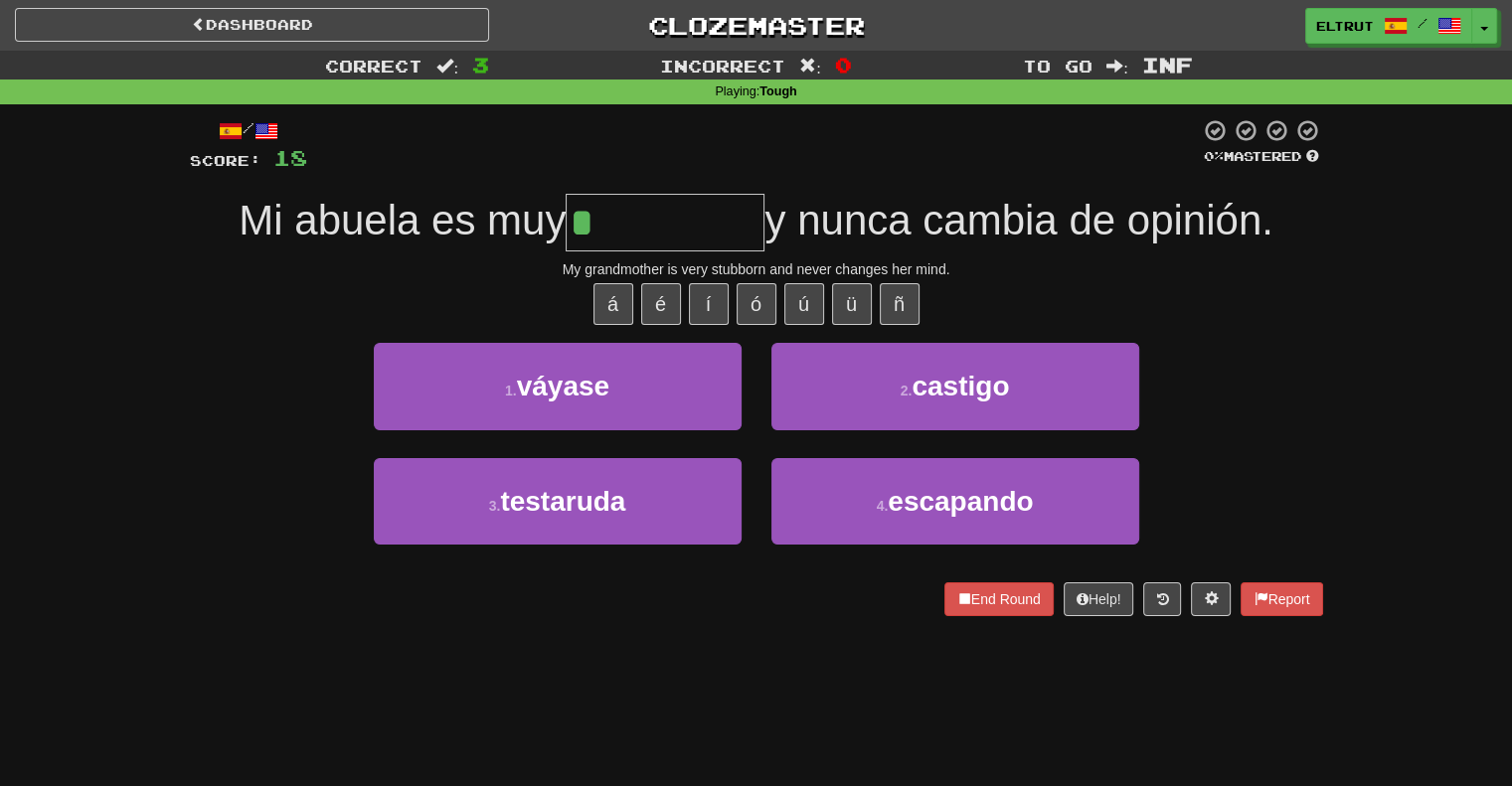 type on "*********" 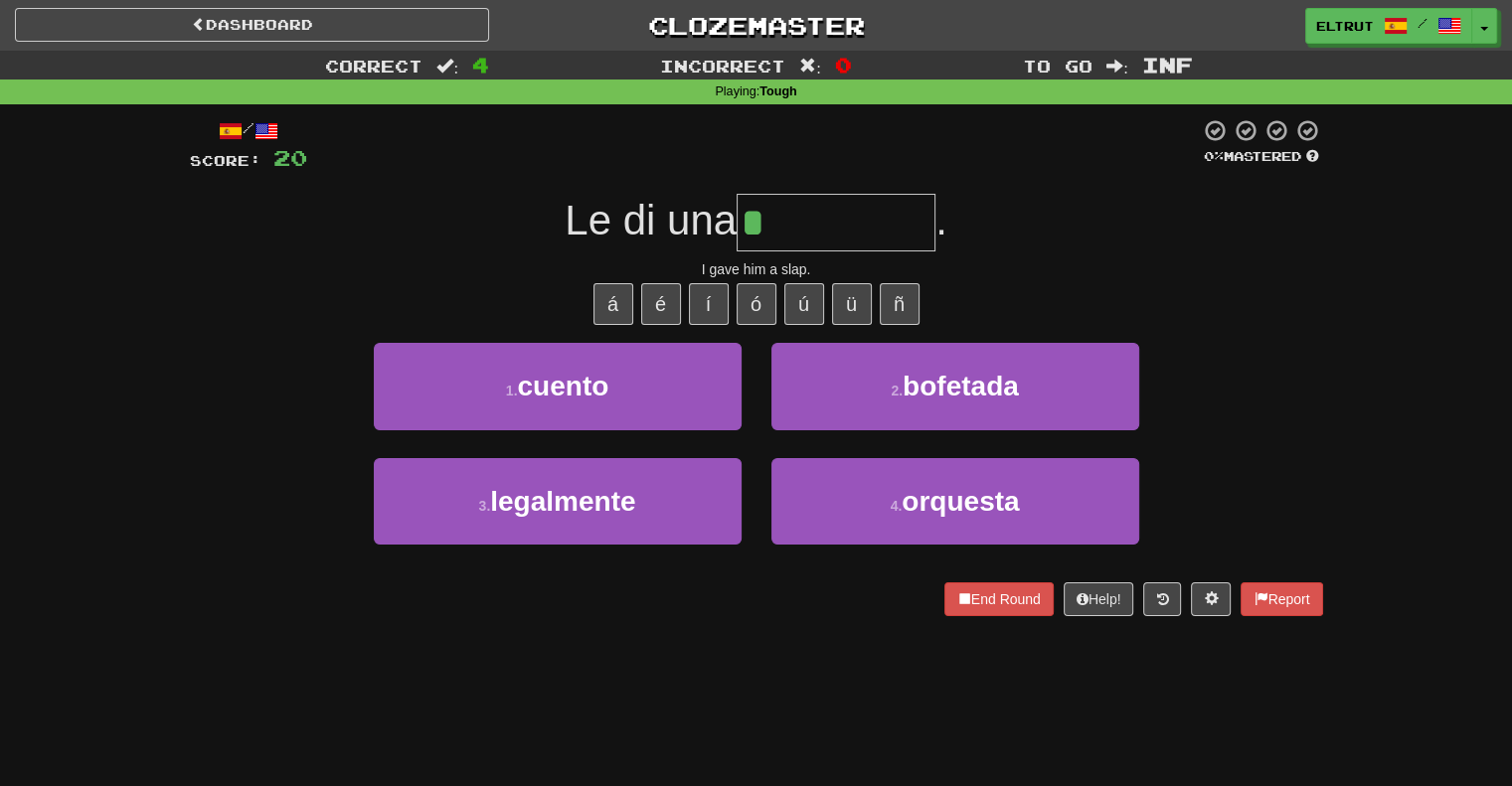 type on "********" 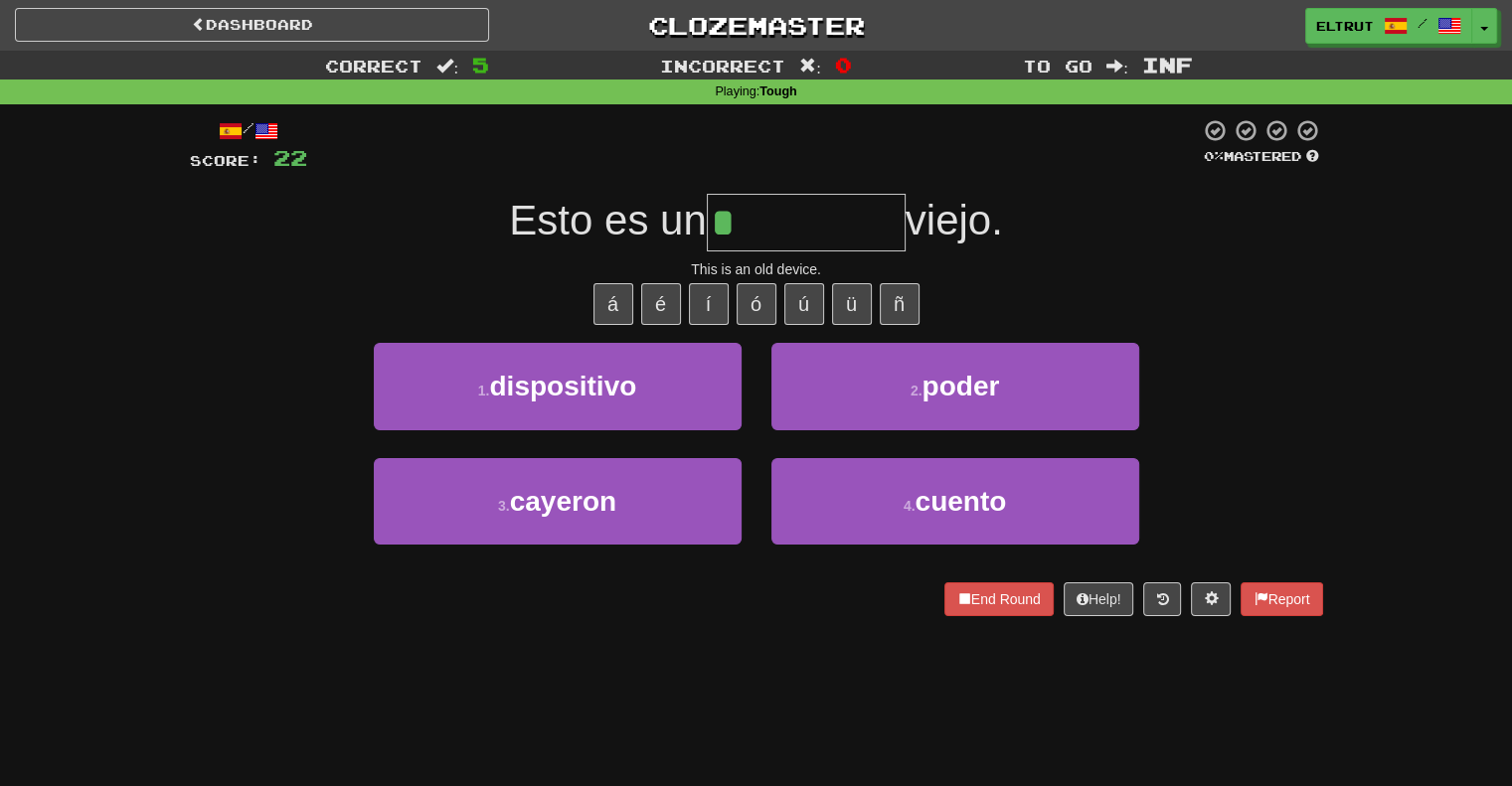 type on "**********" 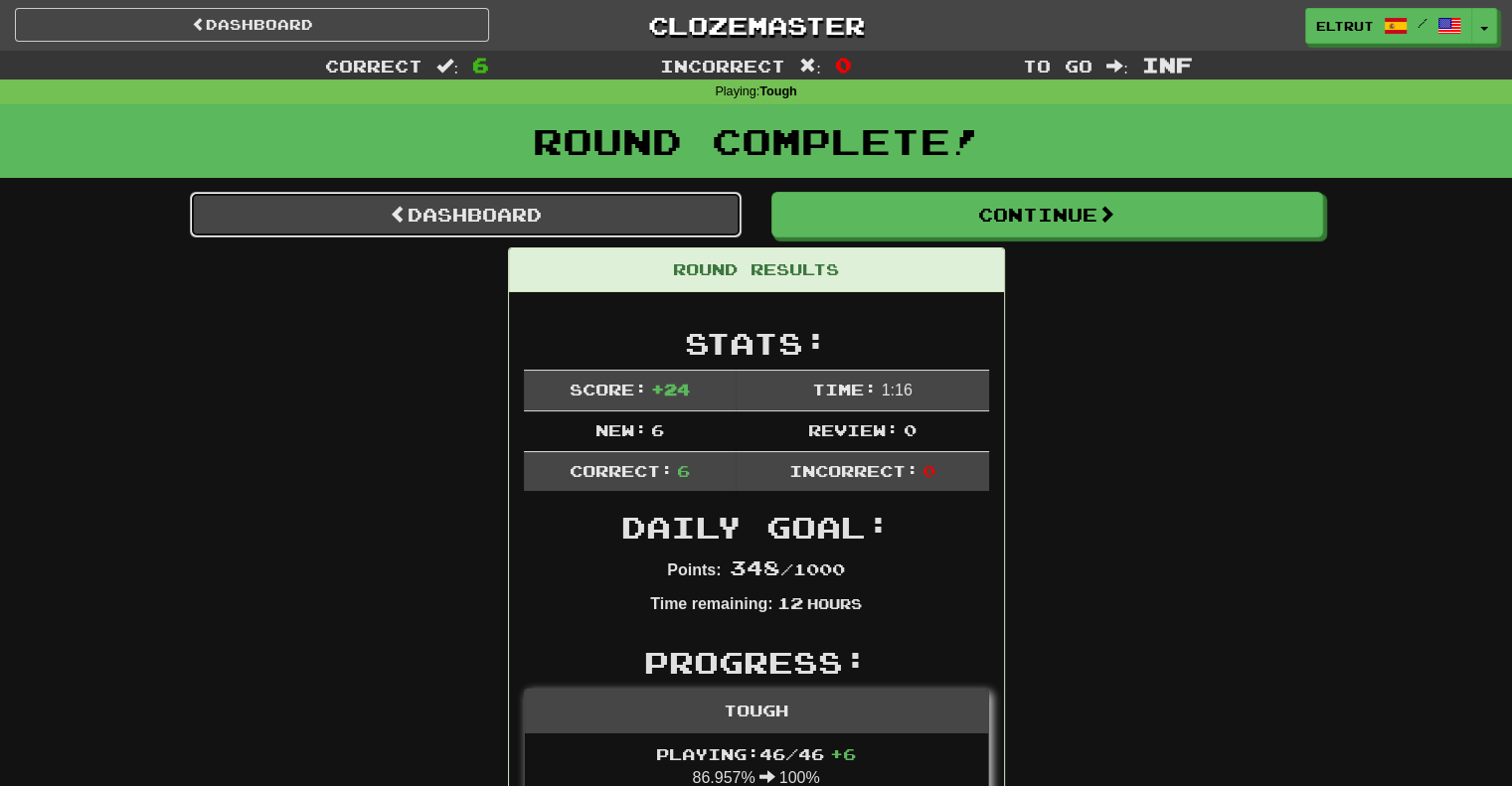 click on "Dashboard" at bounding box center [465, 215] 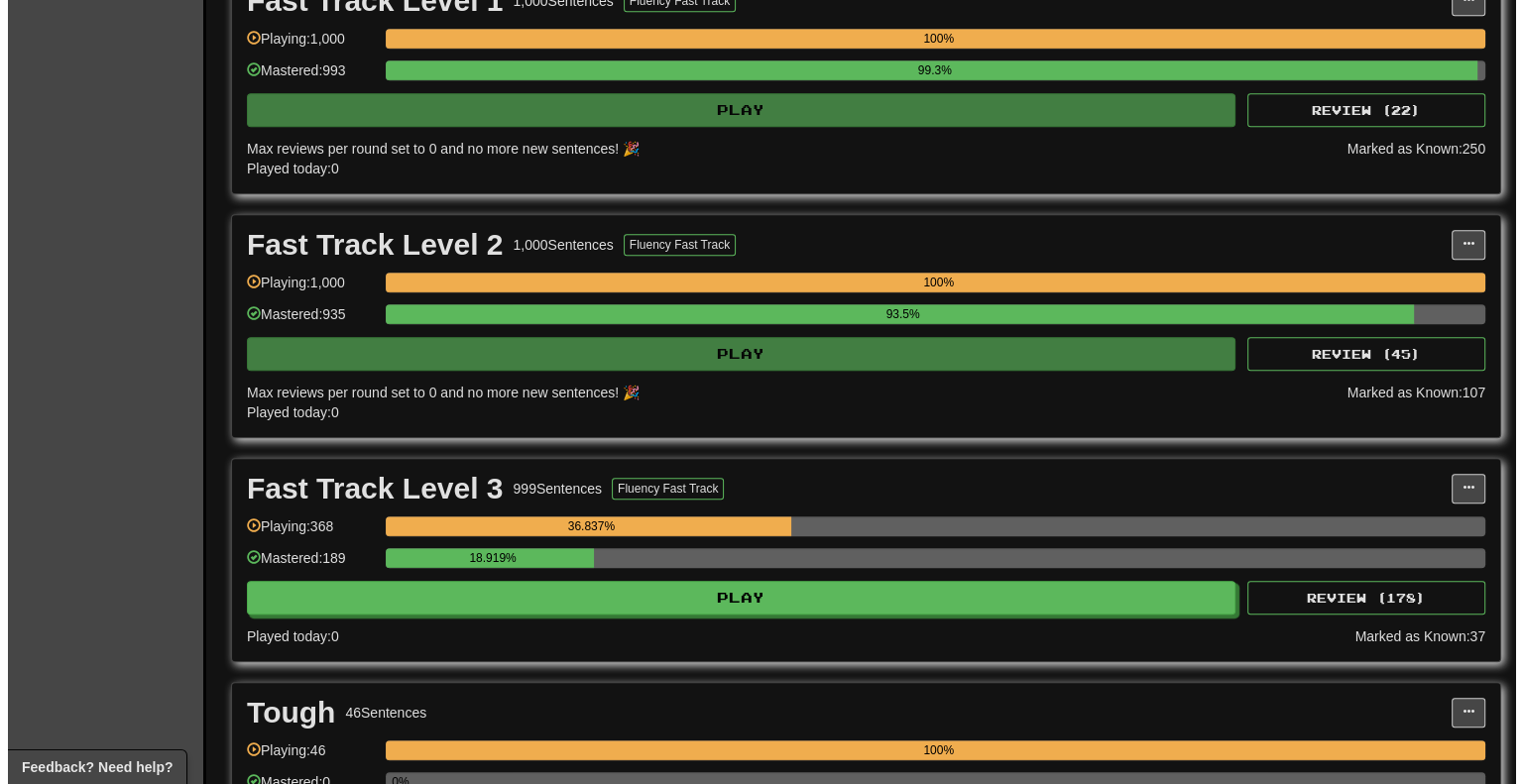 scroll, scrollTop: 1685, scrollLeft: 0, axis: vertical 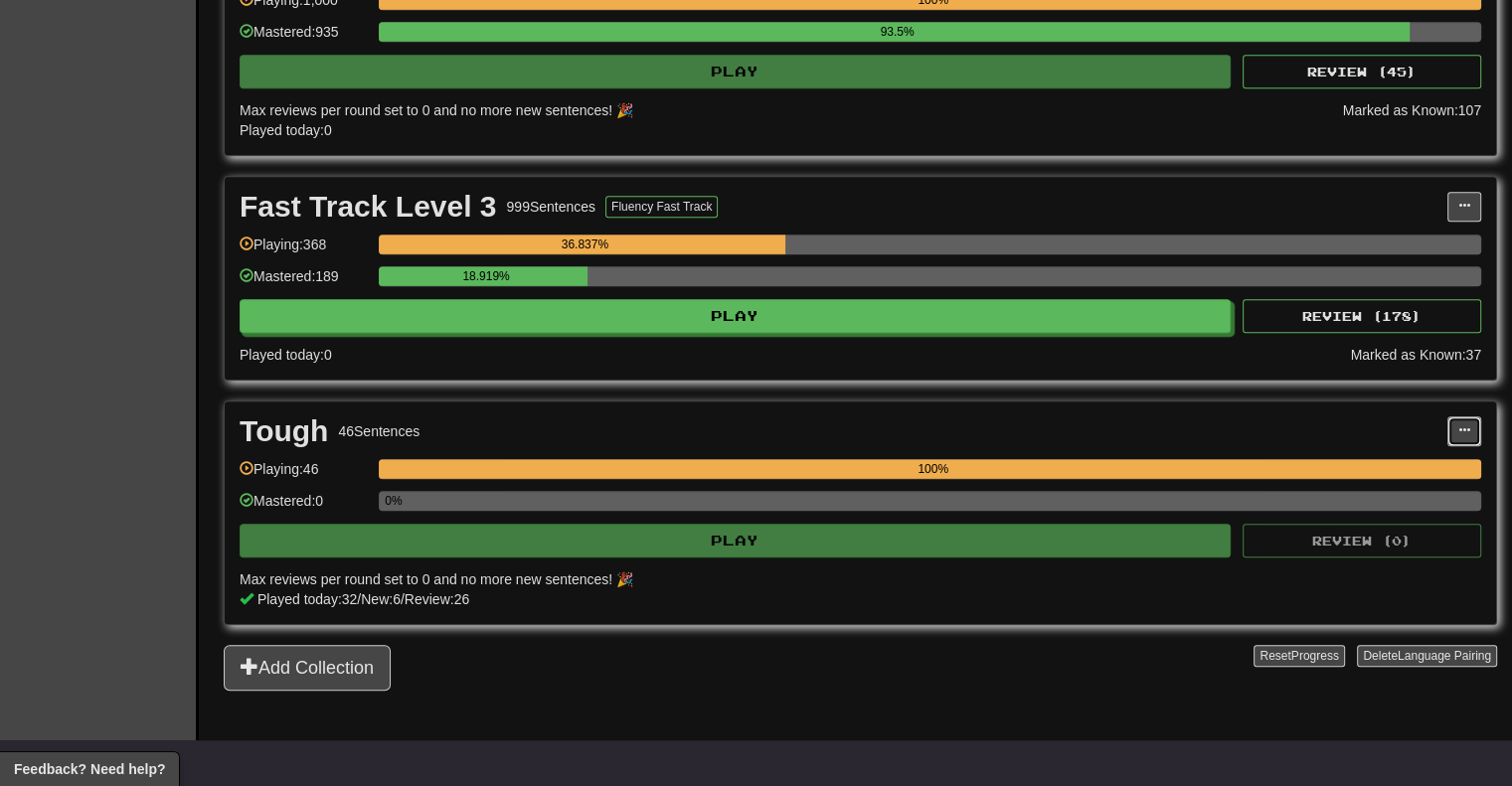 click at bounding box center [1464, 431] 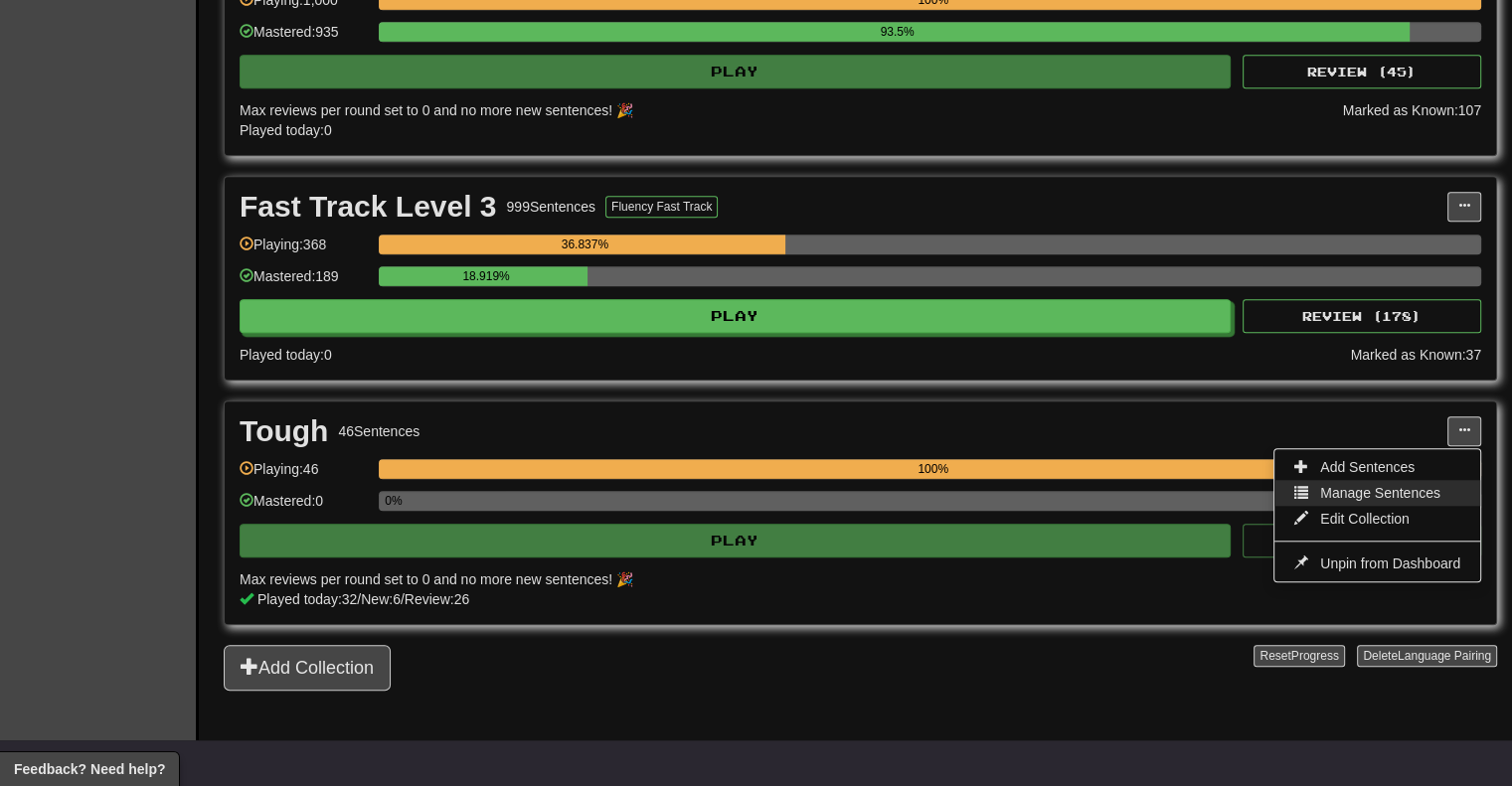 click on "Manage Sentences" at bounding box center (1380, 493) 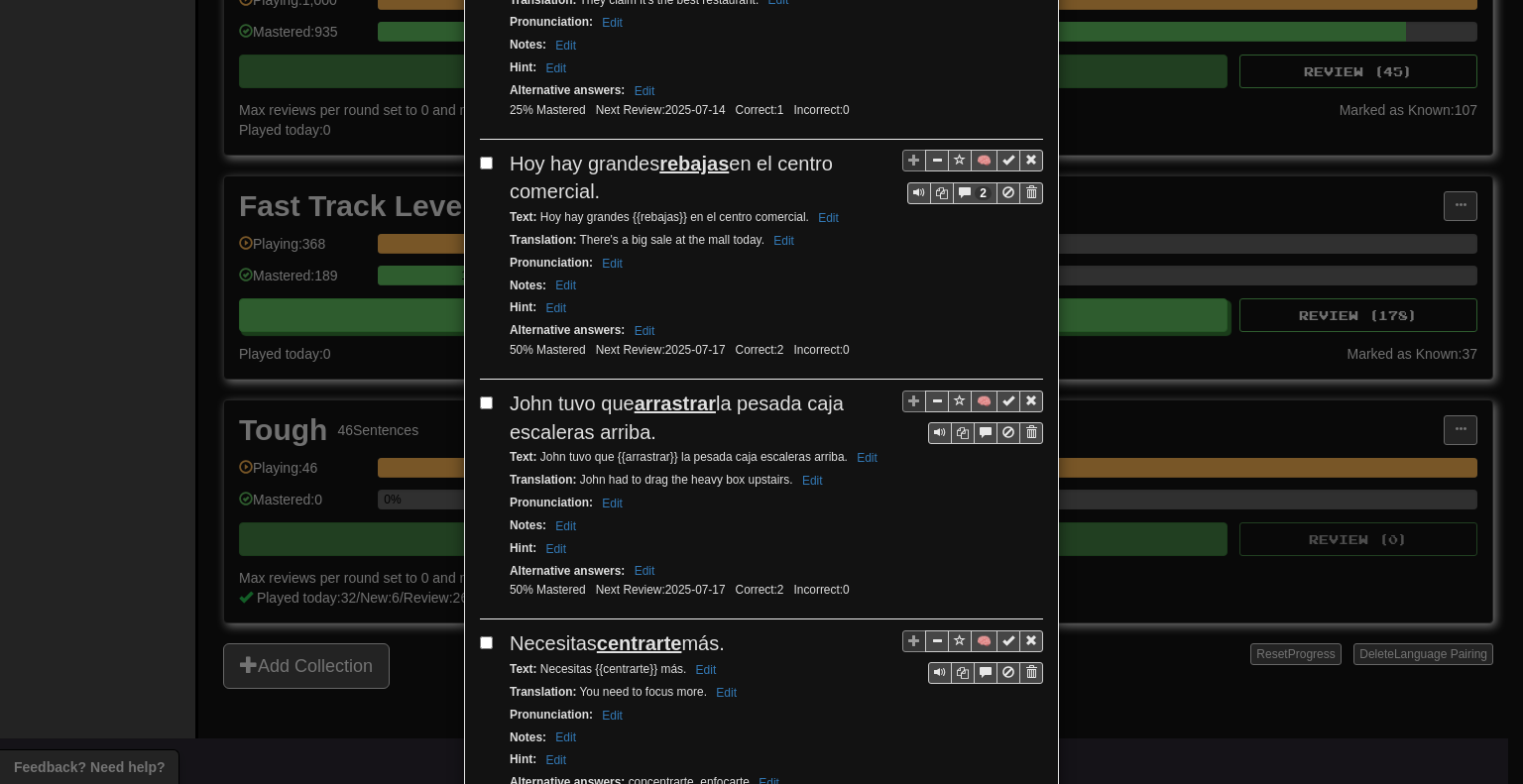 scroll, scrollTop: 3949, scrollLeft: 0, axis: vertical 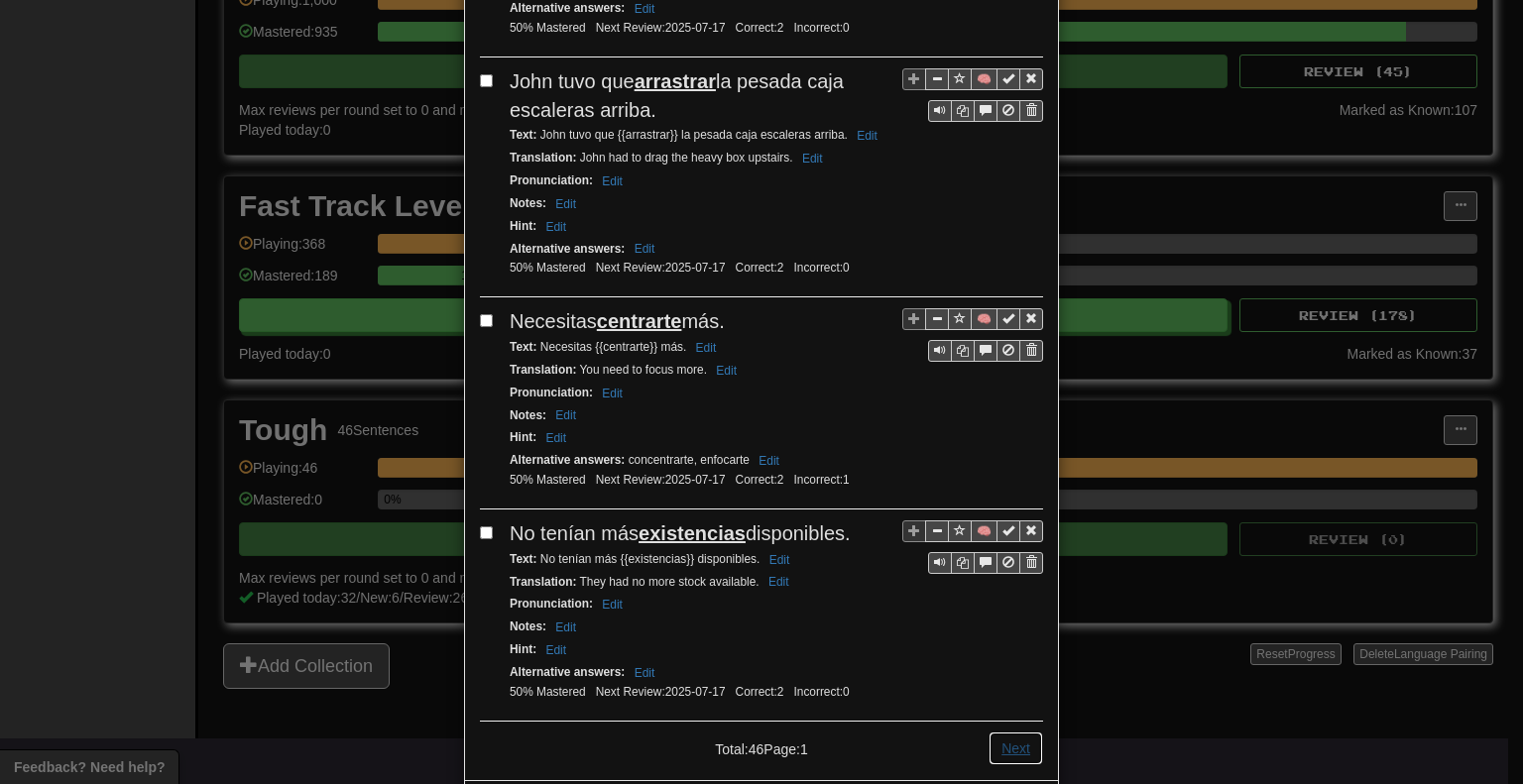 click on "Next" at bounding box center (1015, 748) 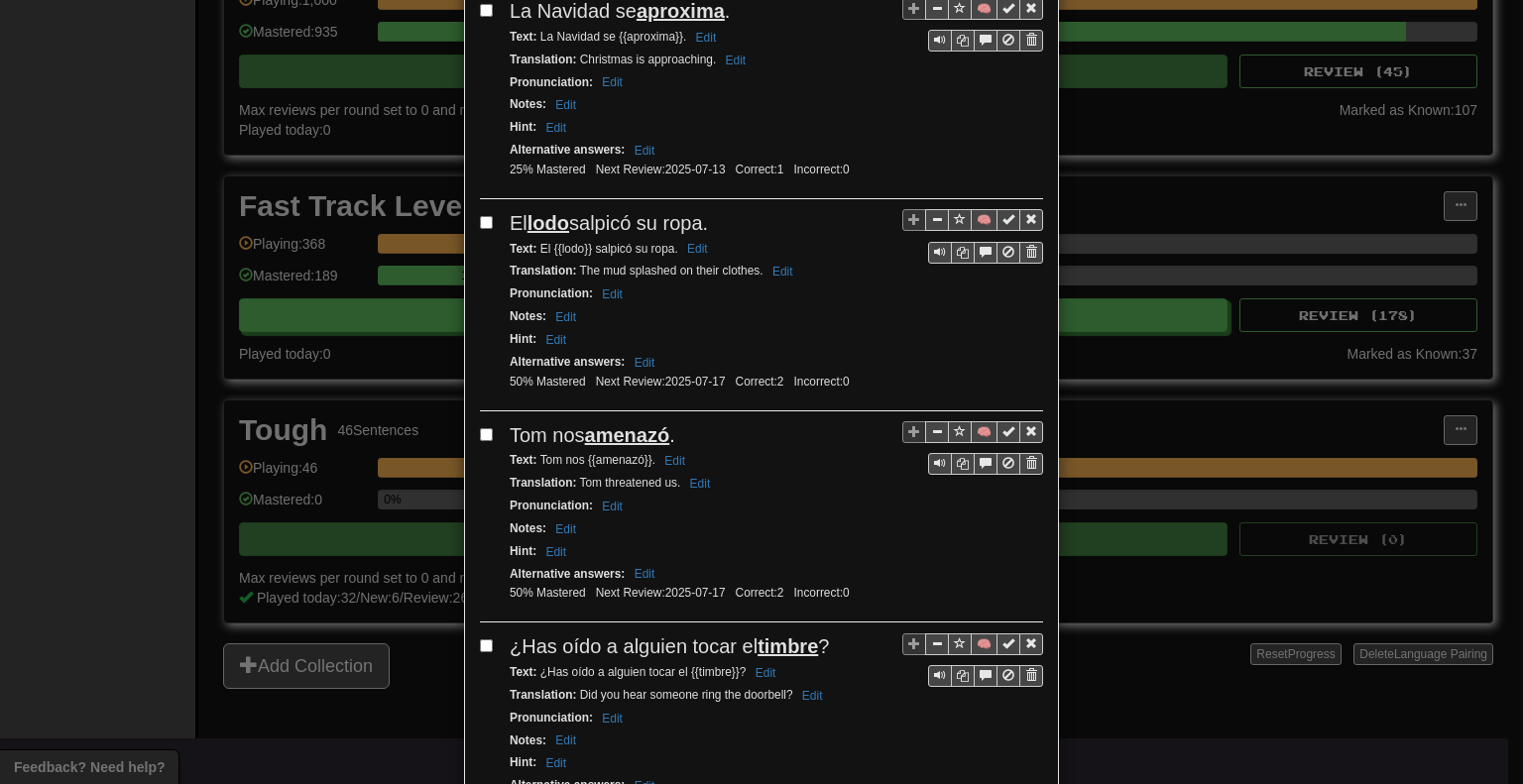 scroll, scrollTop: 3965, scrollLeft: 0, axis: vertical 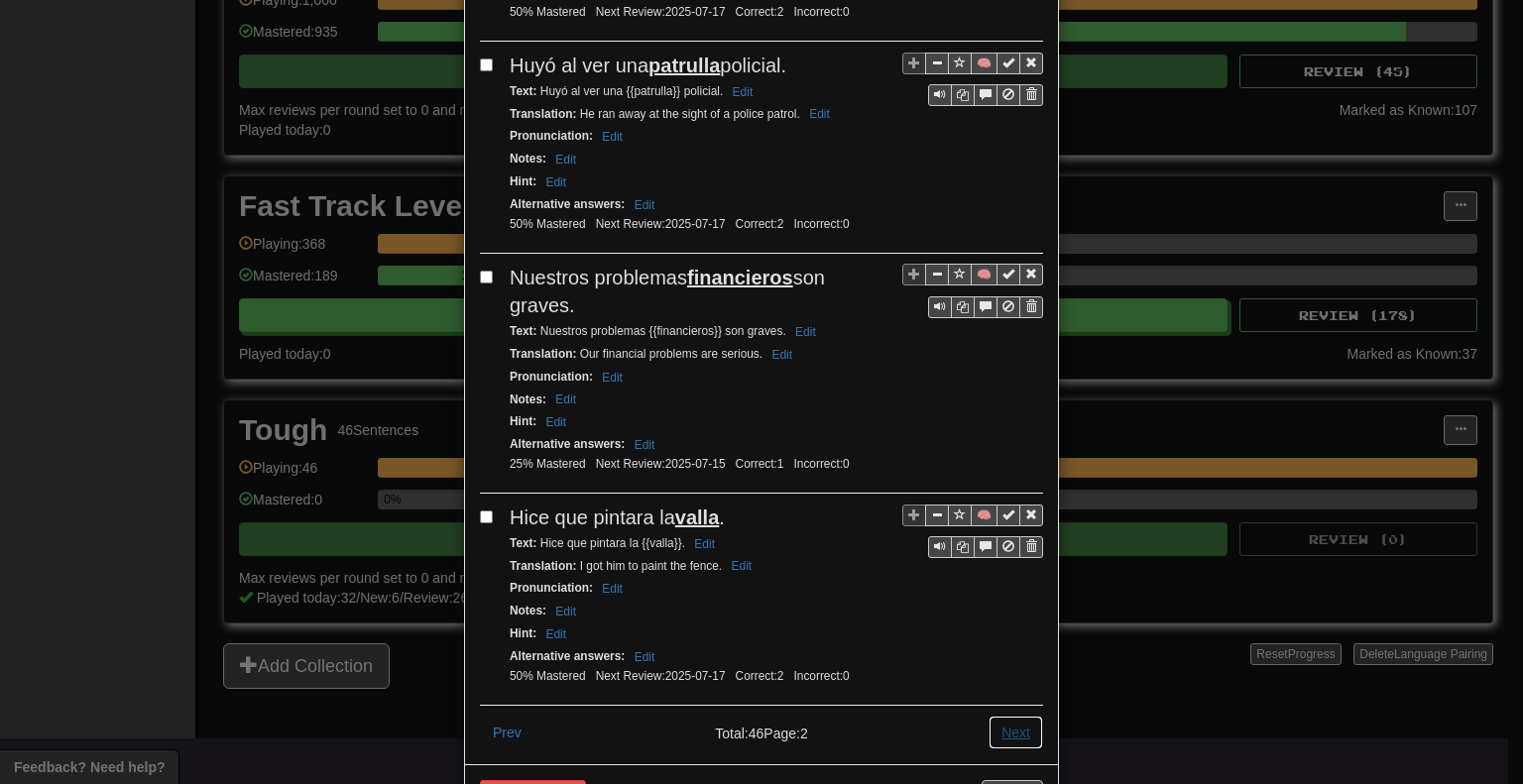 click on "Next" at bounding box center [1015, 732] 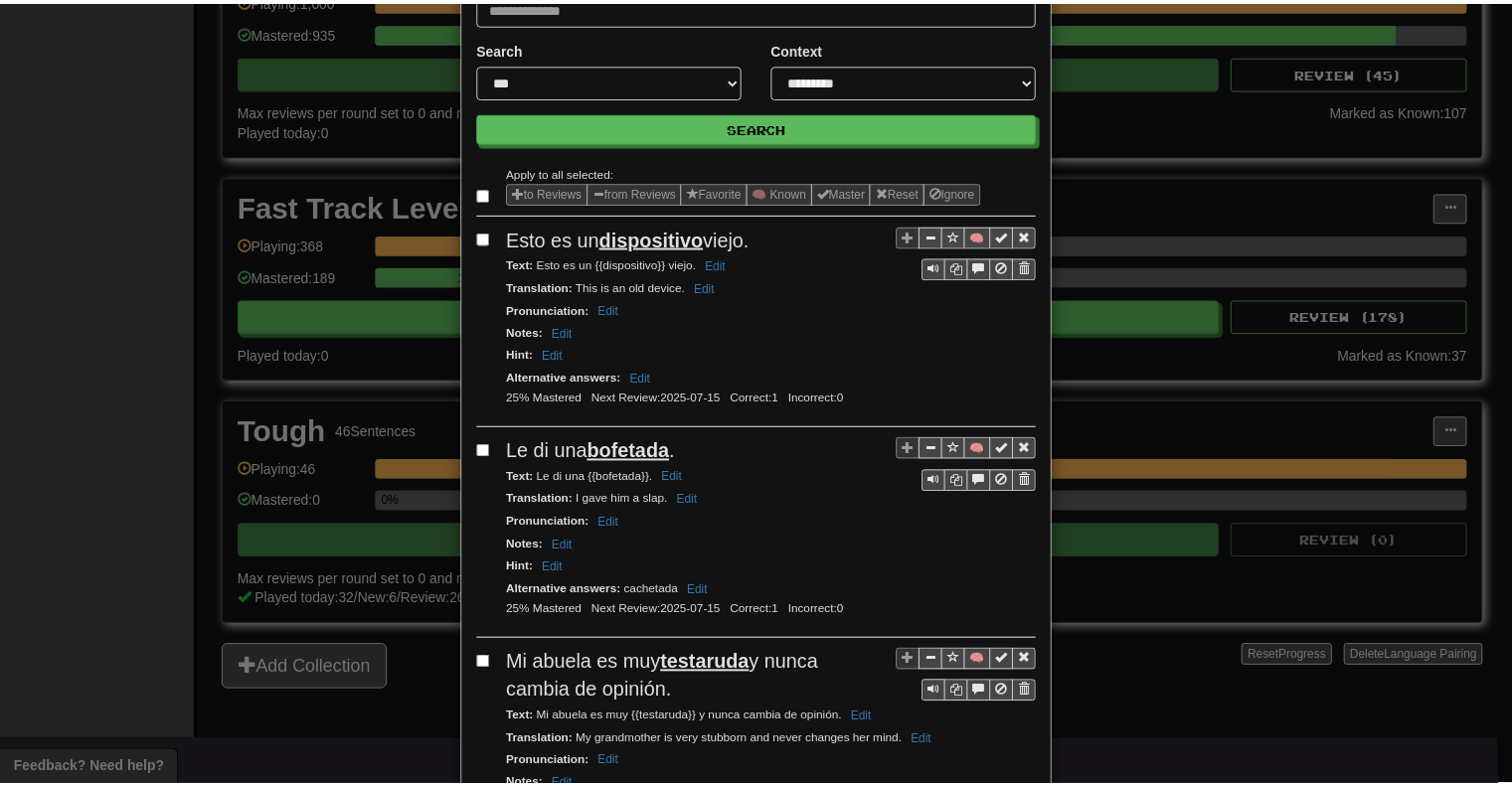 scroll, scrollTop: 0, scrollLeft: 0, axis: both 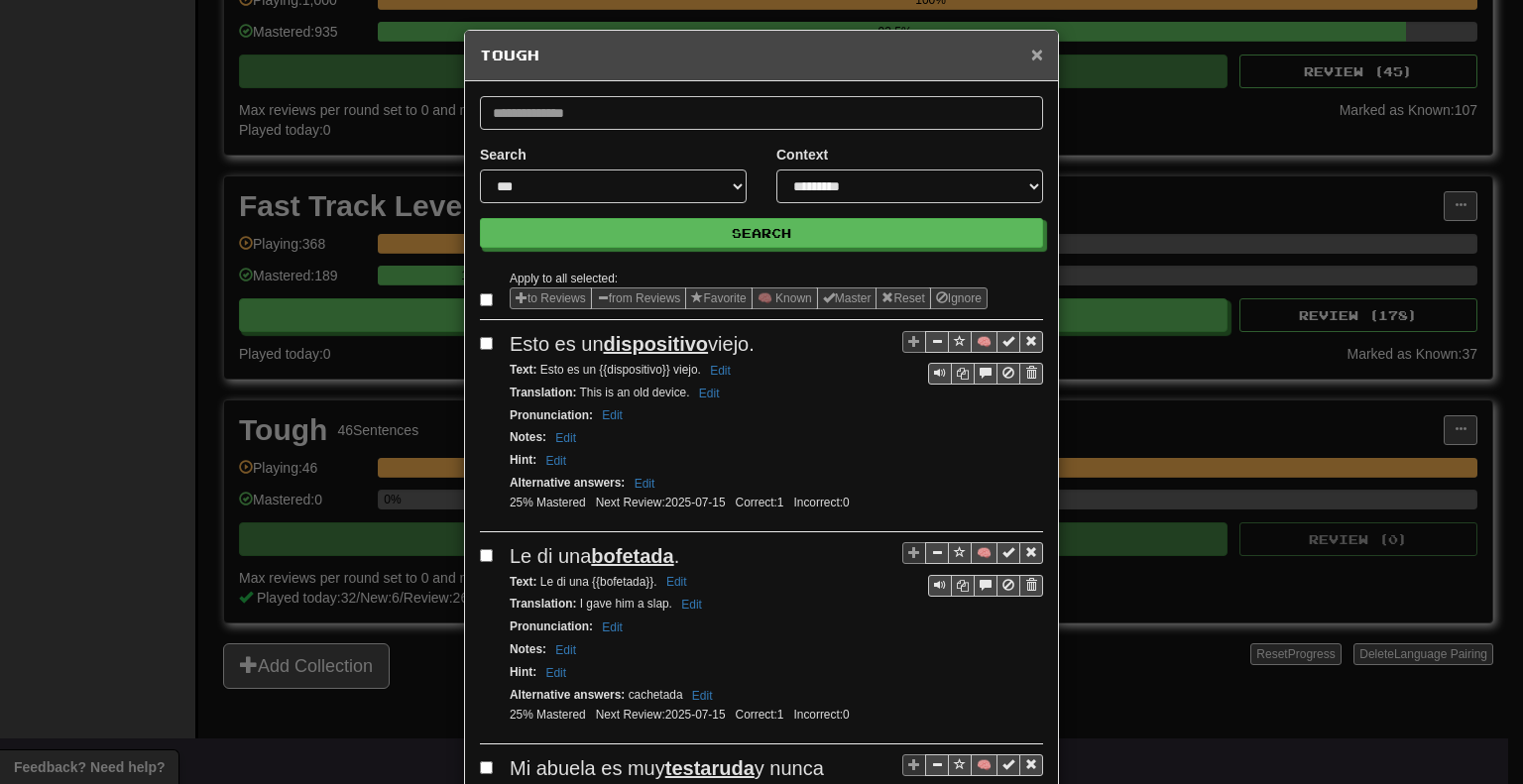 click on "×" at bounding box center [1037, 54] 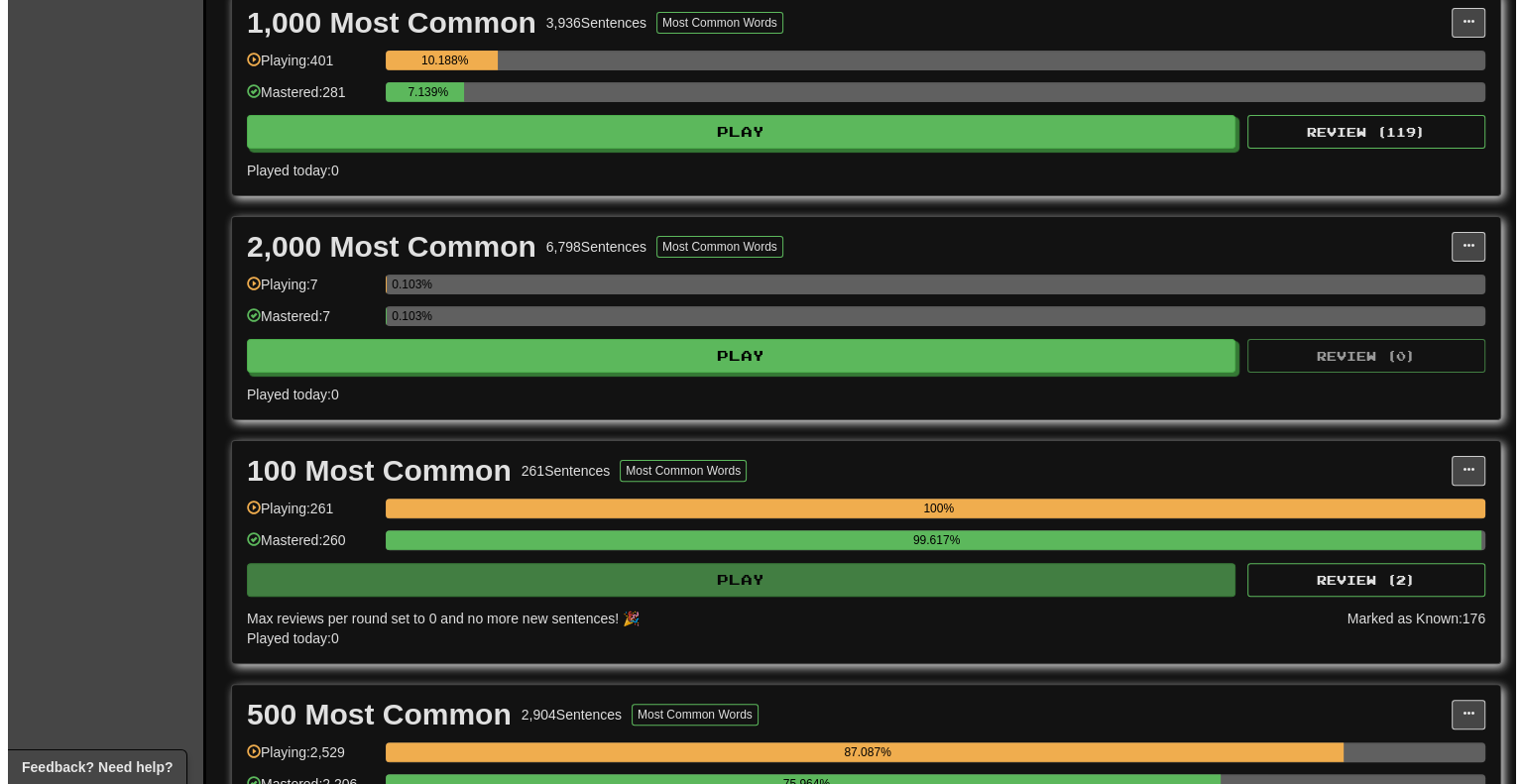 scroll, scrollTop: 496, scrollLeft: 0, axis: vertical 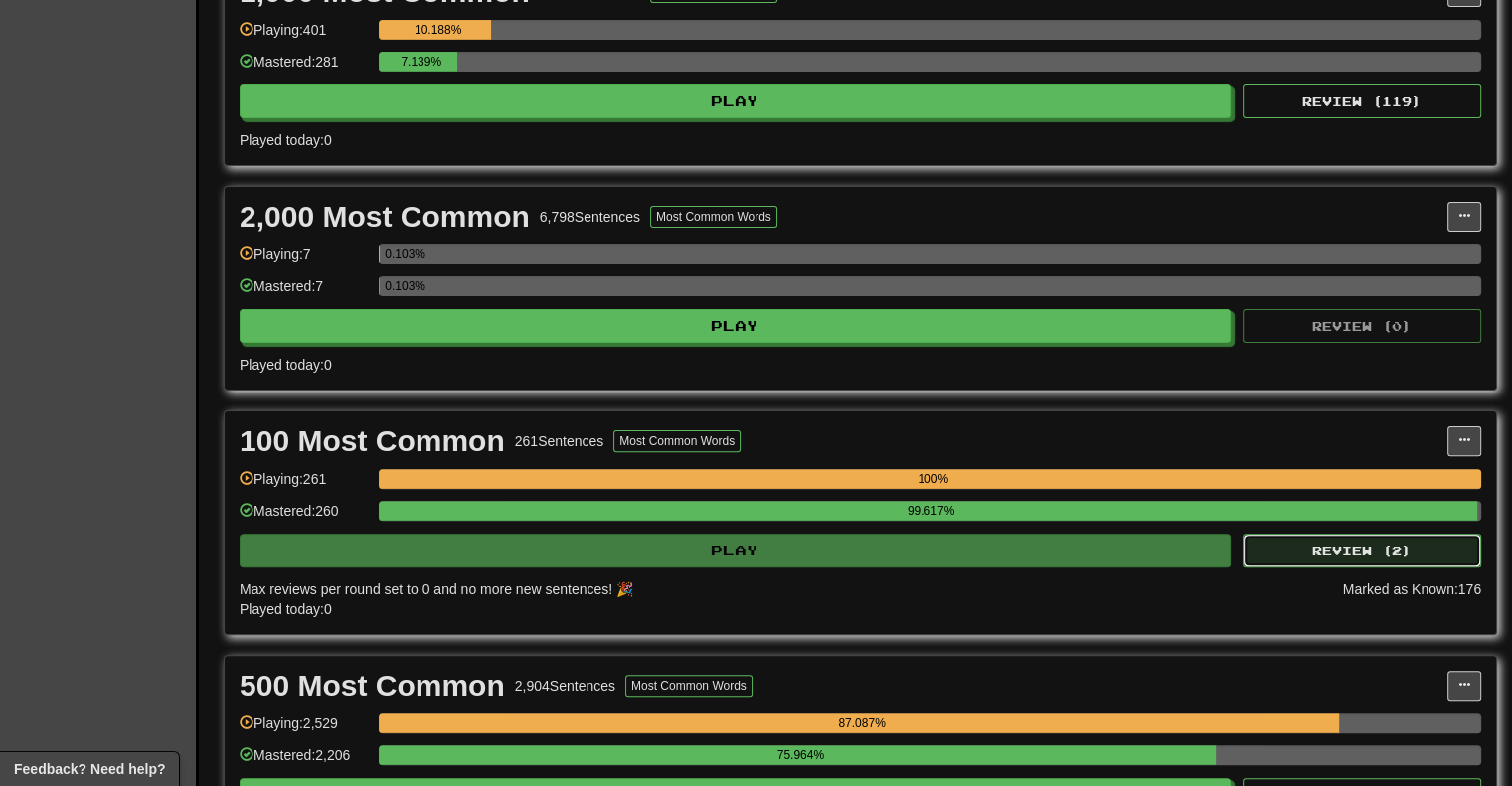 click on "Review ( 2 )" at bounding box center (1362, 550) 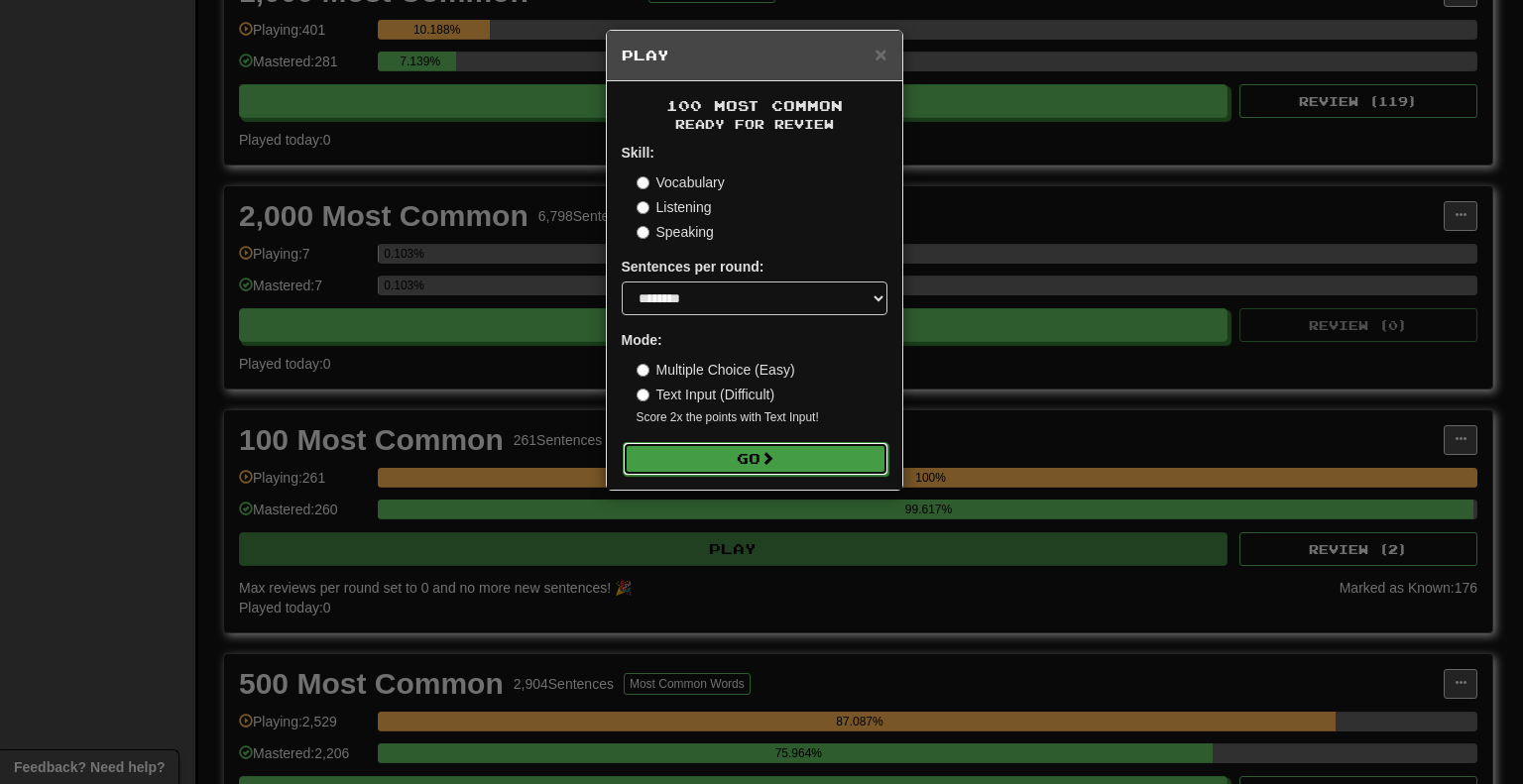 click at bounding box center (767, 458) 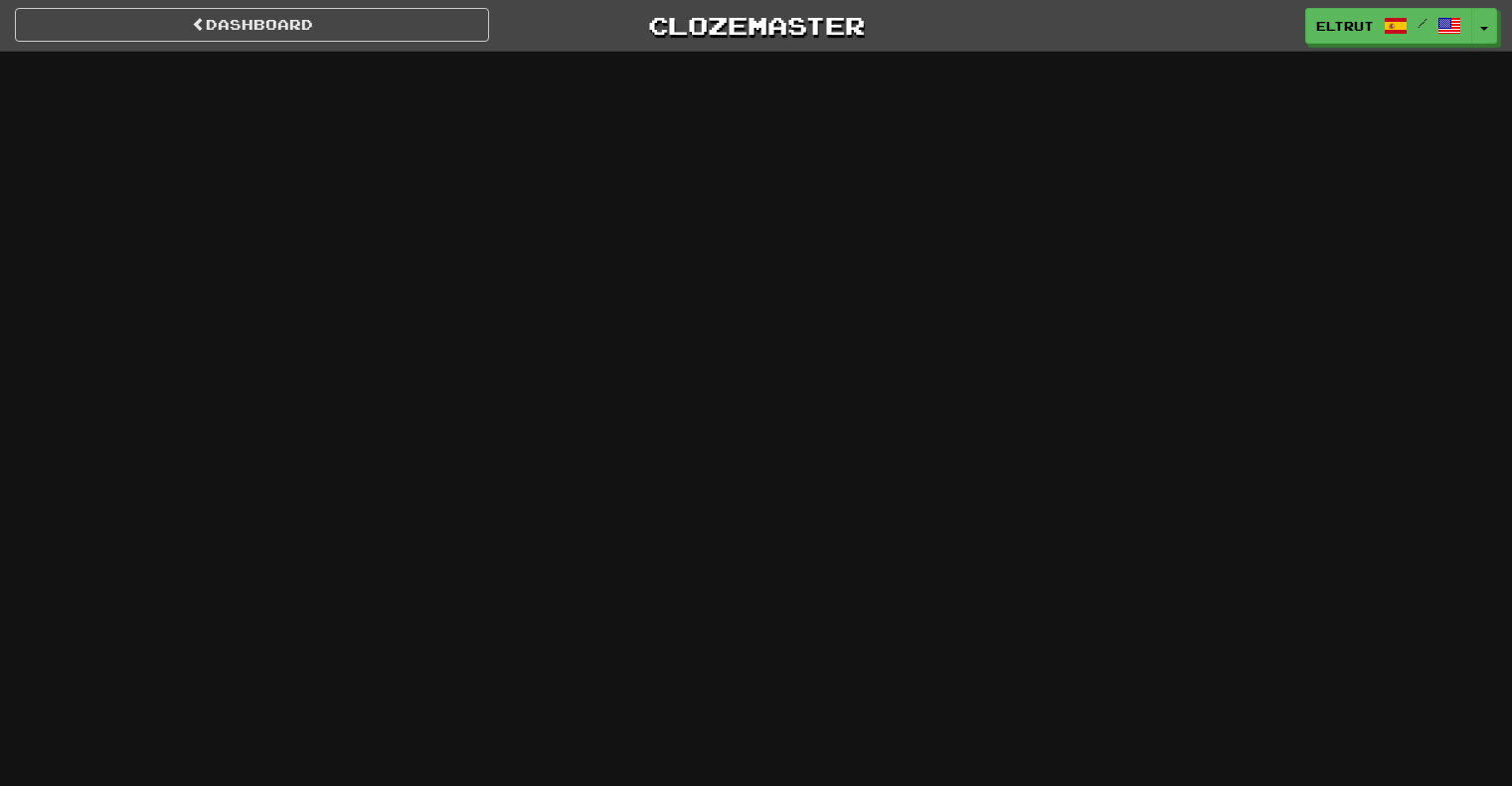 scroll, scrollTop: 0, scrollLeft: 0, axis: both 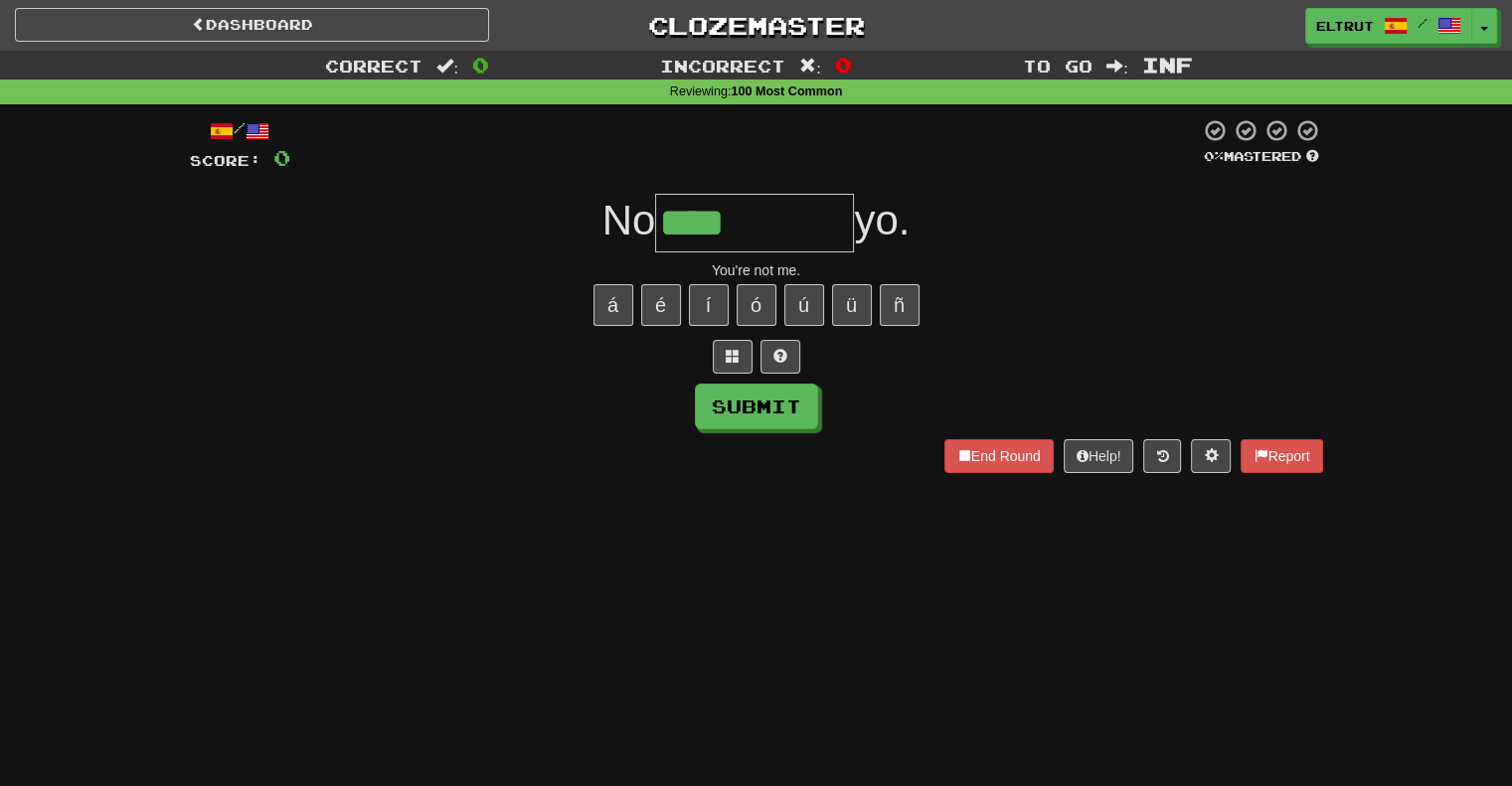 type on "****" 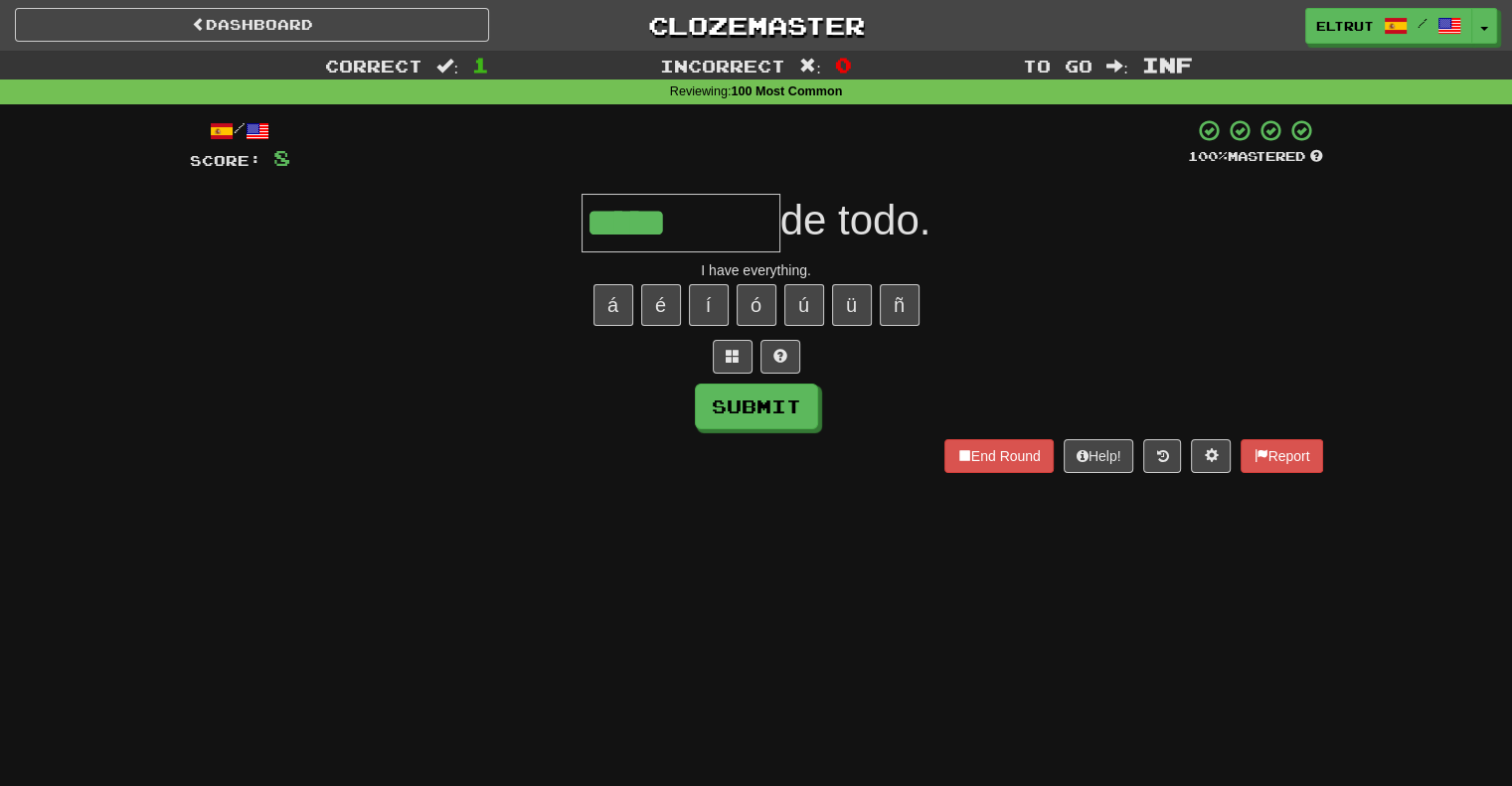 type on "*****" 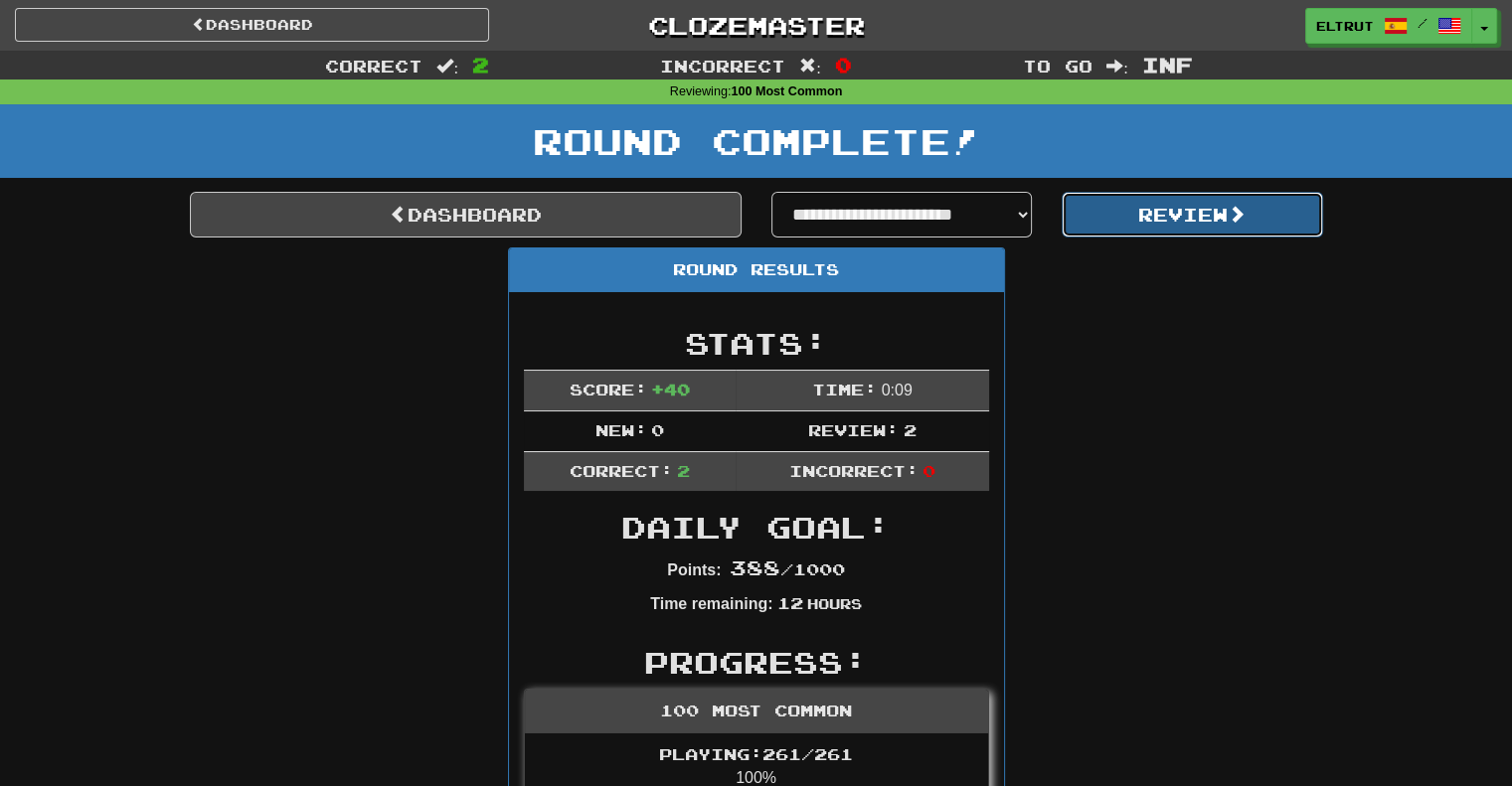 click on "Review" at bounding box center [1192, 215] 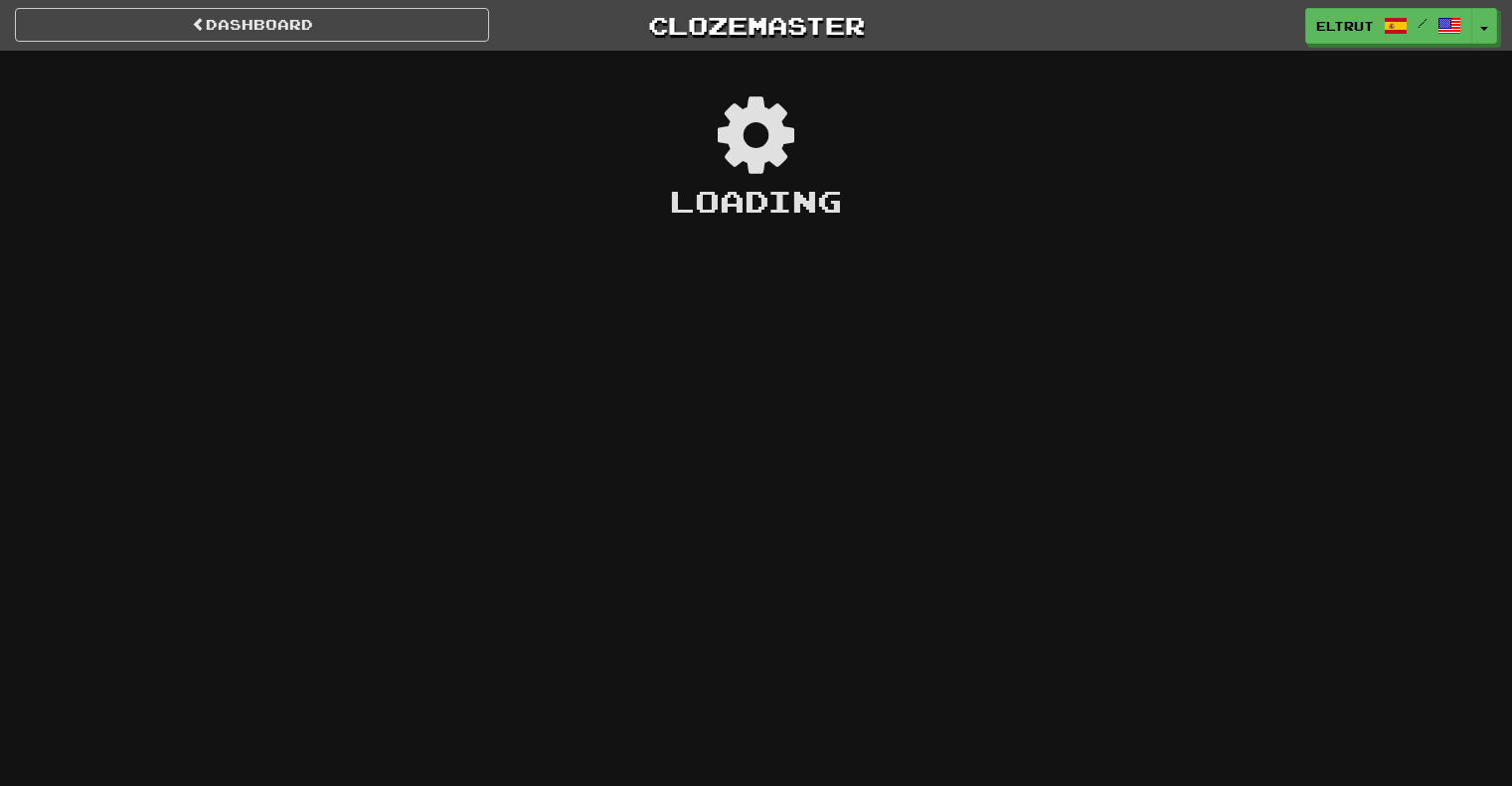 scroll, scrollTop: 0, scrollLeft: 0, axis: both 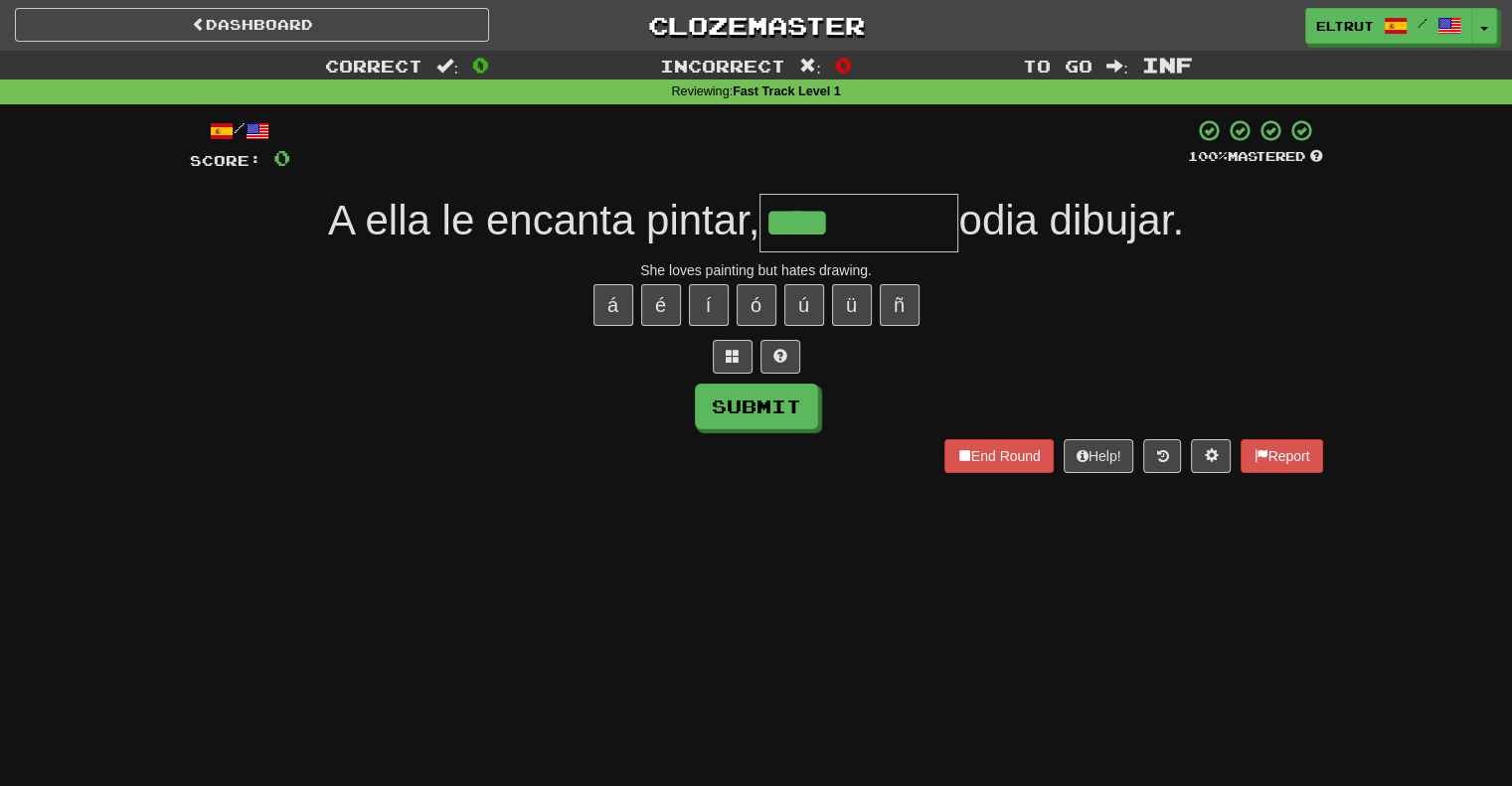 type on "****" 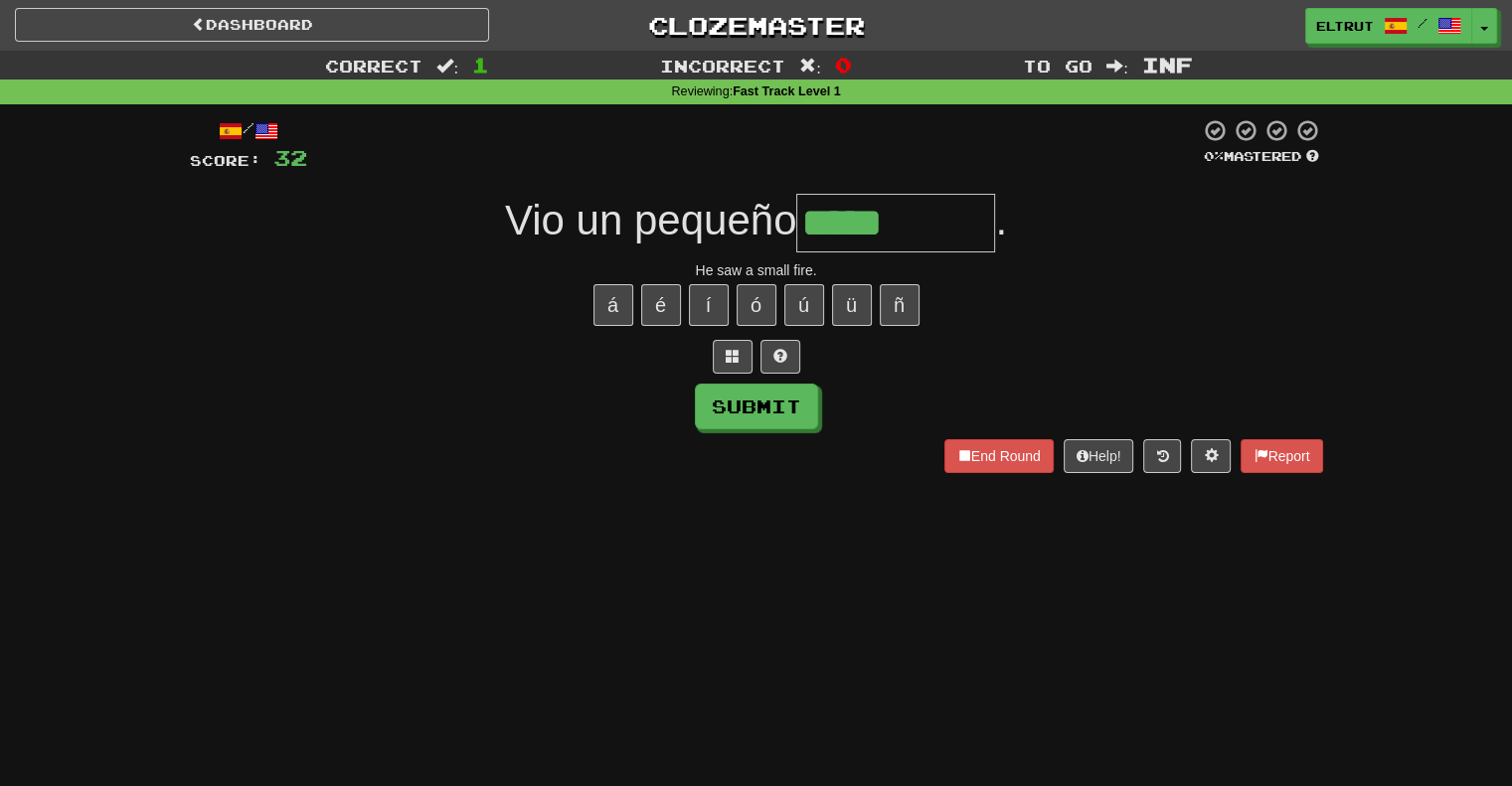 type on "*****" 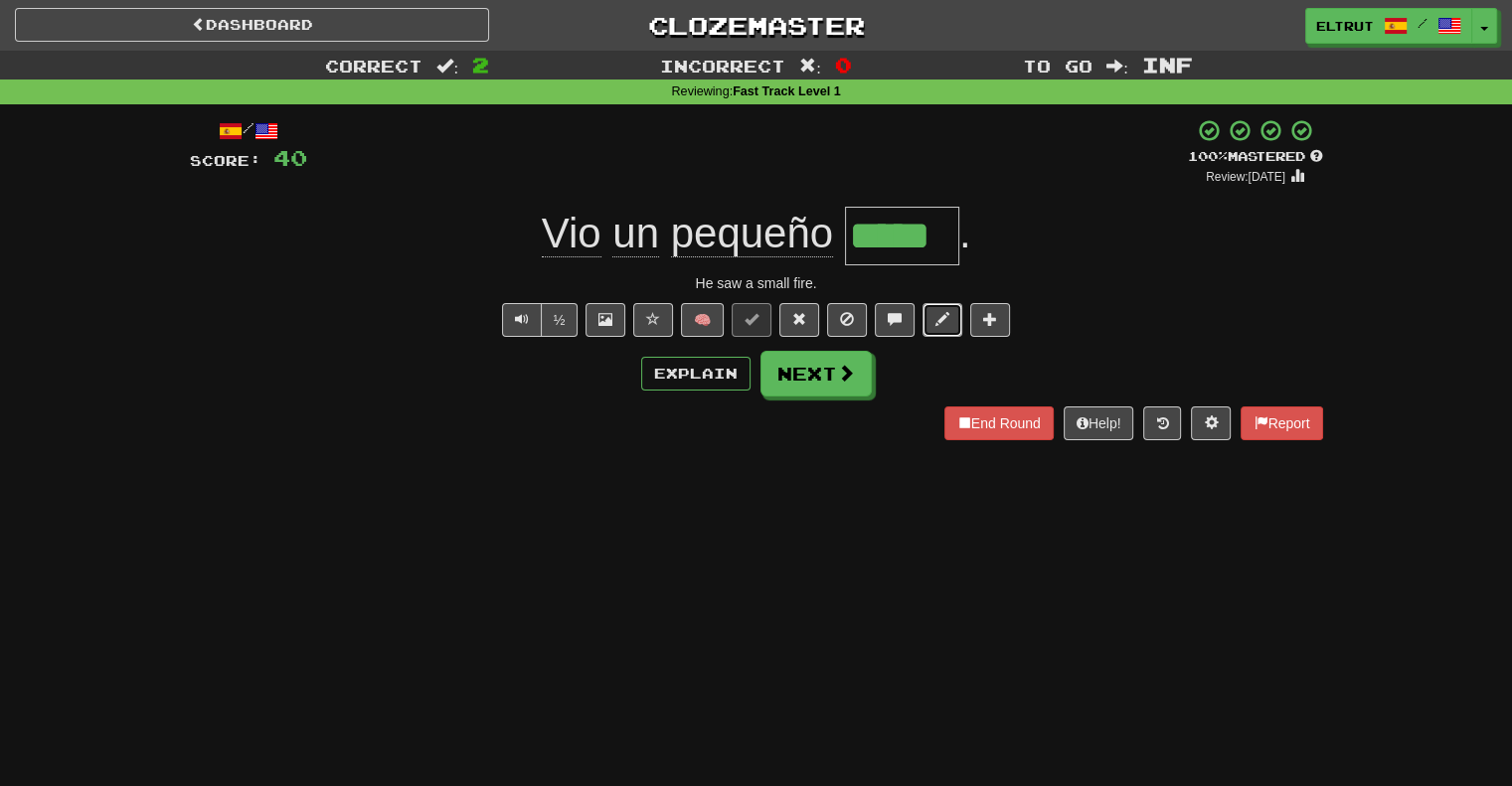 click at bounding box center [942, 320] 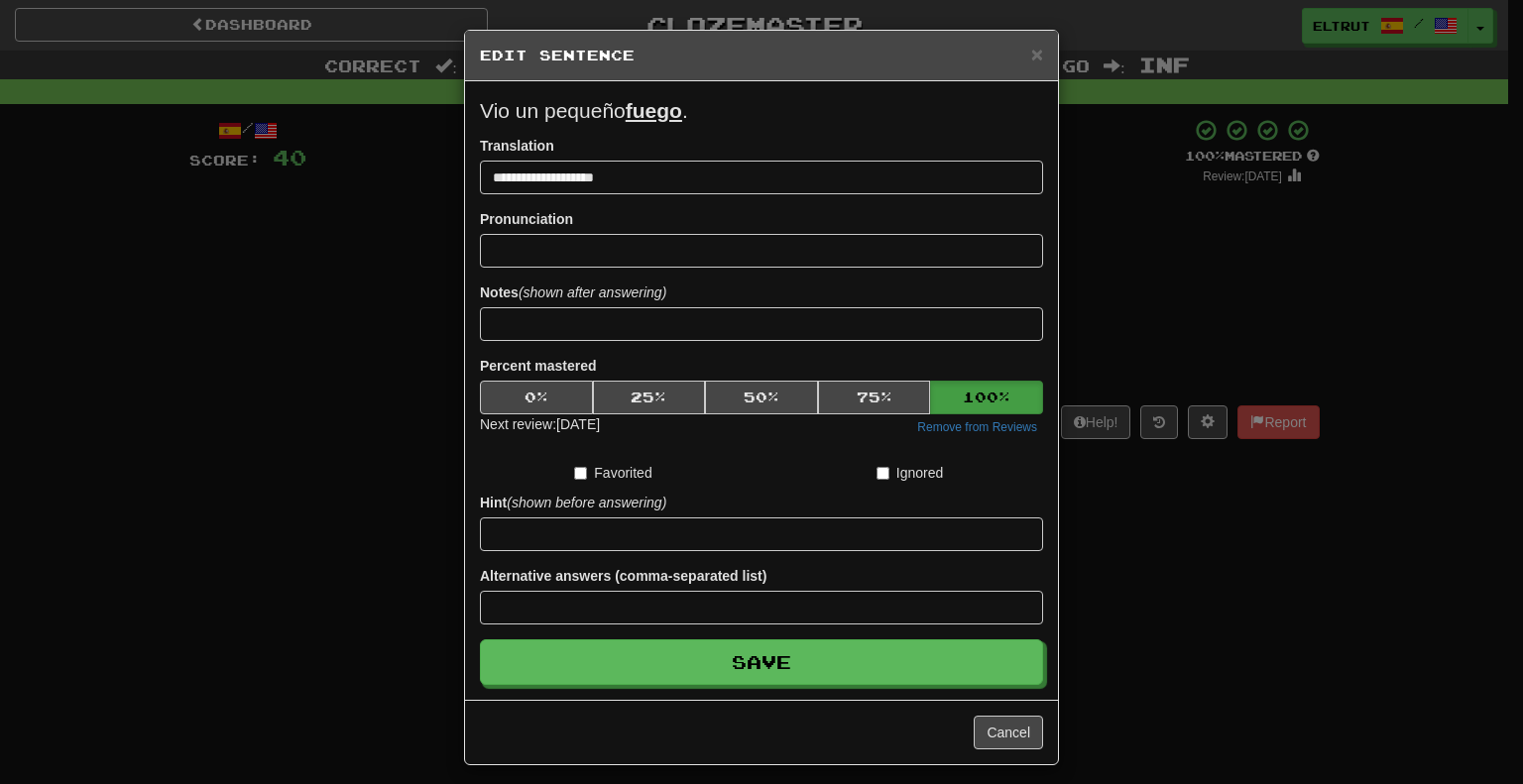 click on "**********" at bounding box center (762, 391) 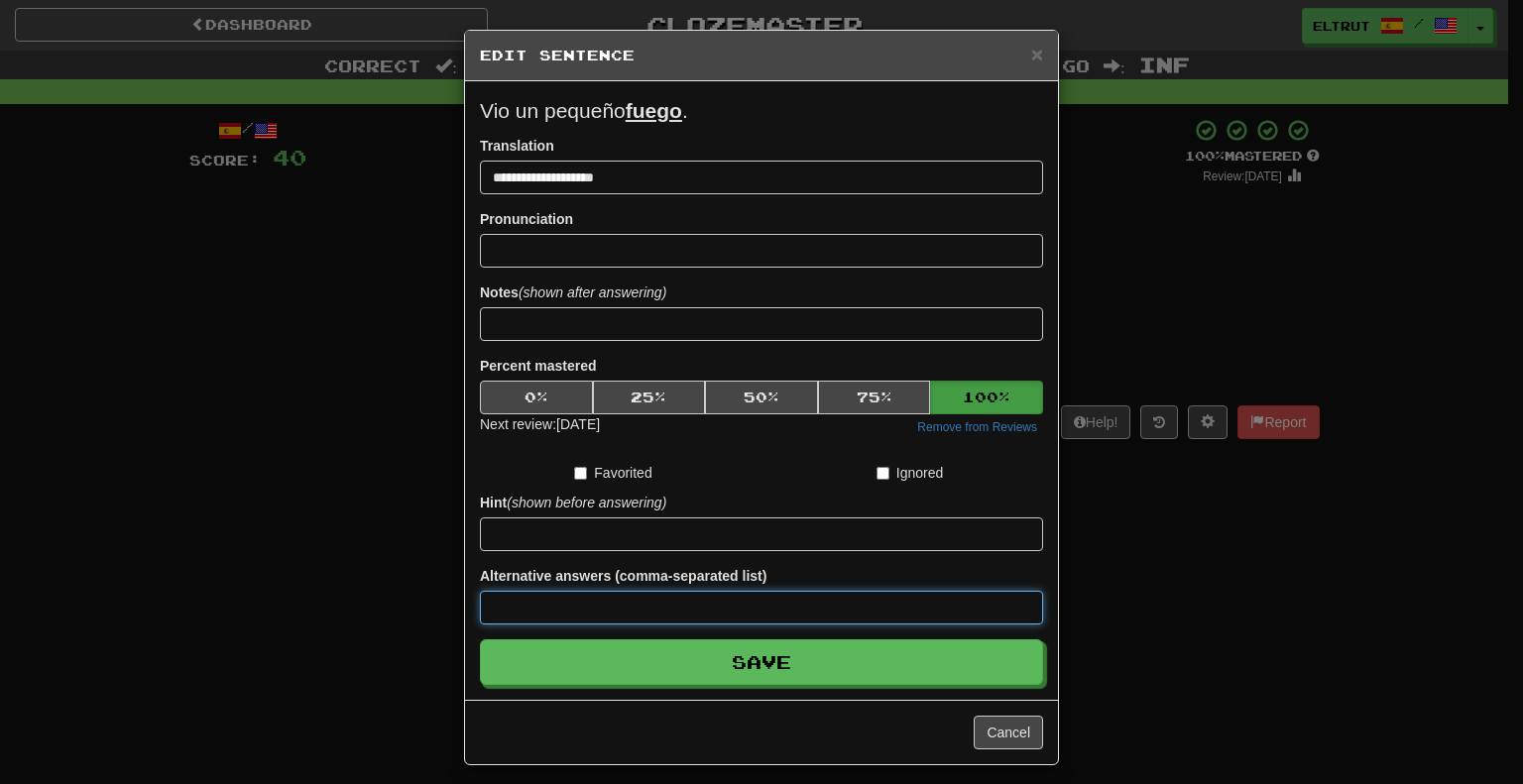 click at bounding box center [762, 608] 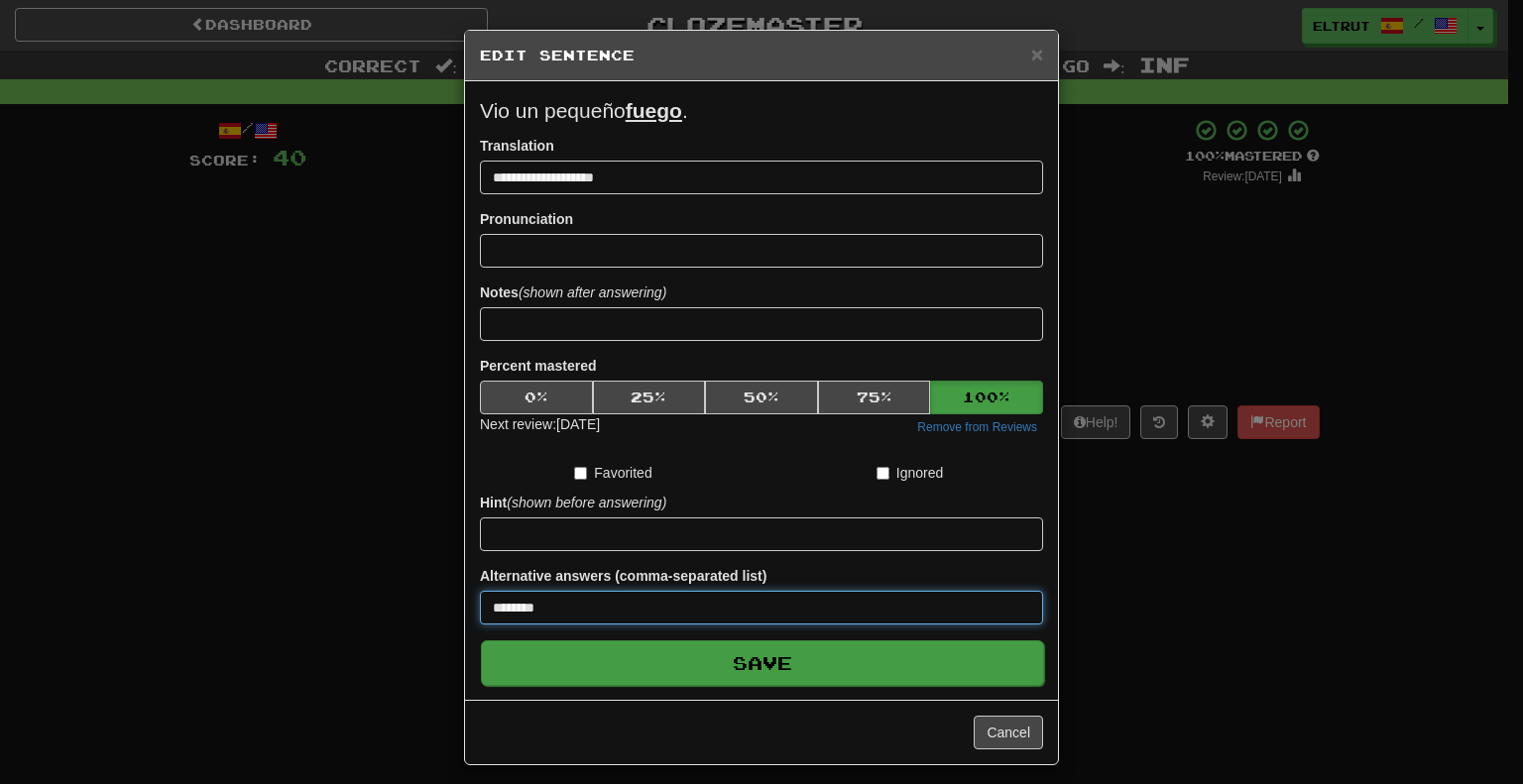 type on "********" 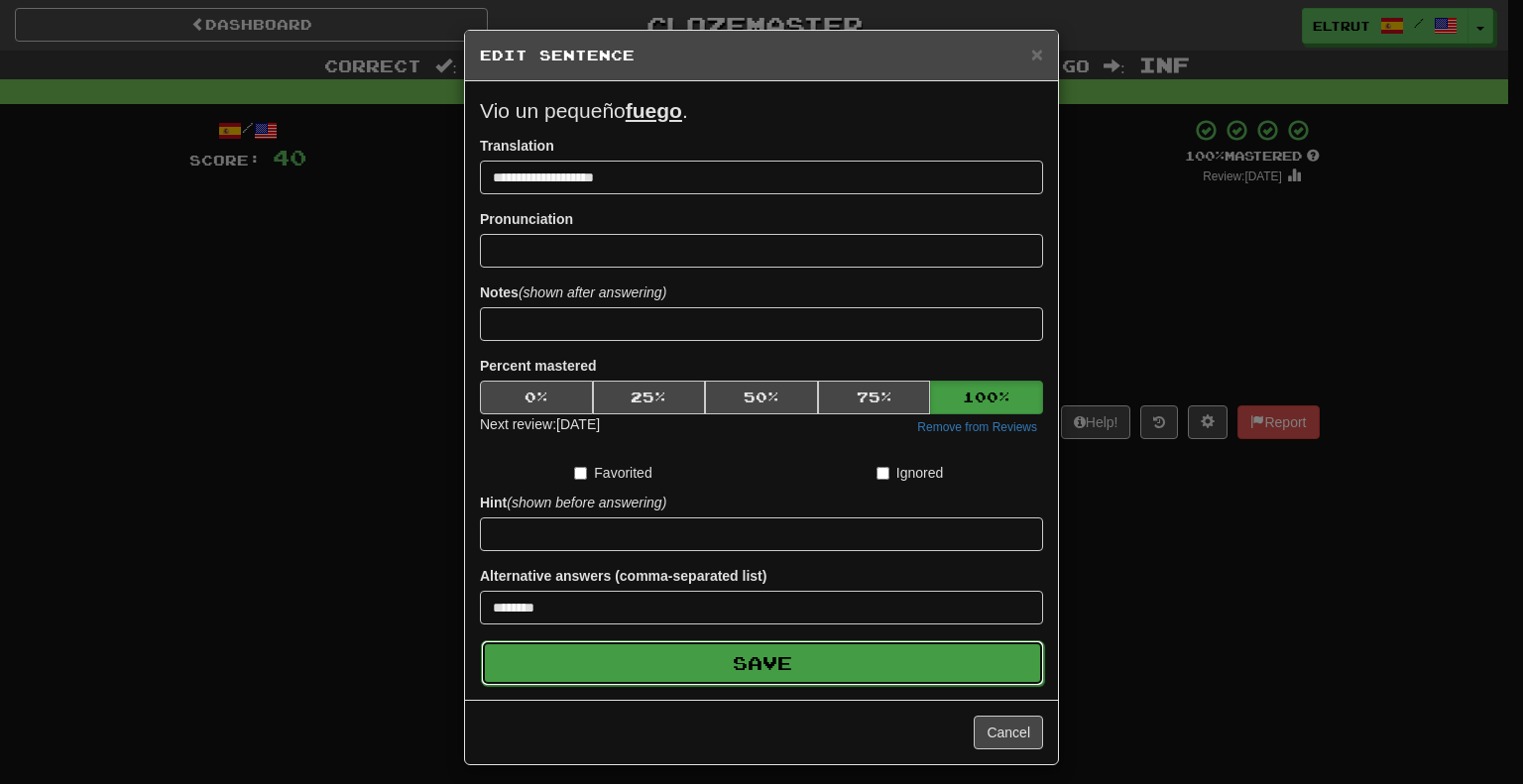 click on "Save" at bounding box center (762, 663) 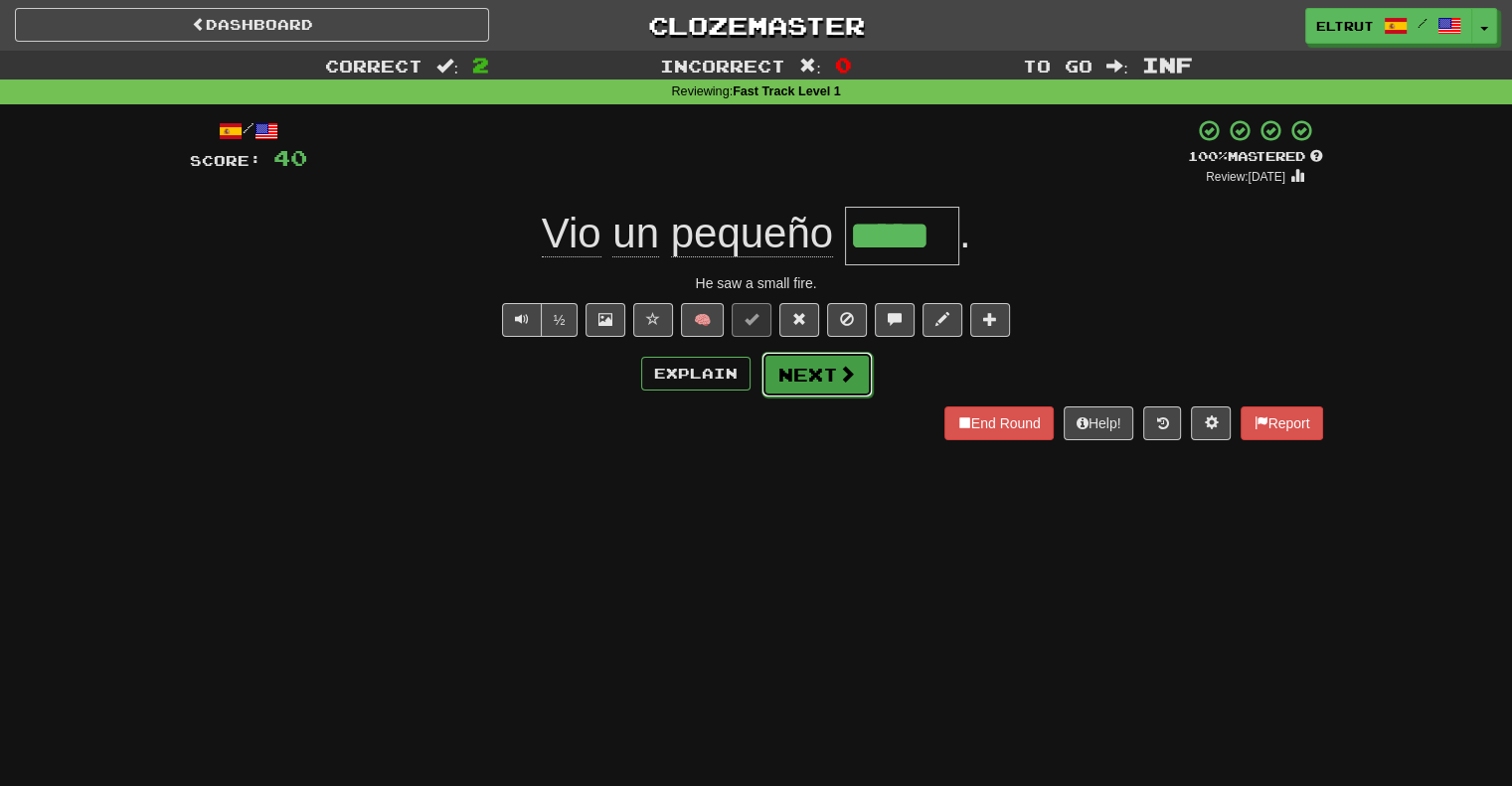 click on "Next" at bounding box center [817, 375] 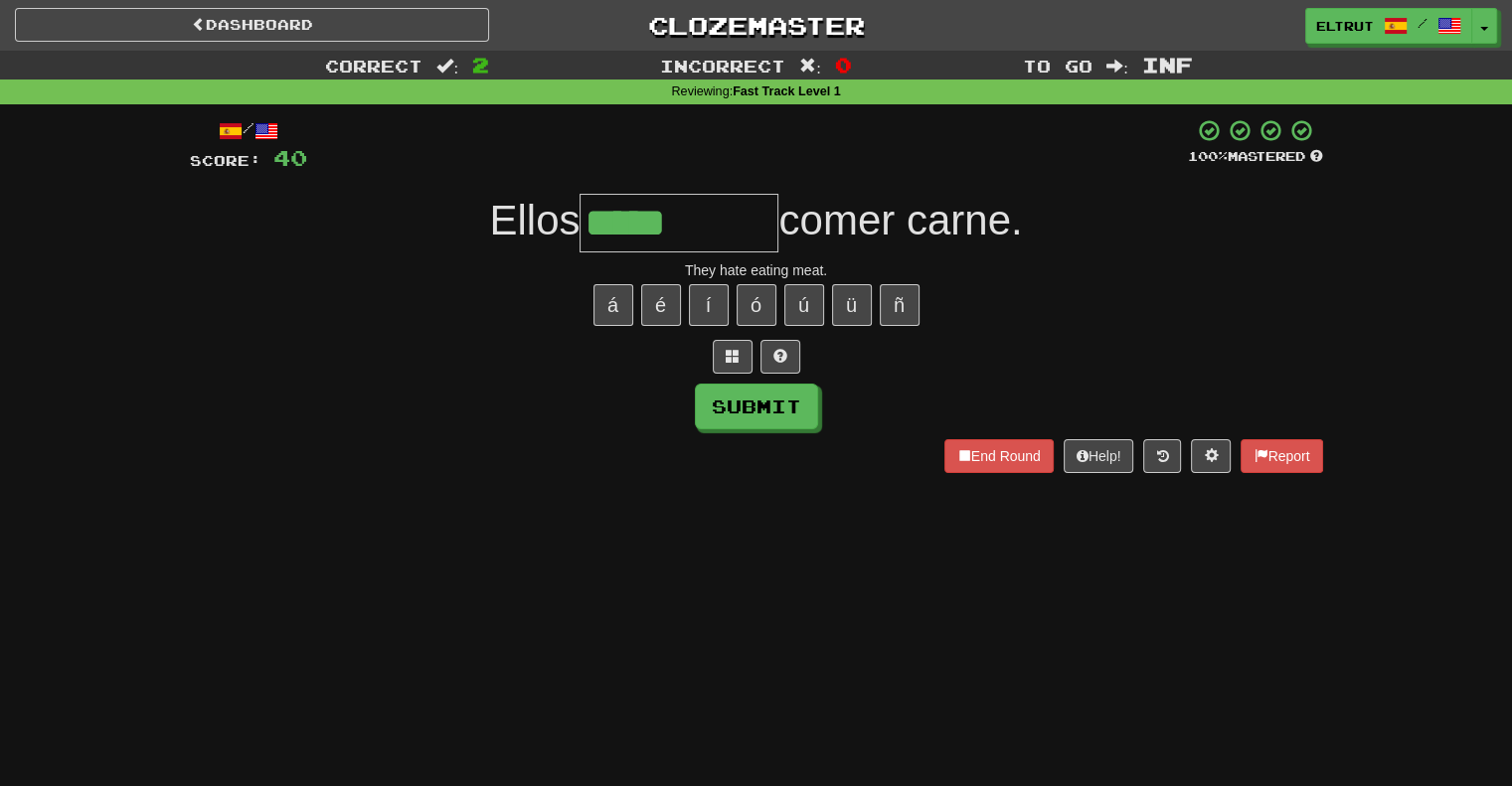 type on "*****" 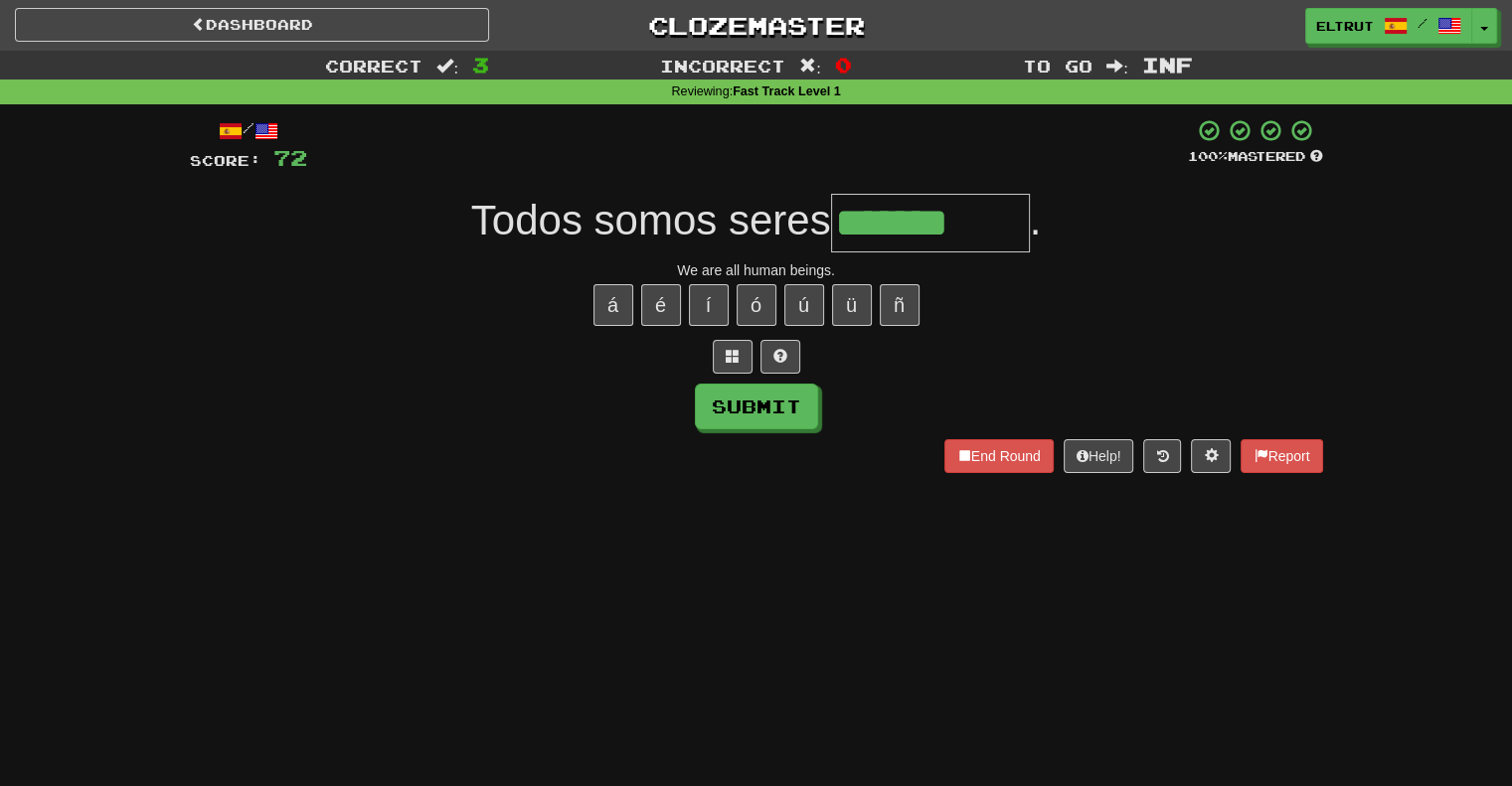 type on "*******" 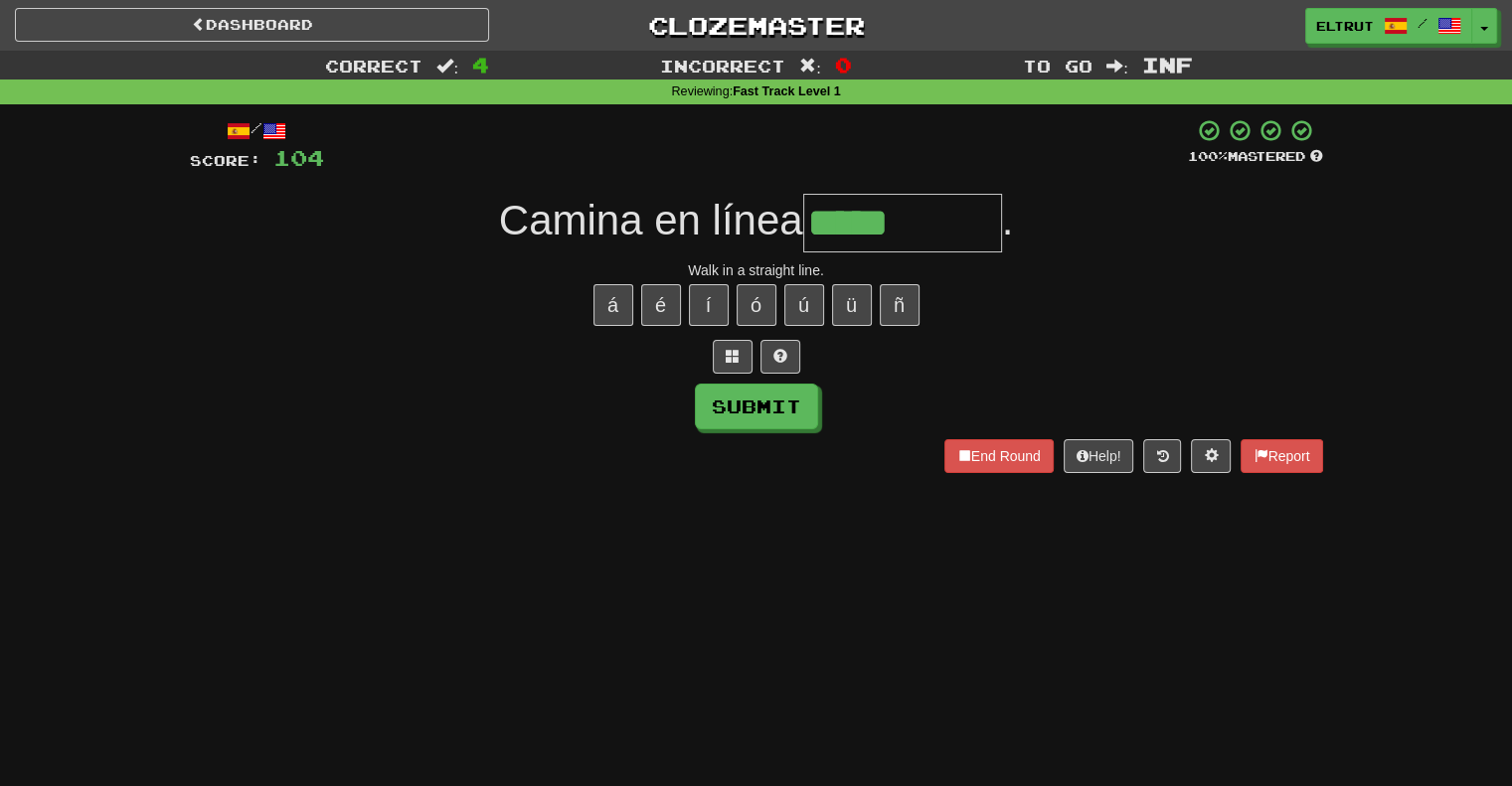 type on "*****" 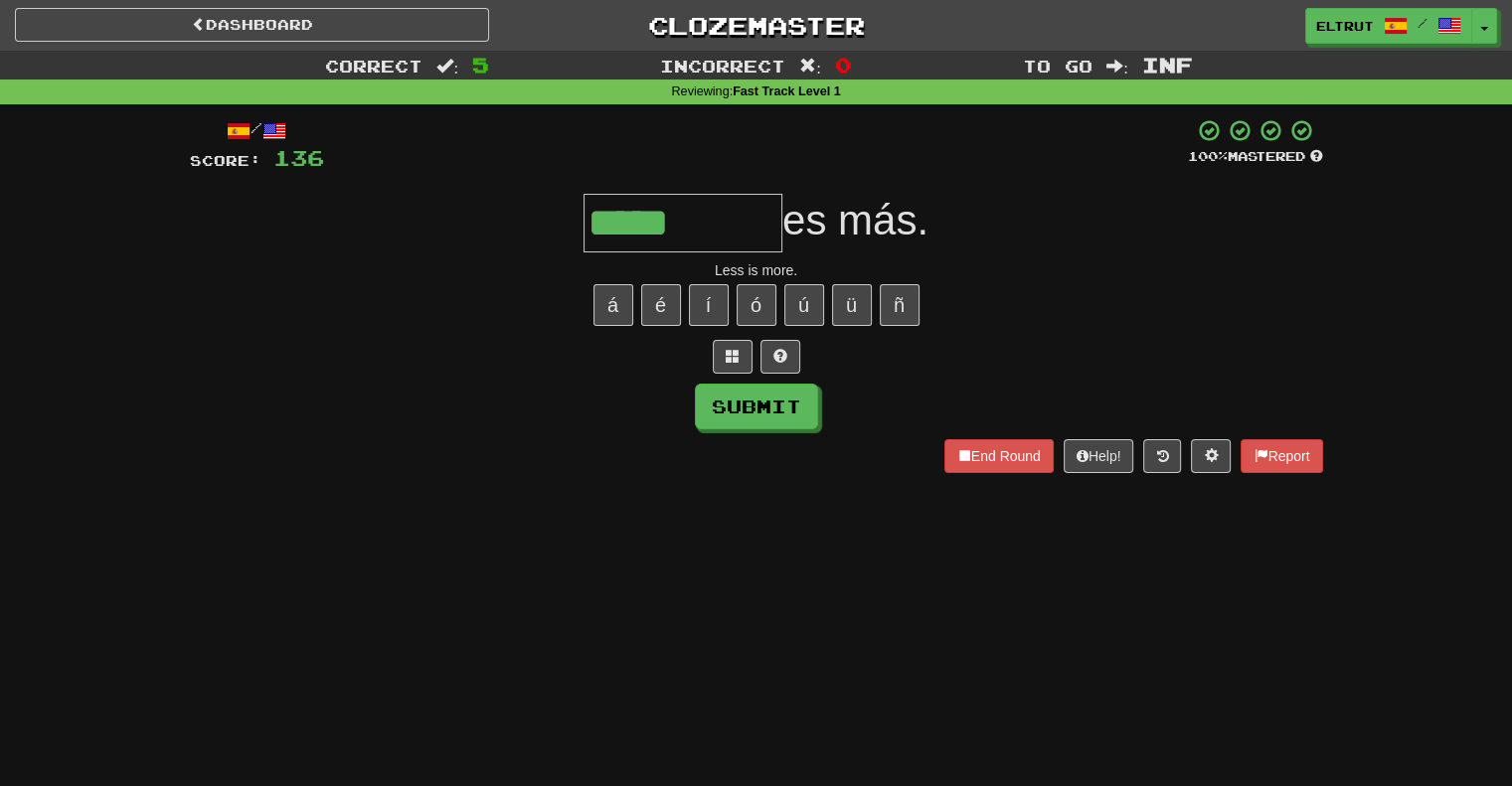 type on "*****" 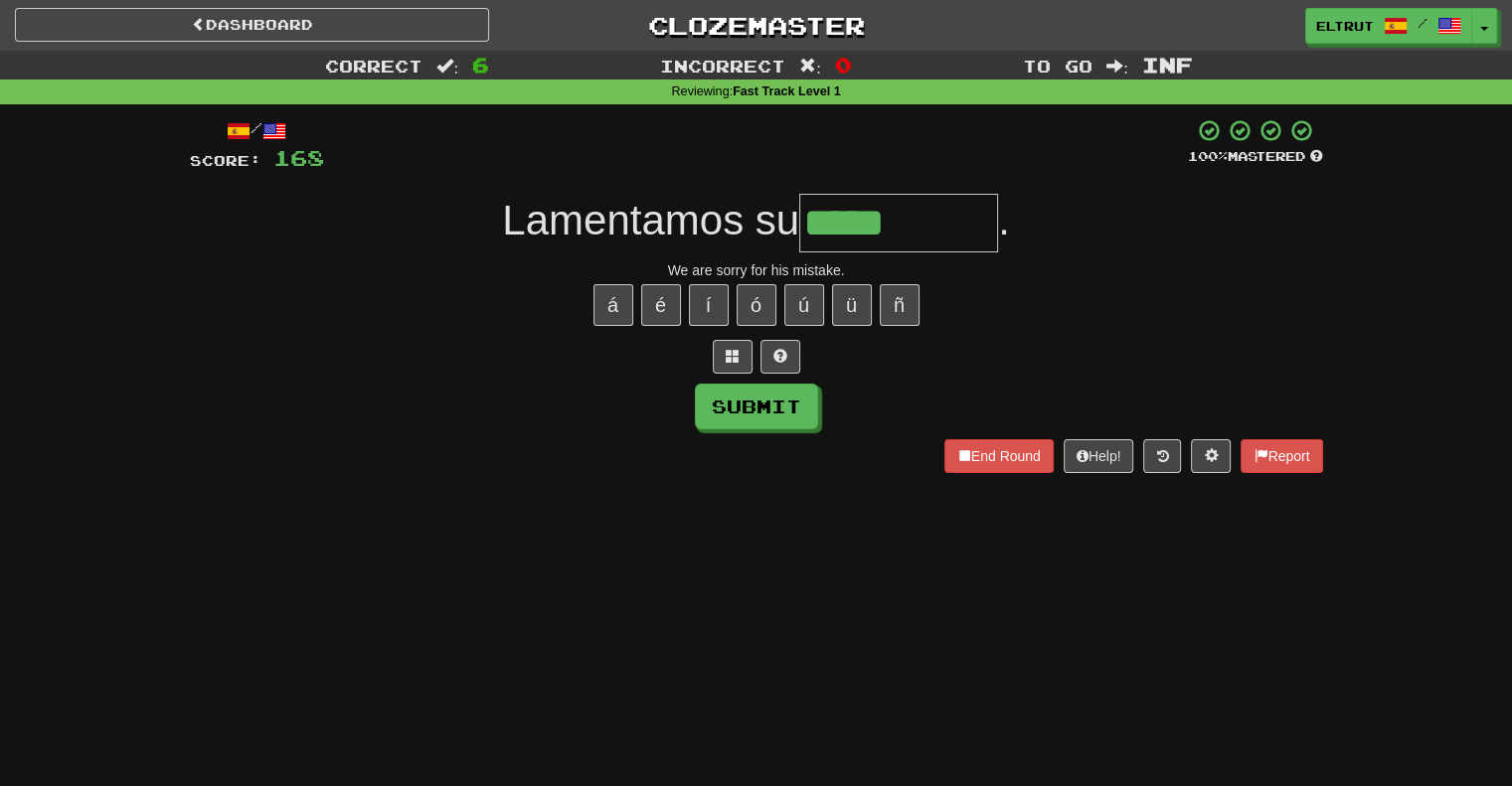 type on "*****" 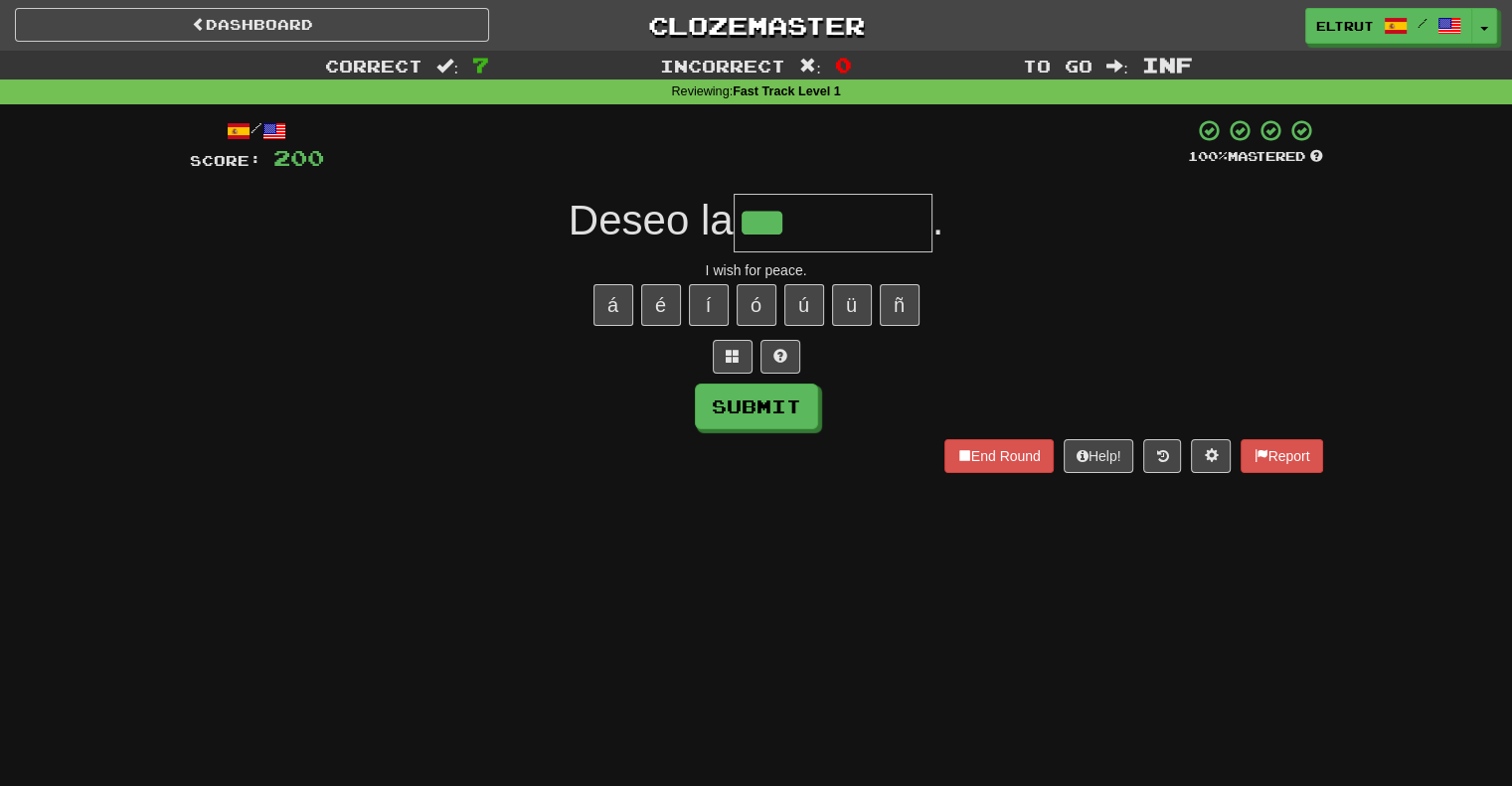 type on "***" 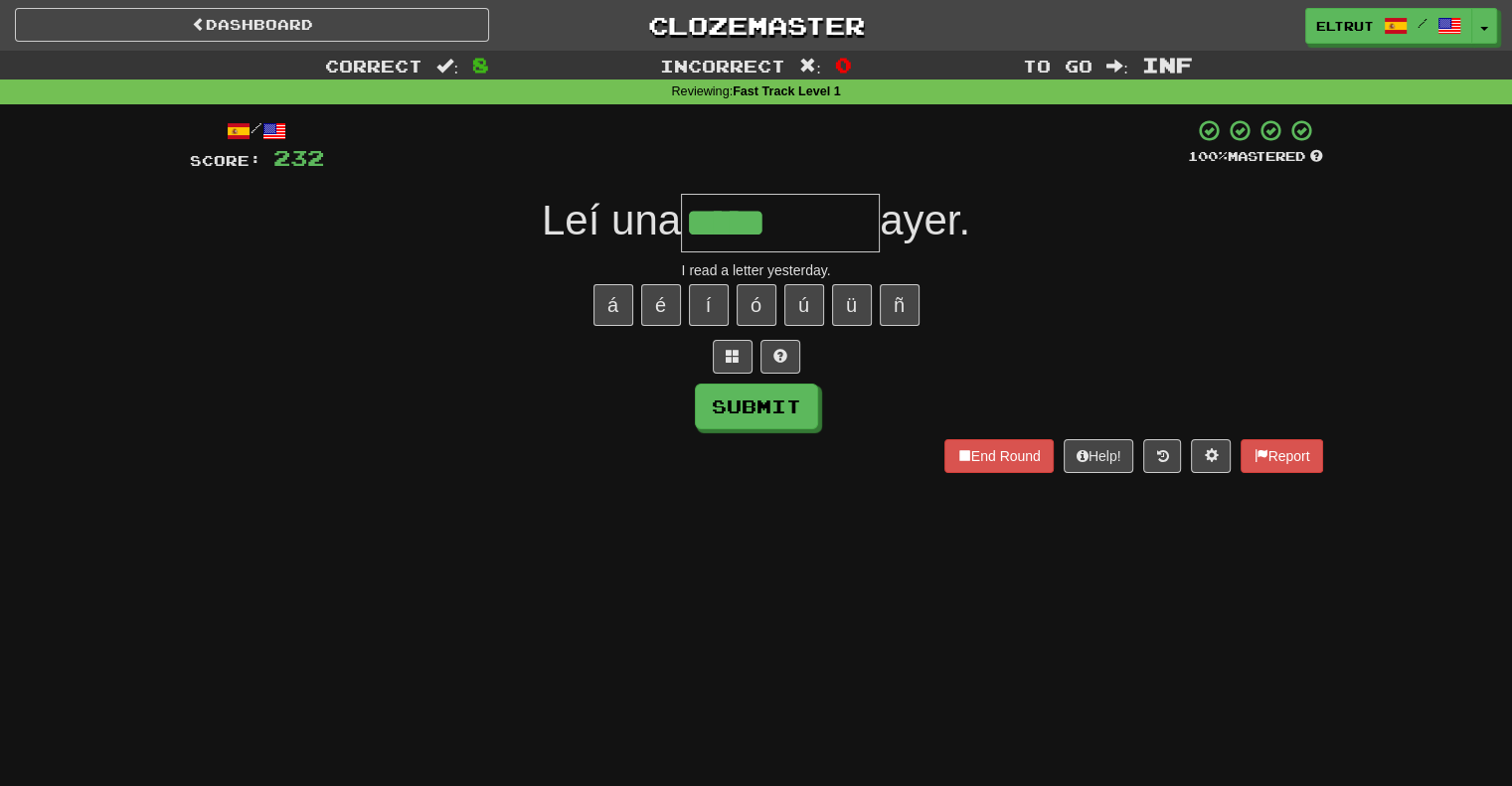type on "*****" 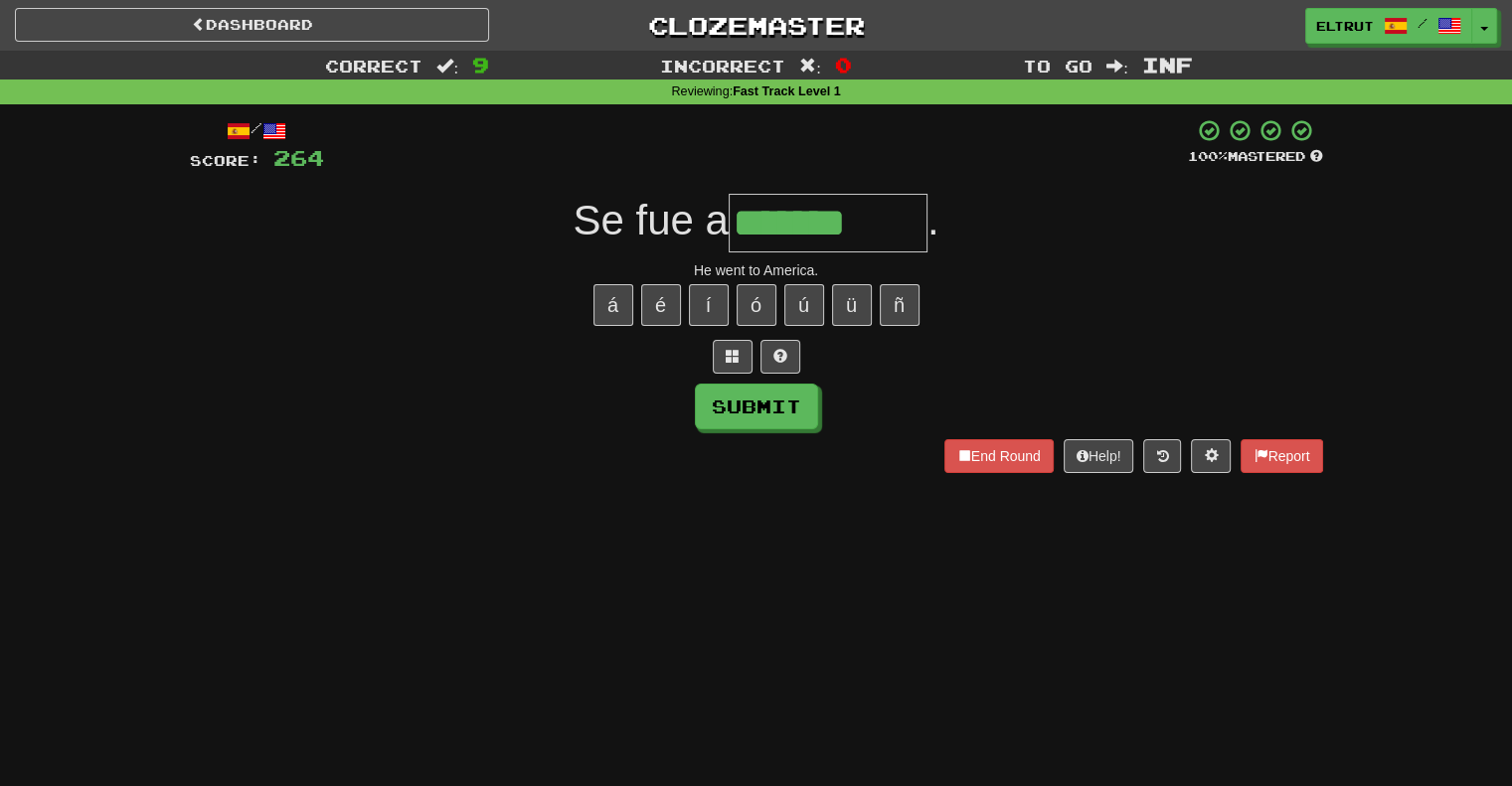 type on "*******" 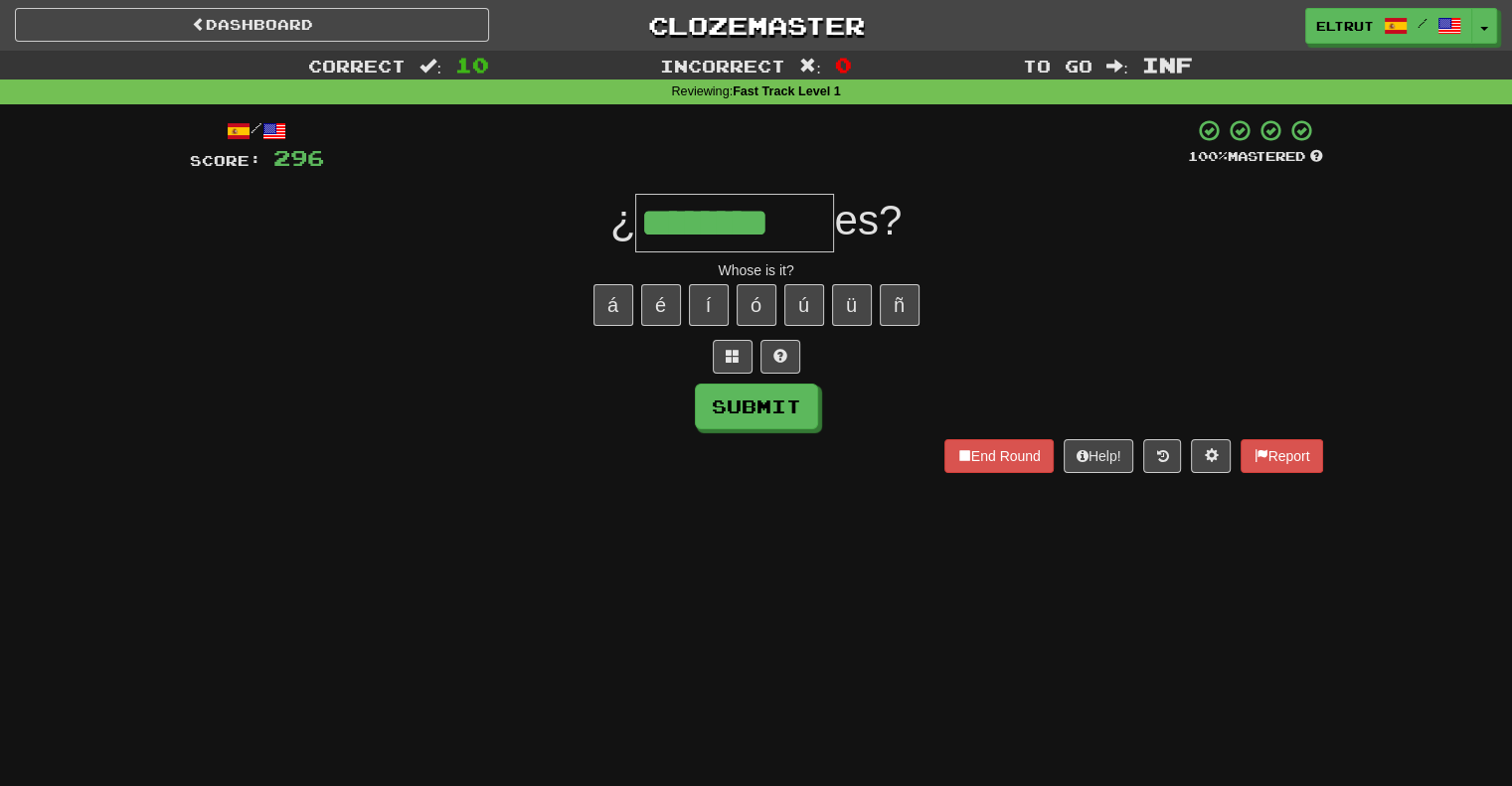 type on "********" 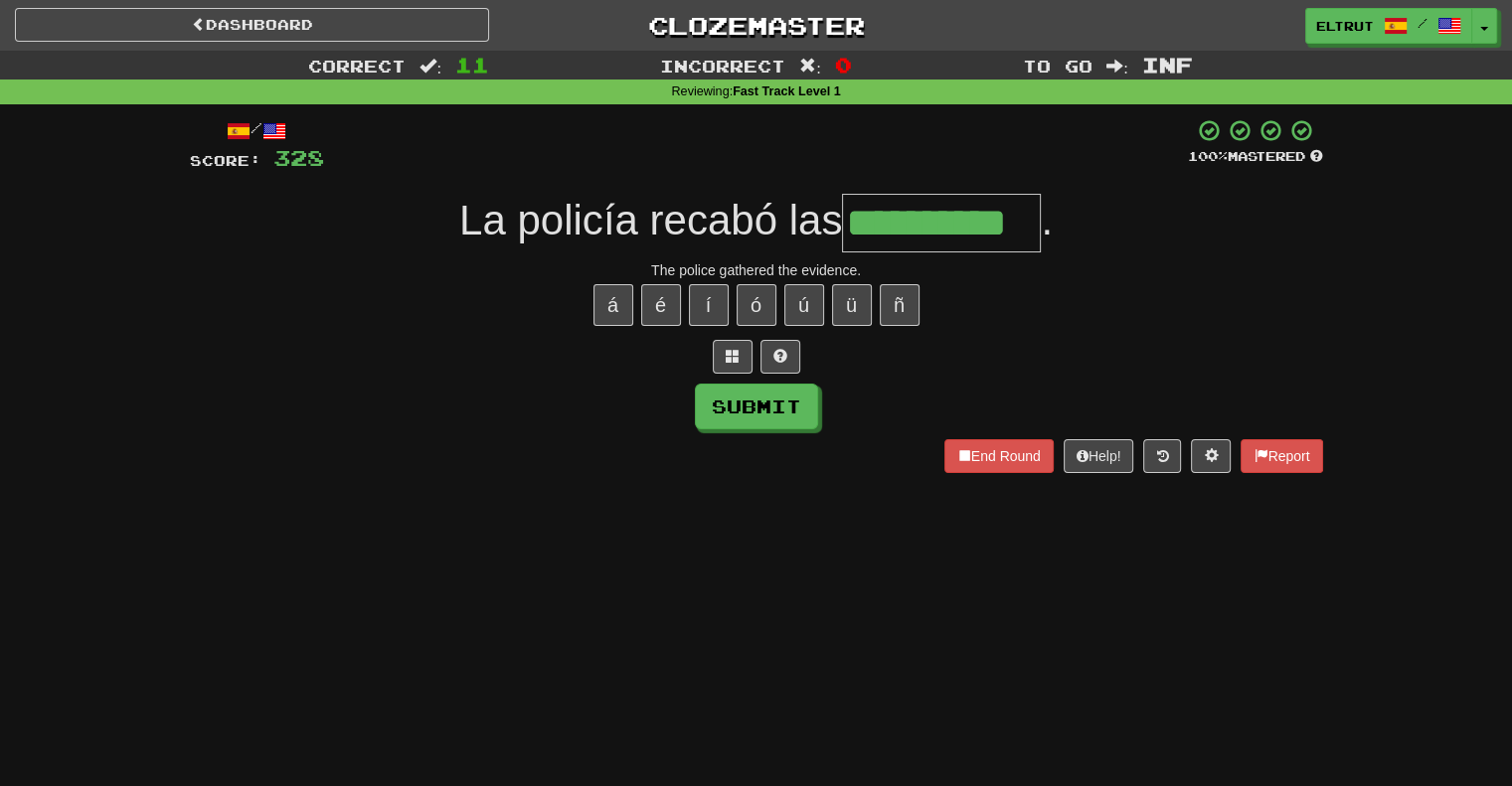 scroll, scrollTop: 0, scrollLeft: 5, axis: horizontal 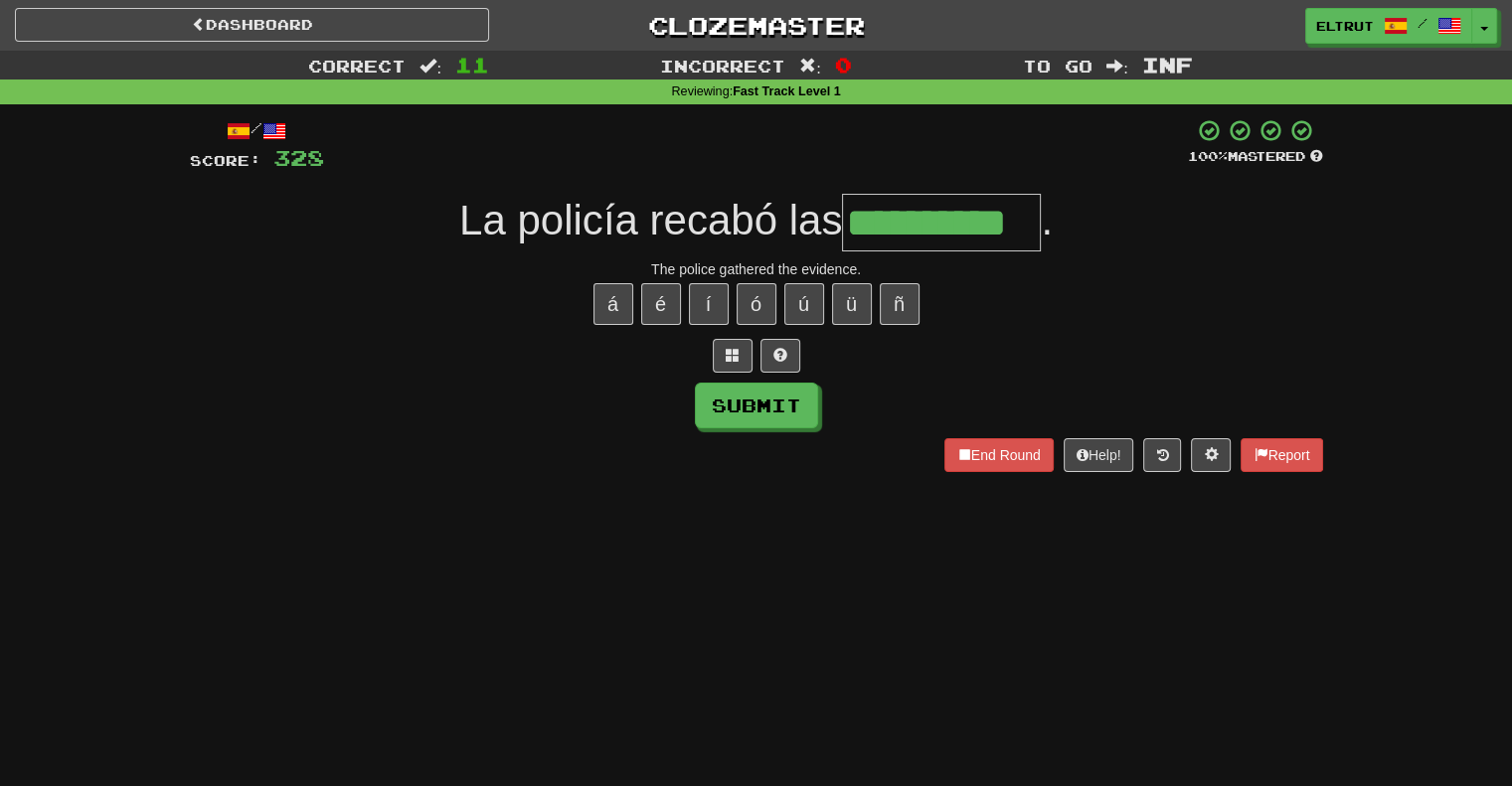 type on "**********" 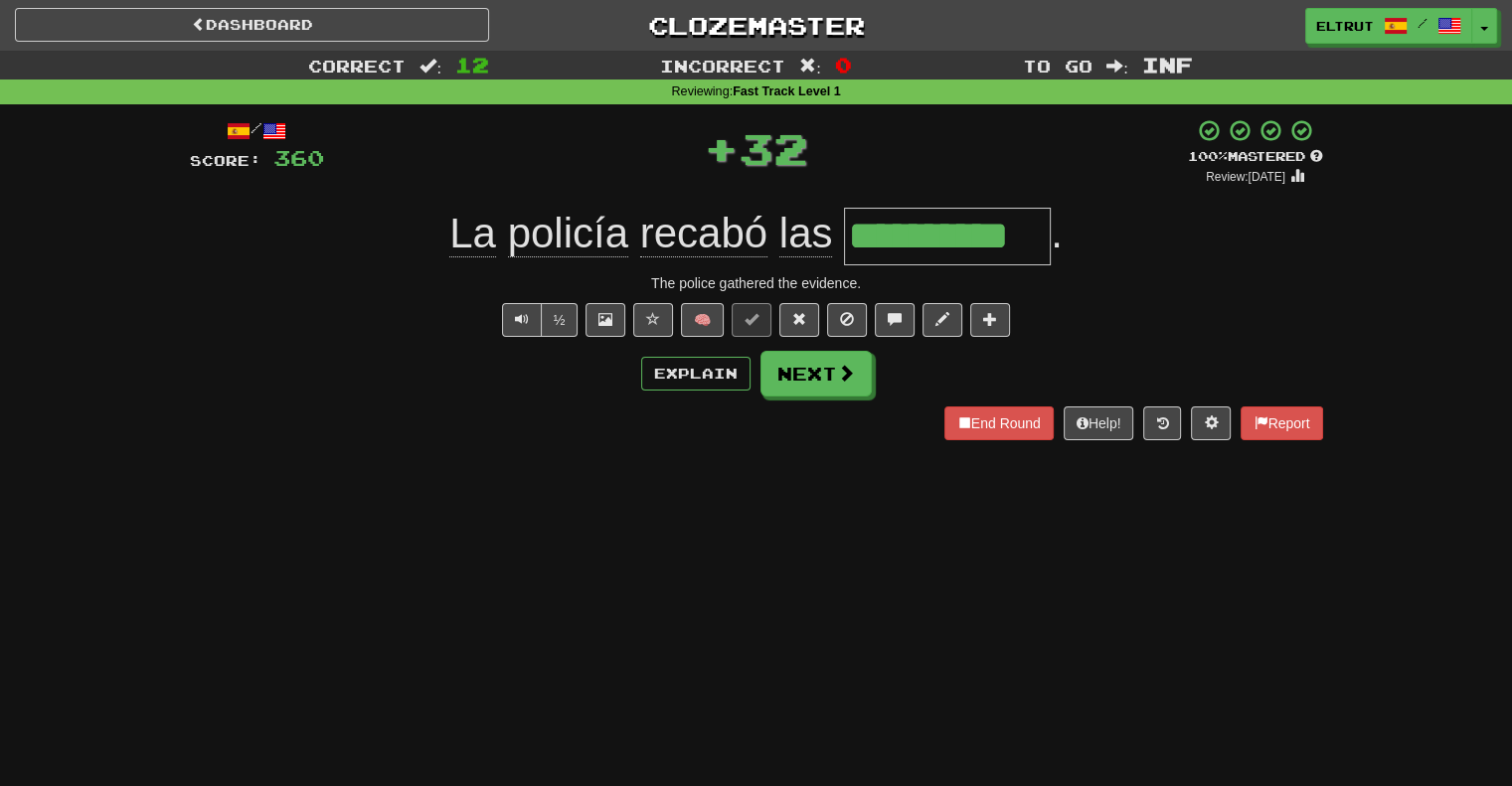scroll, scrollTop: 0, scrollLeft: 0, axis: both 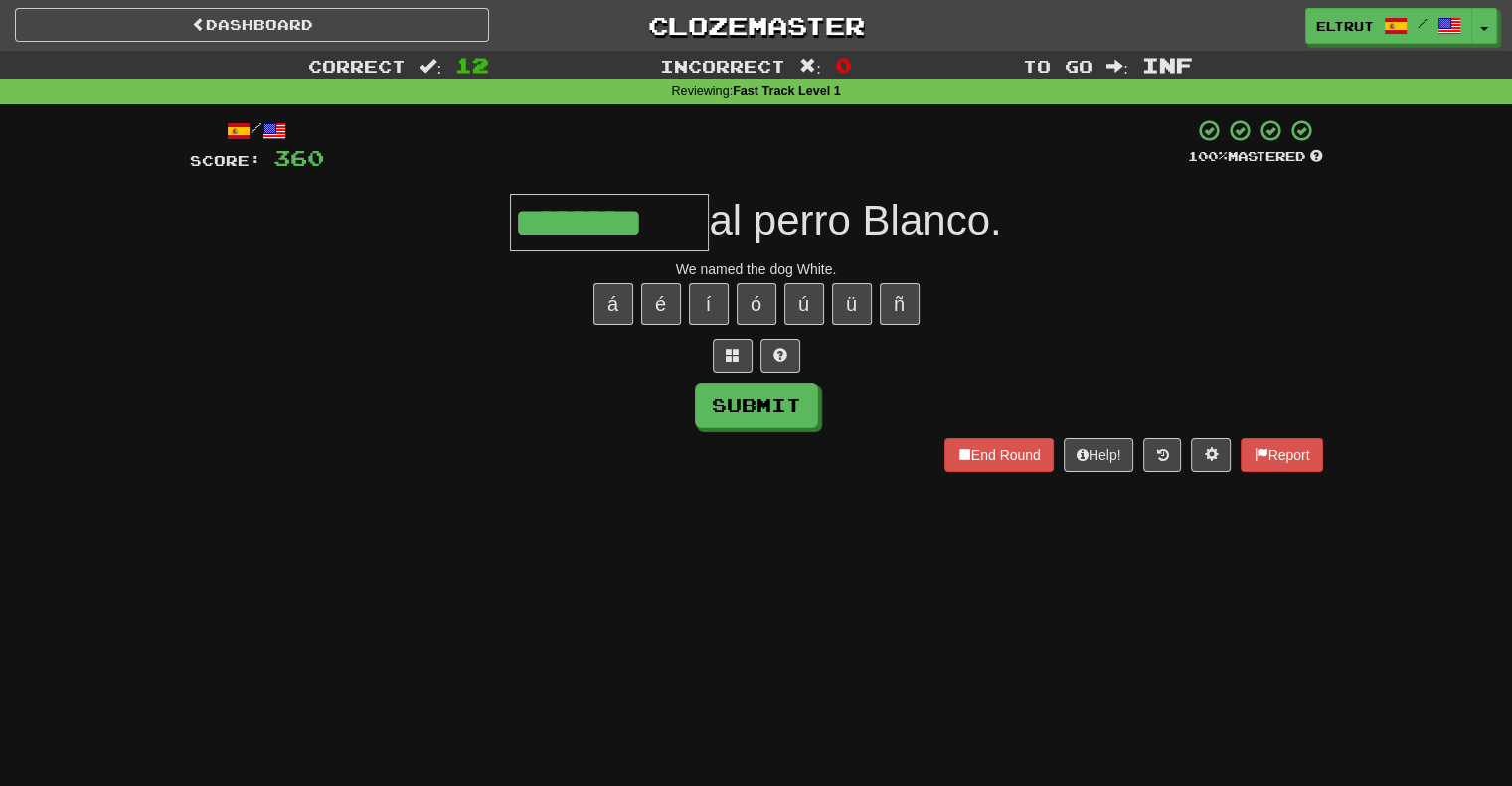 type on "********" 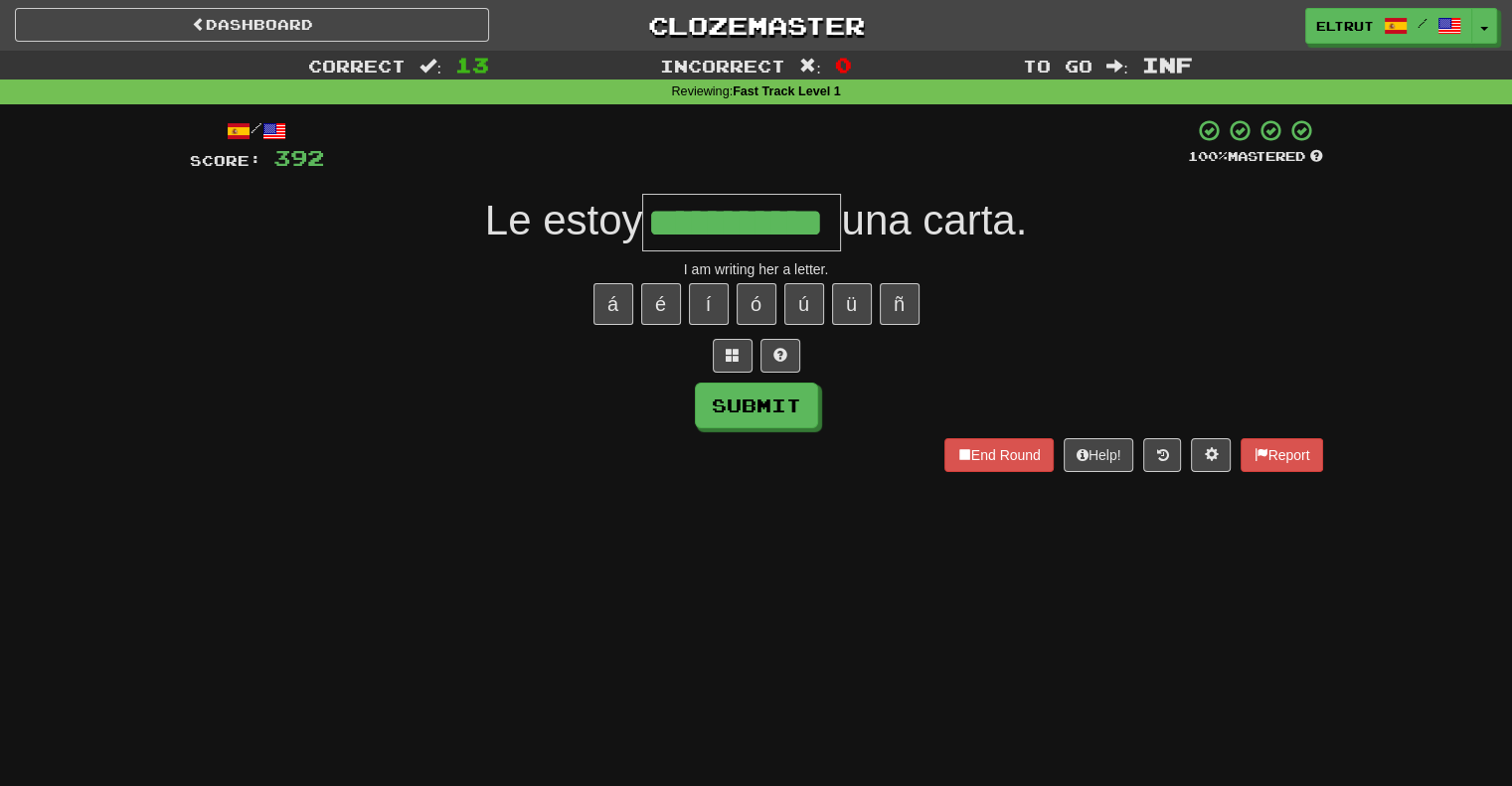 scroll, scrollTop: 0, scrollLeft: 22, axis: horizontal 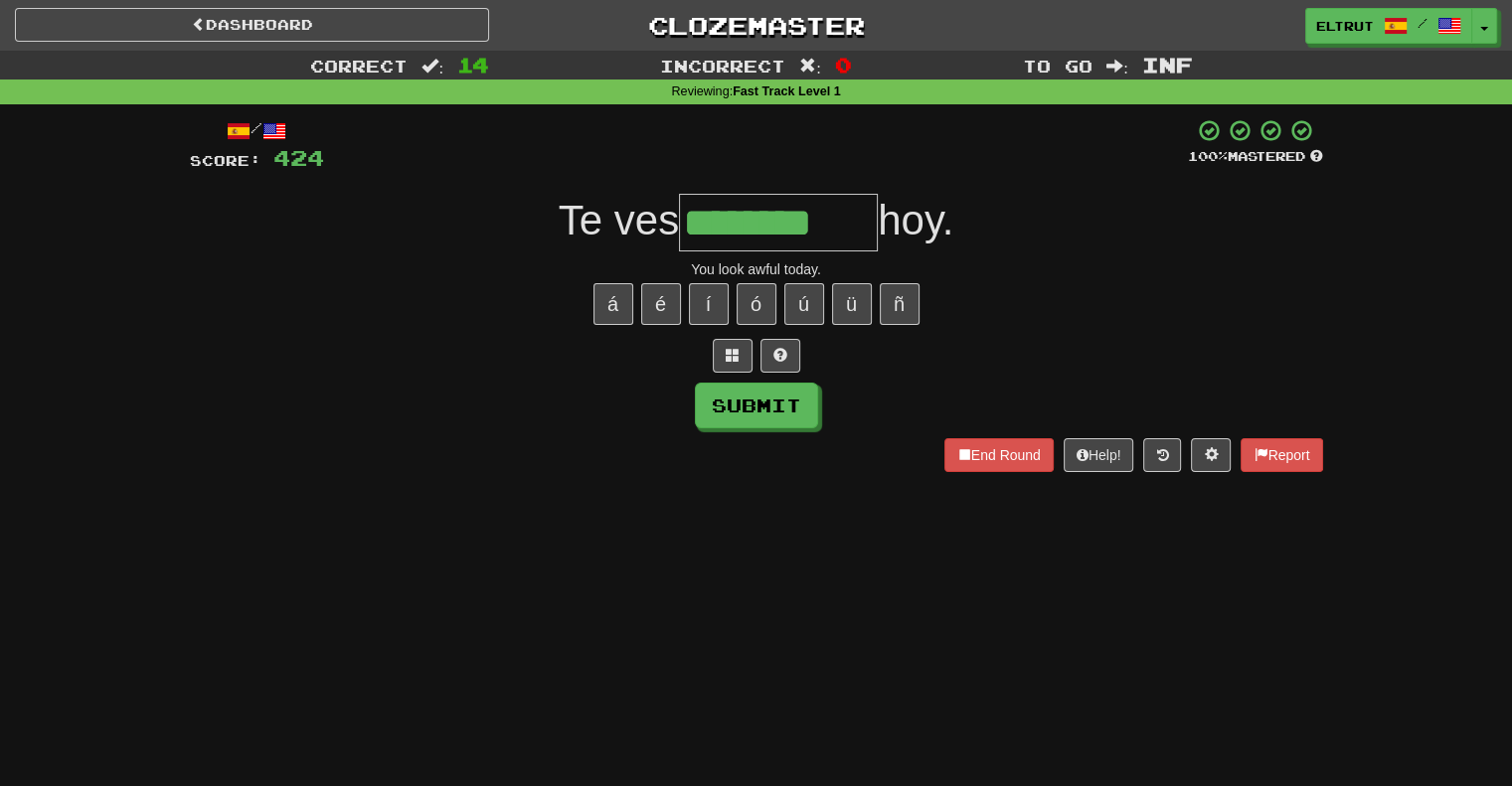 type on "********" 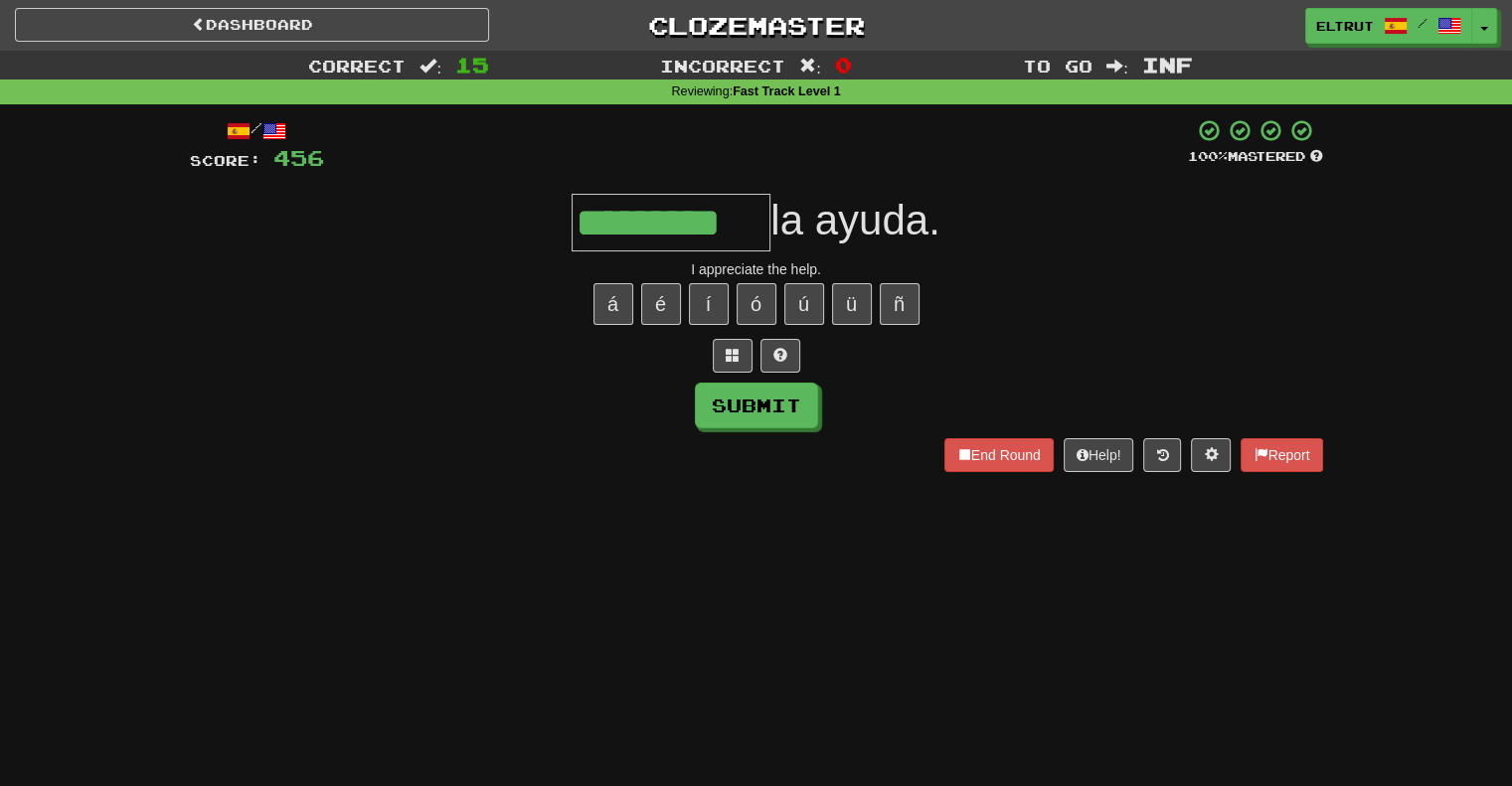 scroll, scrollTop: 0, scrollLeft: 3, axis: horizontal 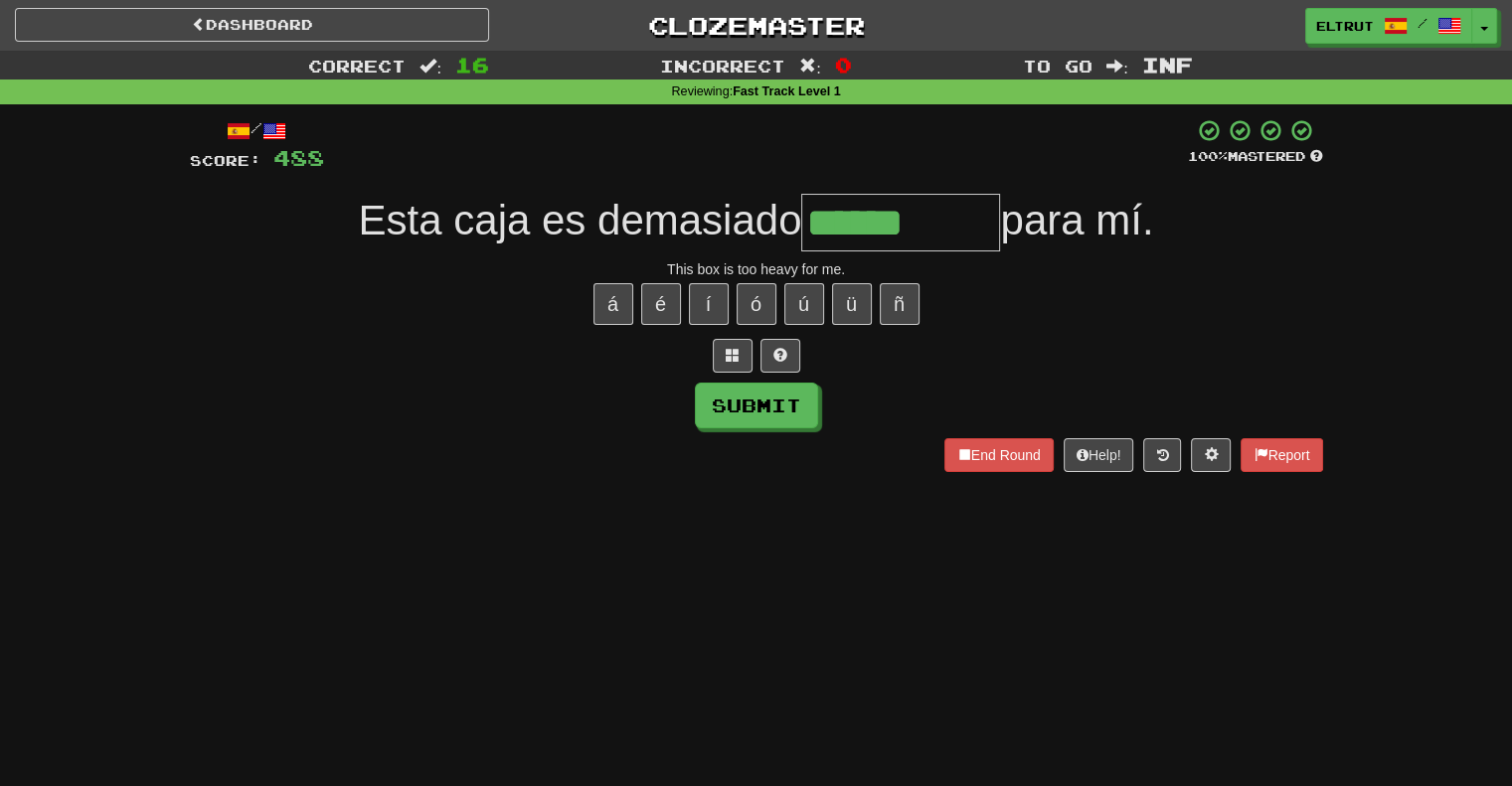 type on "******" 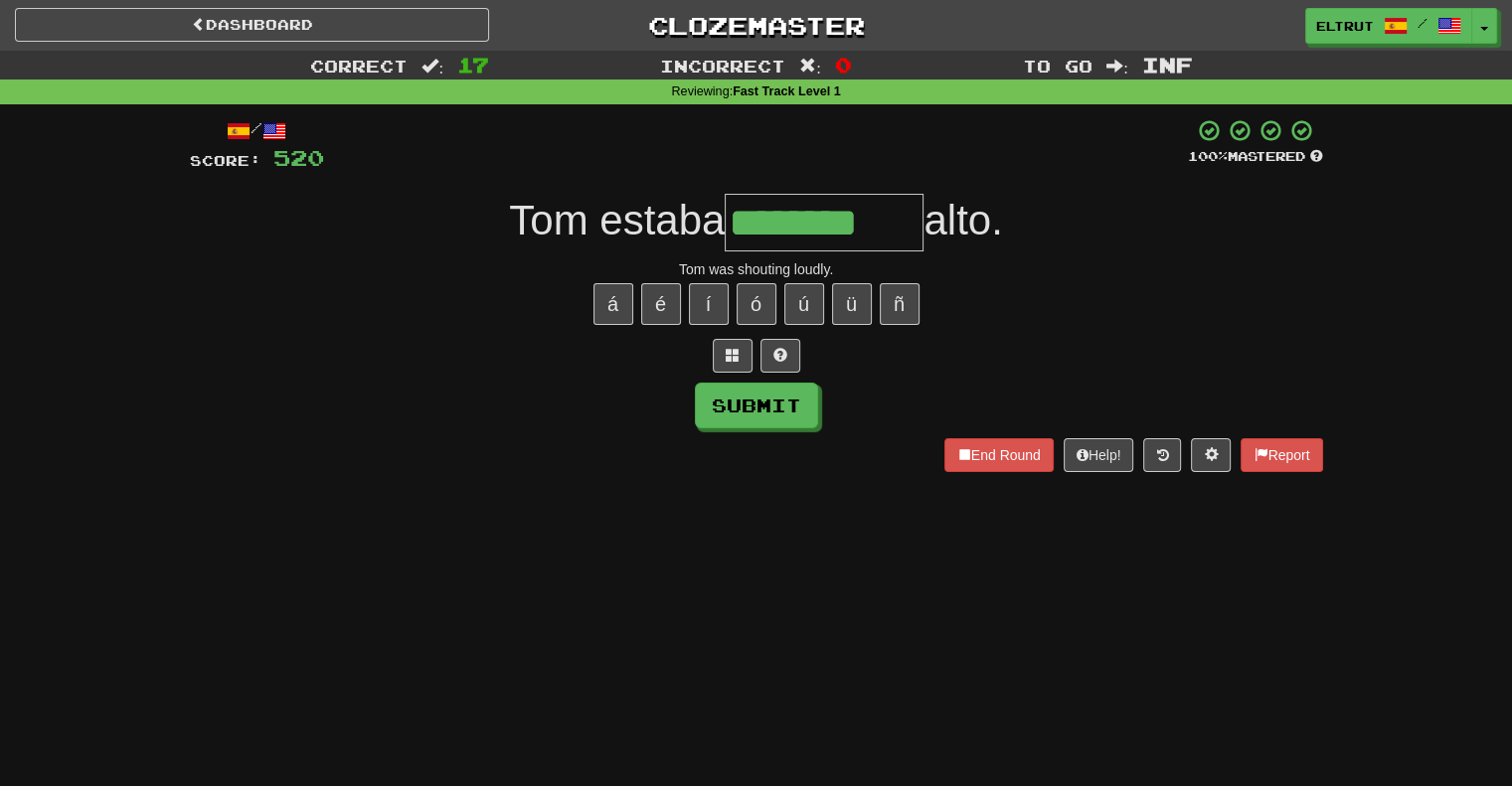 type on "********" 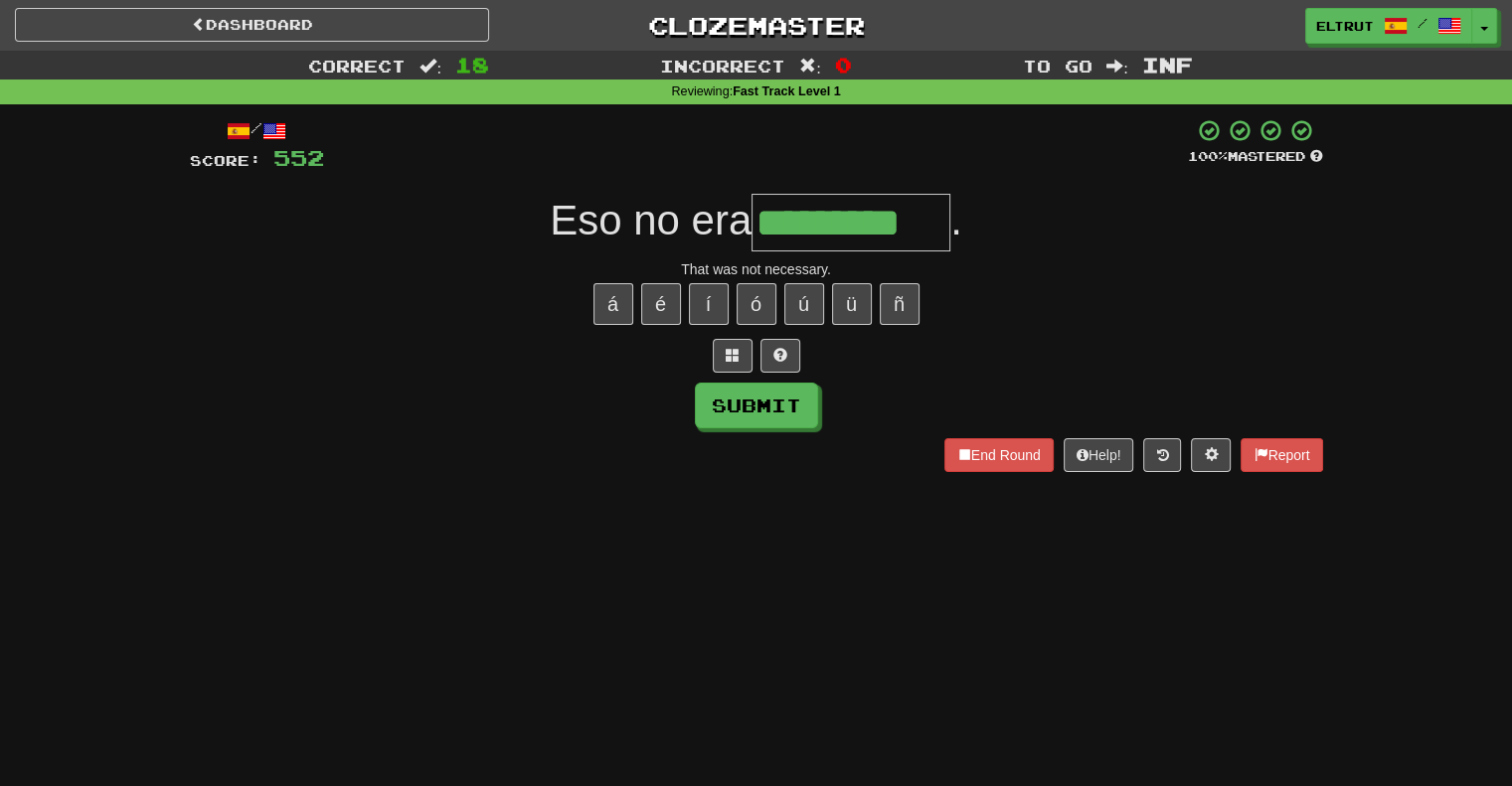 type on "*********" 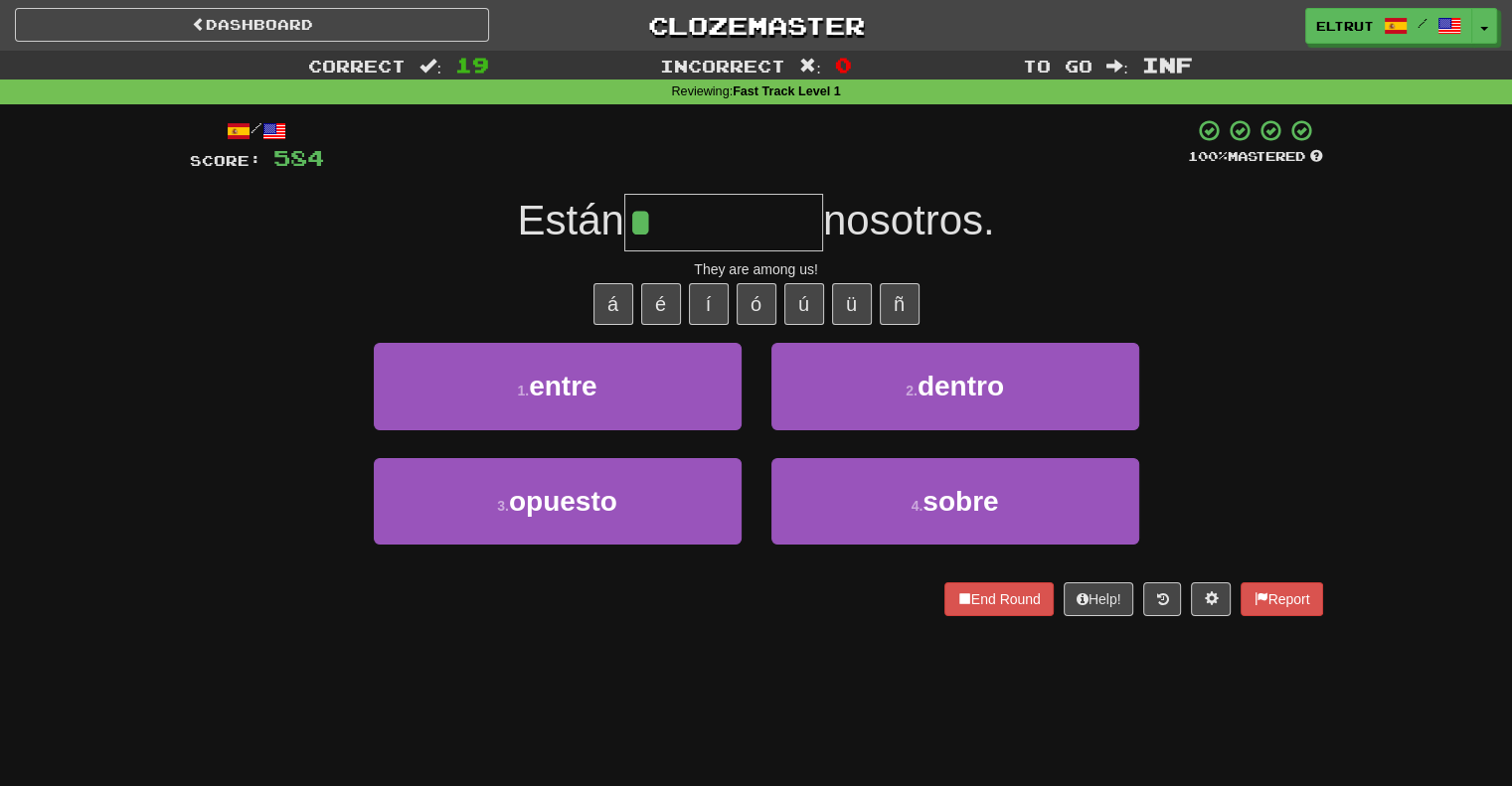 type on "*****" 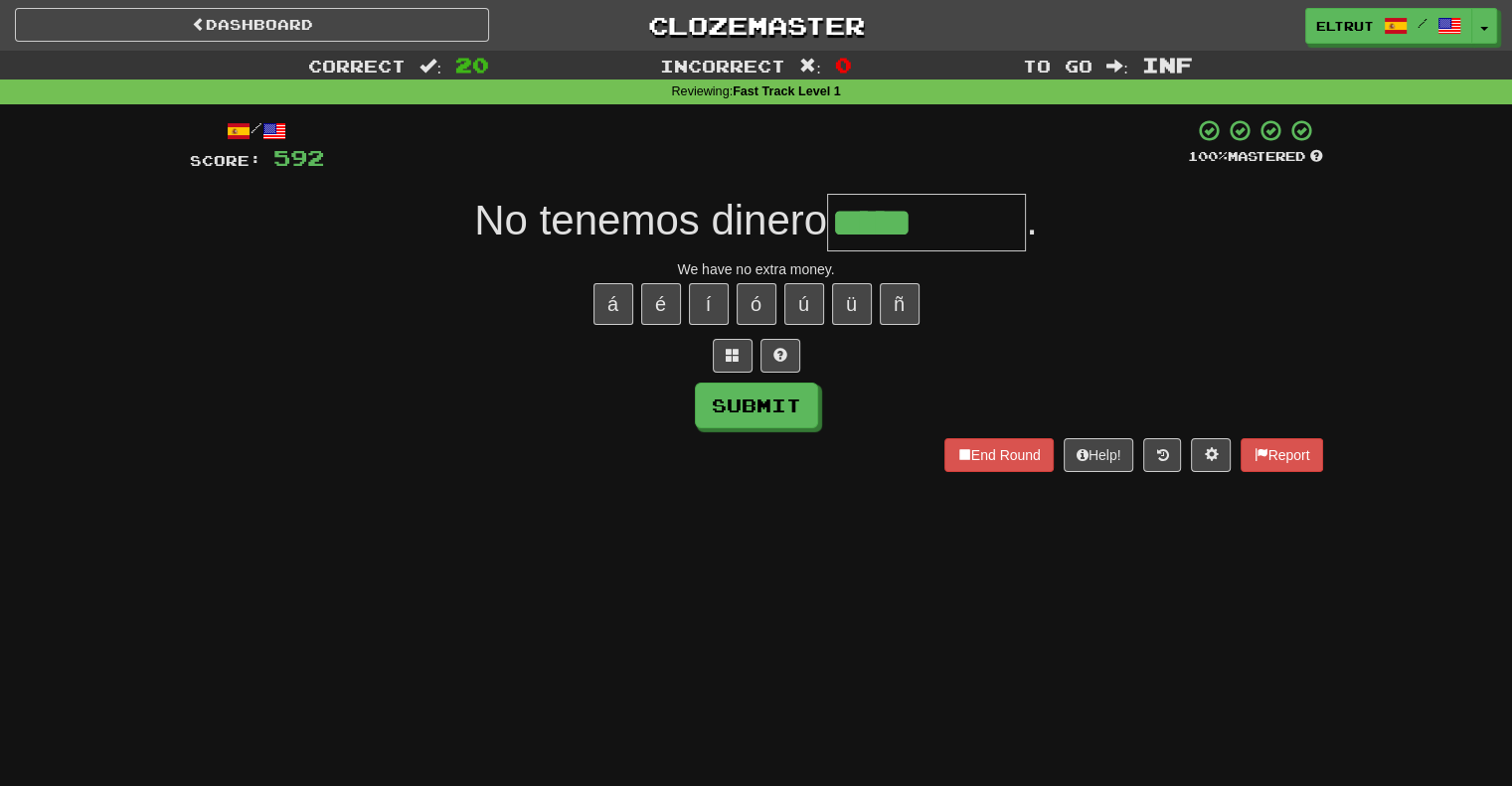 type on "*****" 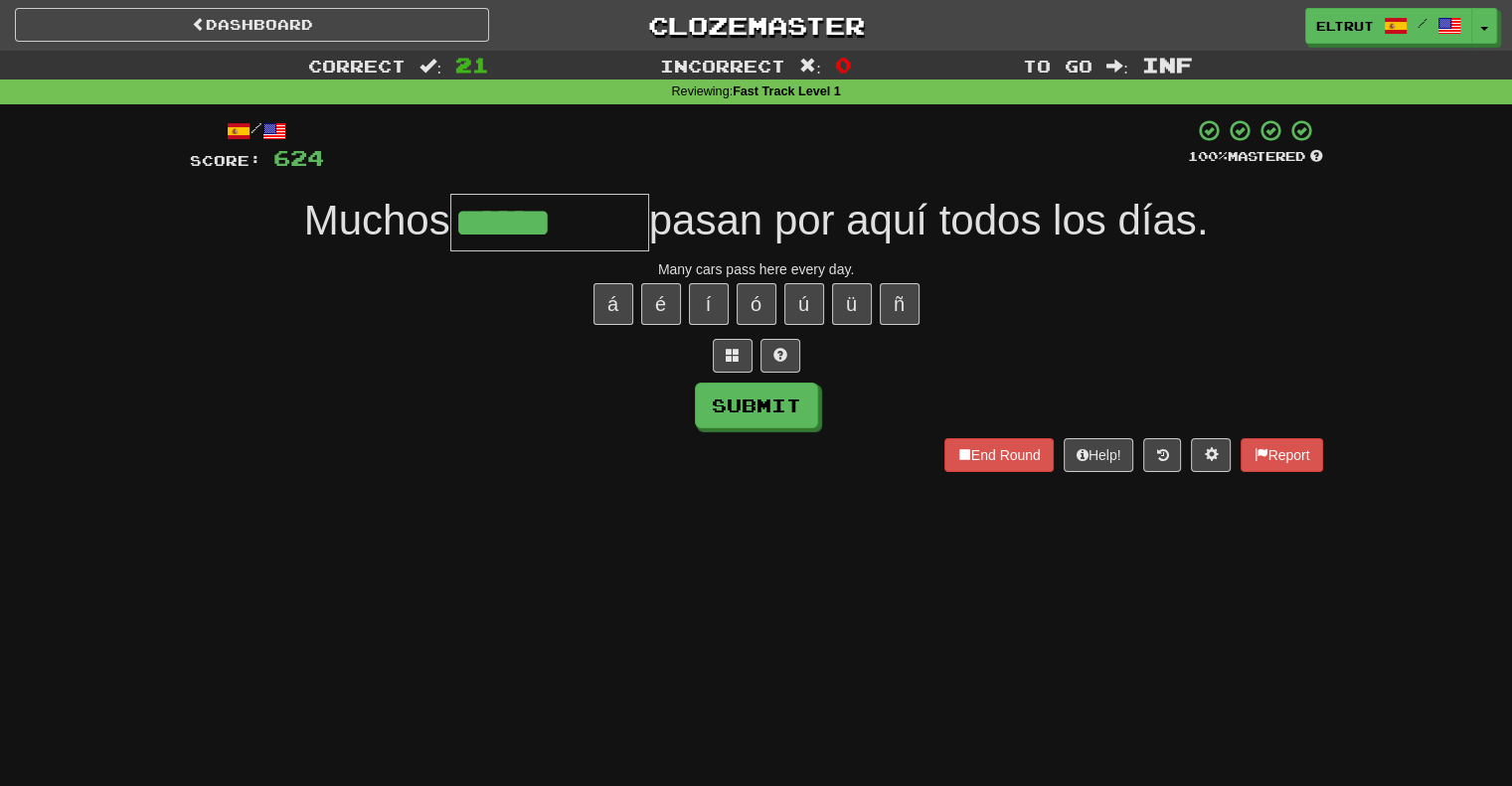 type on "******" 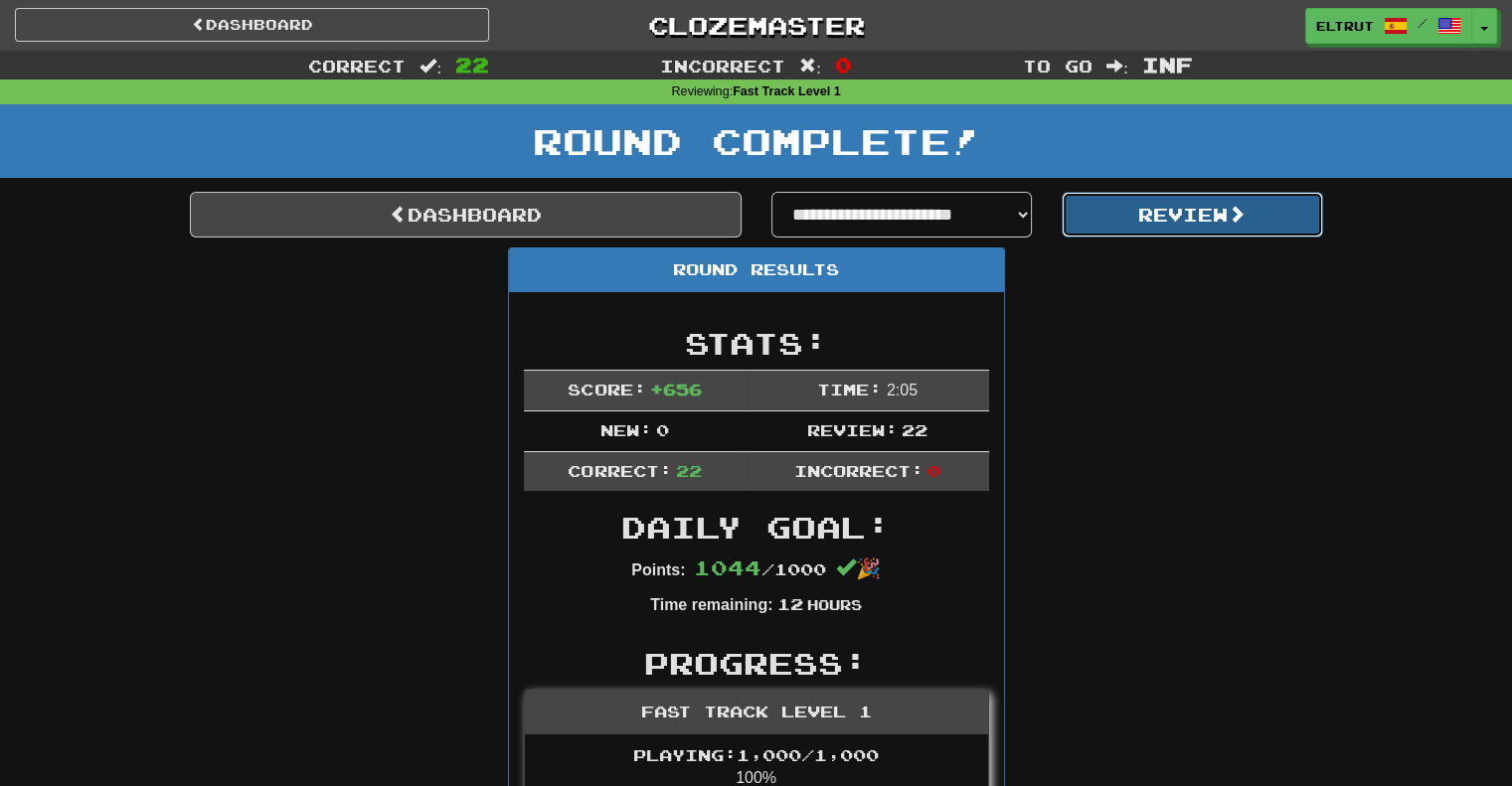 click on "Review" at bounding box center (1192, 215) 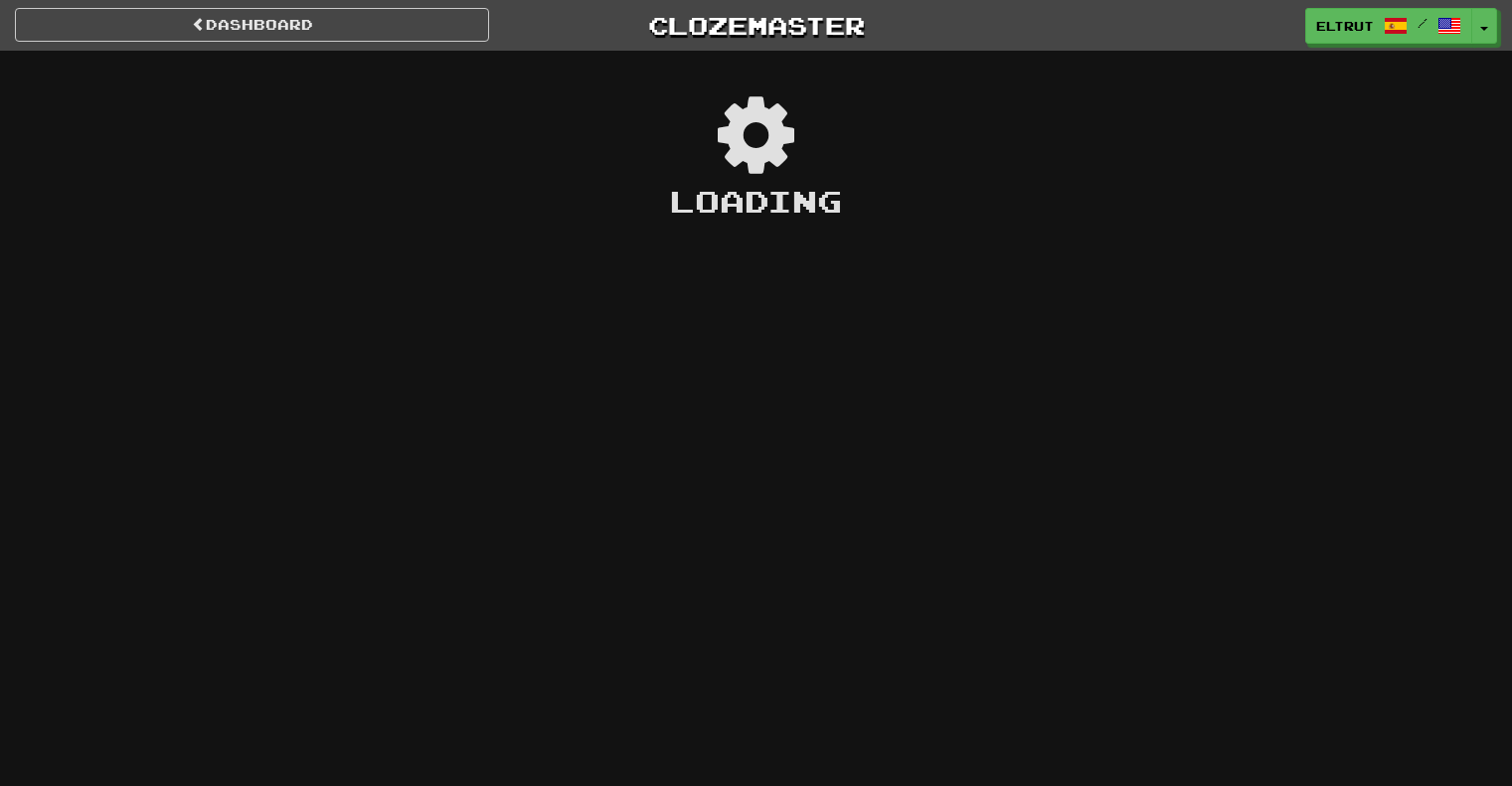scroll, scrollTop: 0, scrollLeft: 0, axis: both 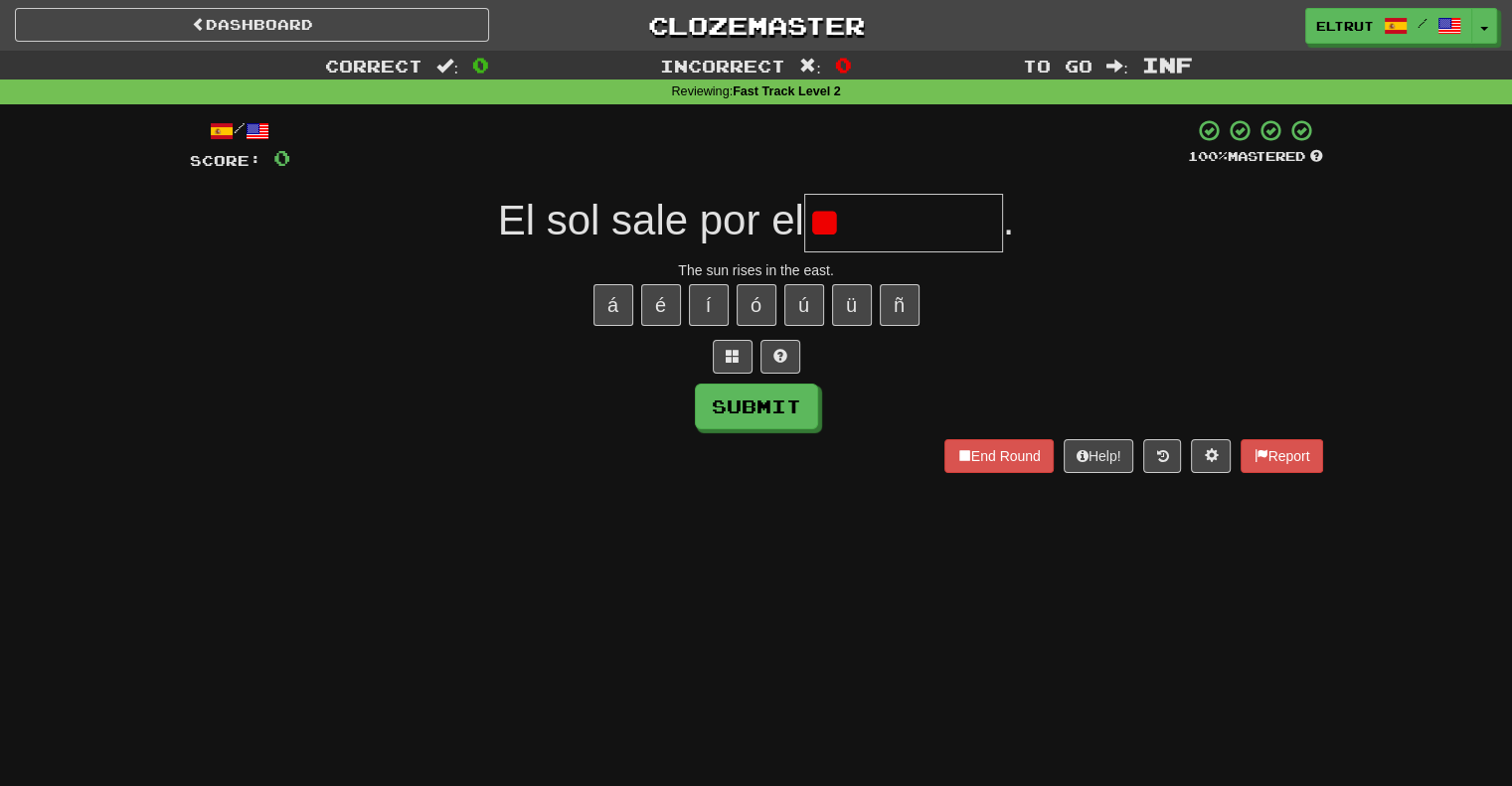 type on "*" 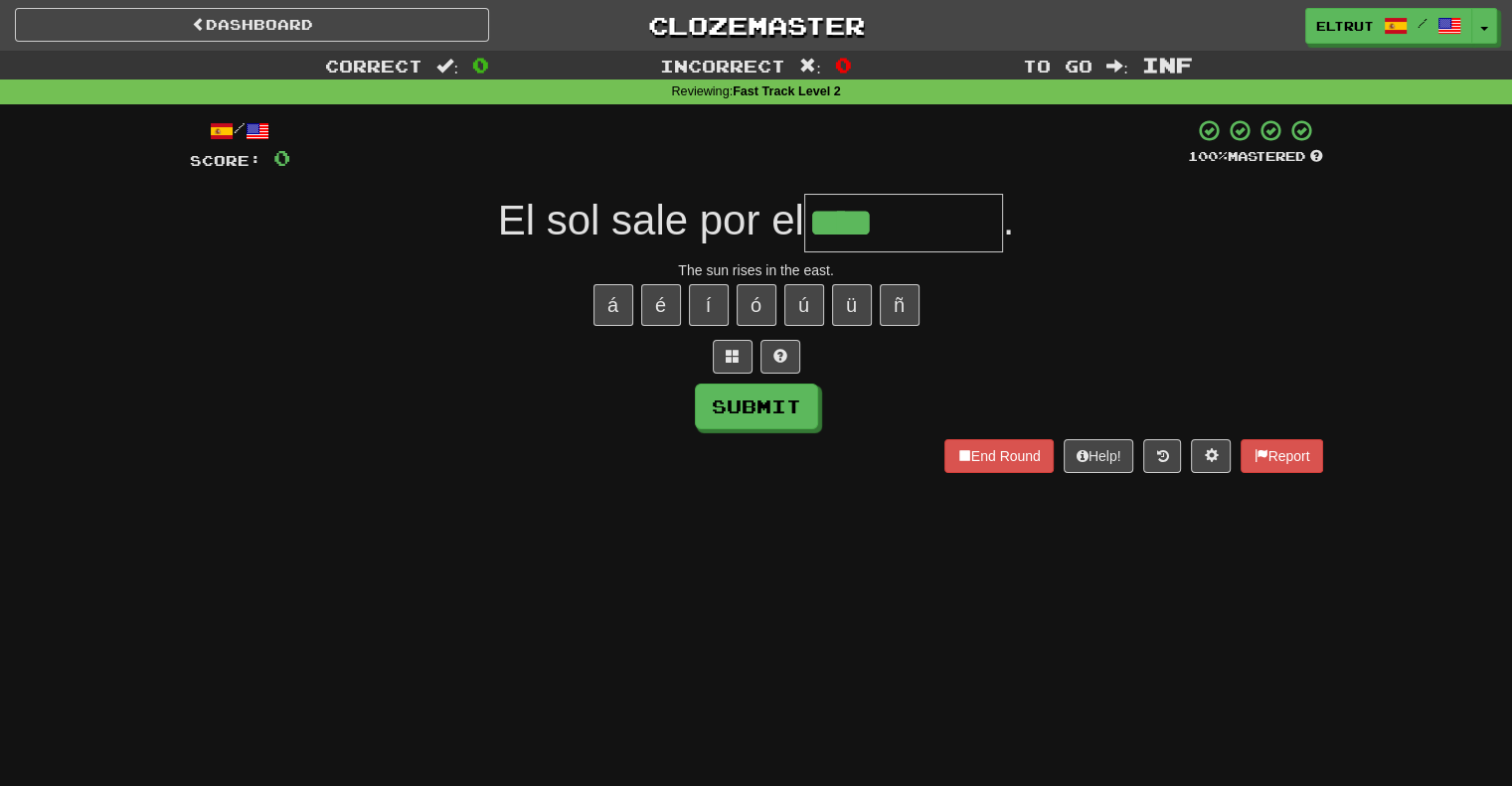type on "****" 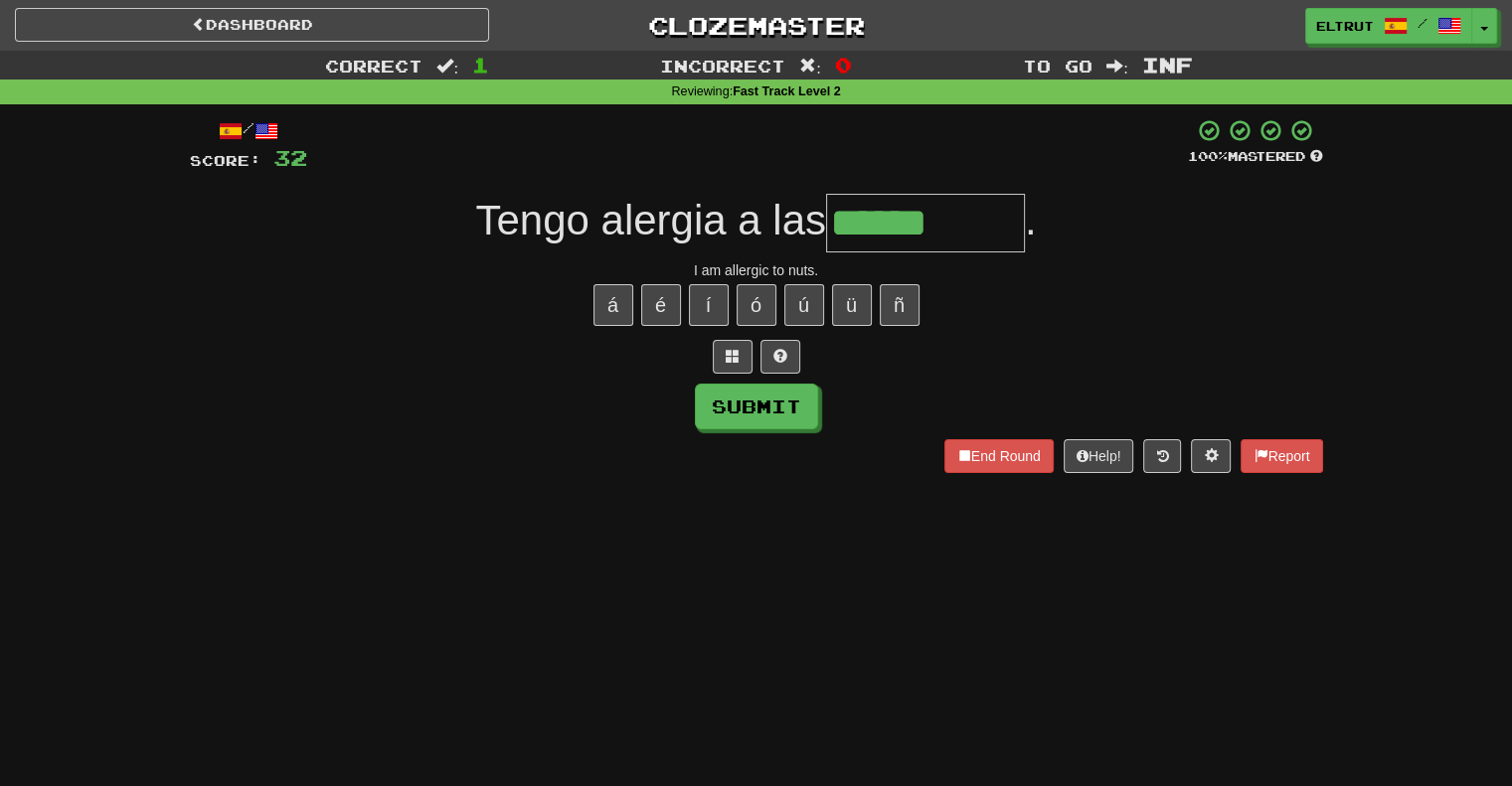 type on "******" 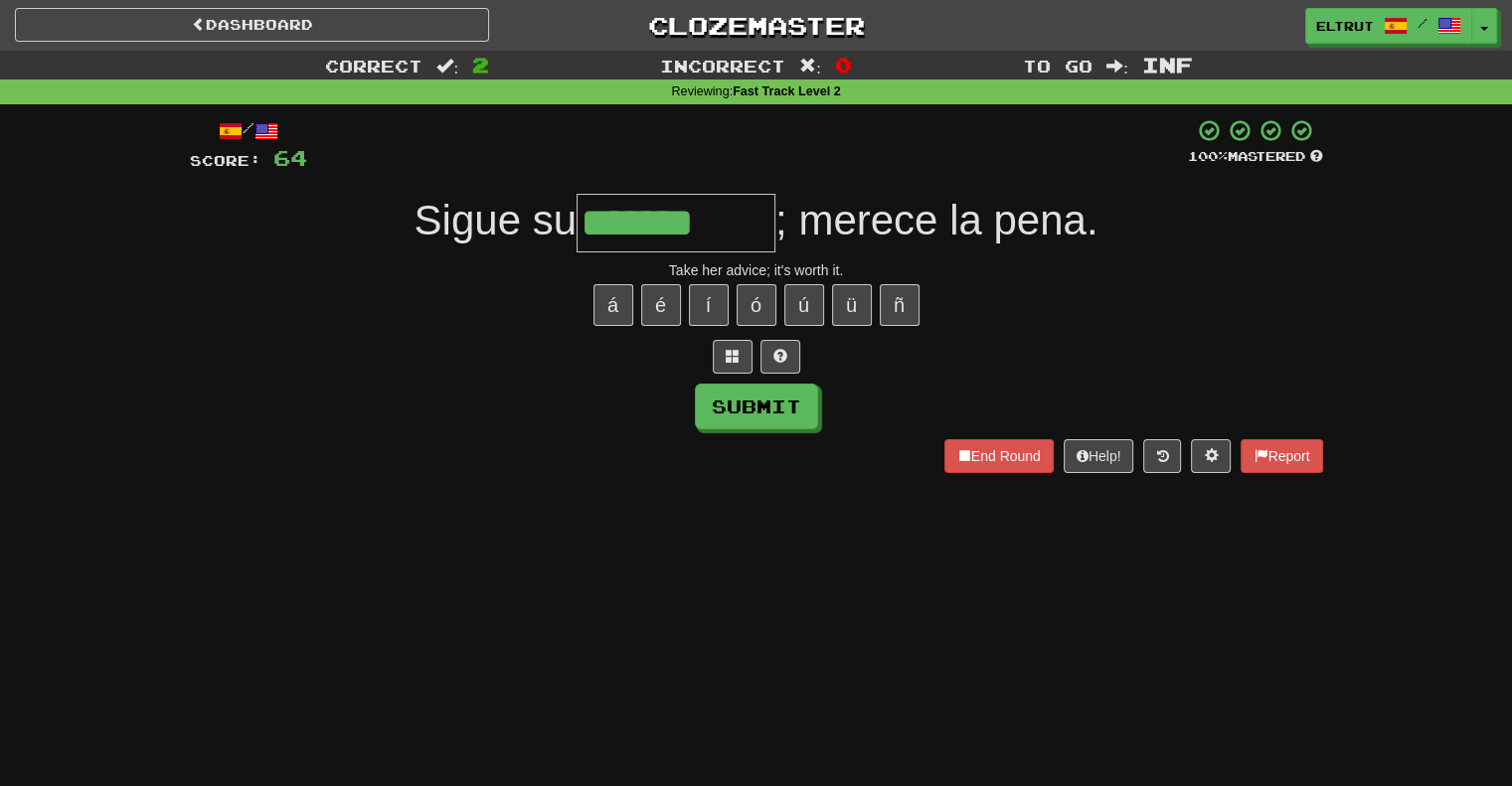 type on "*******" 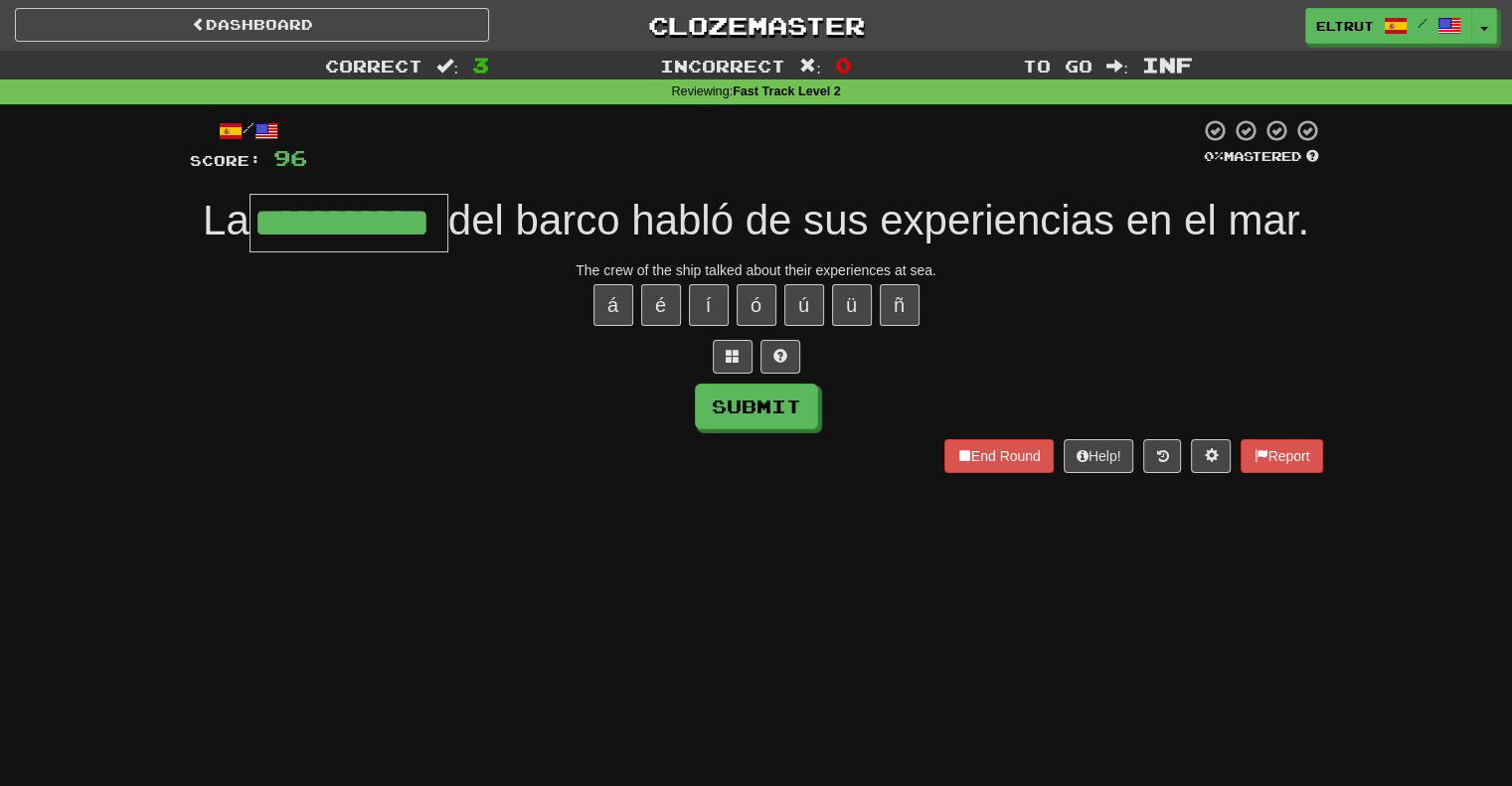 type on "**********" 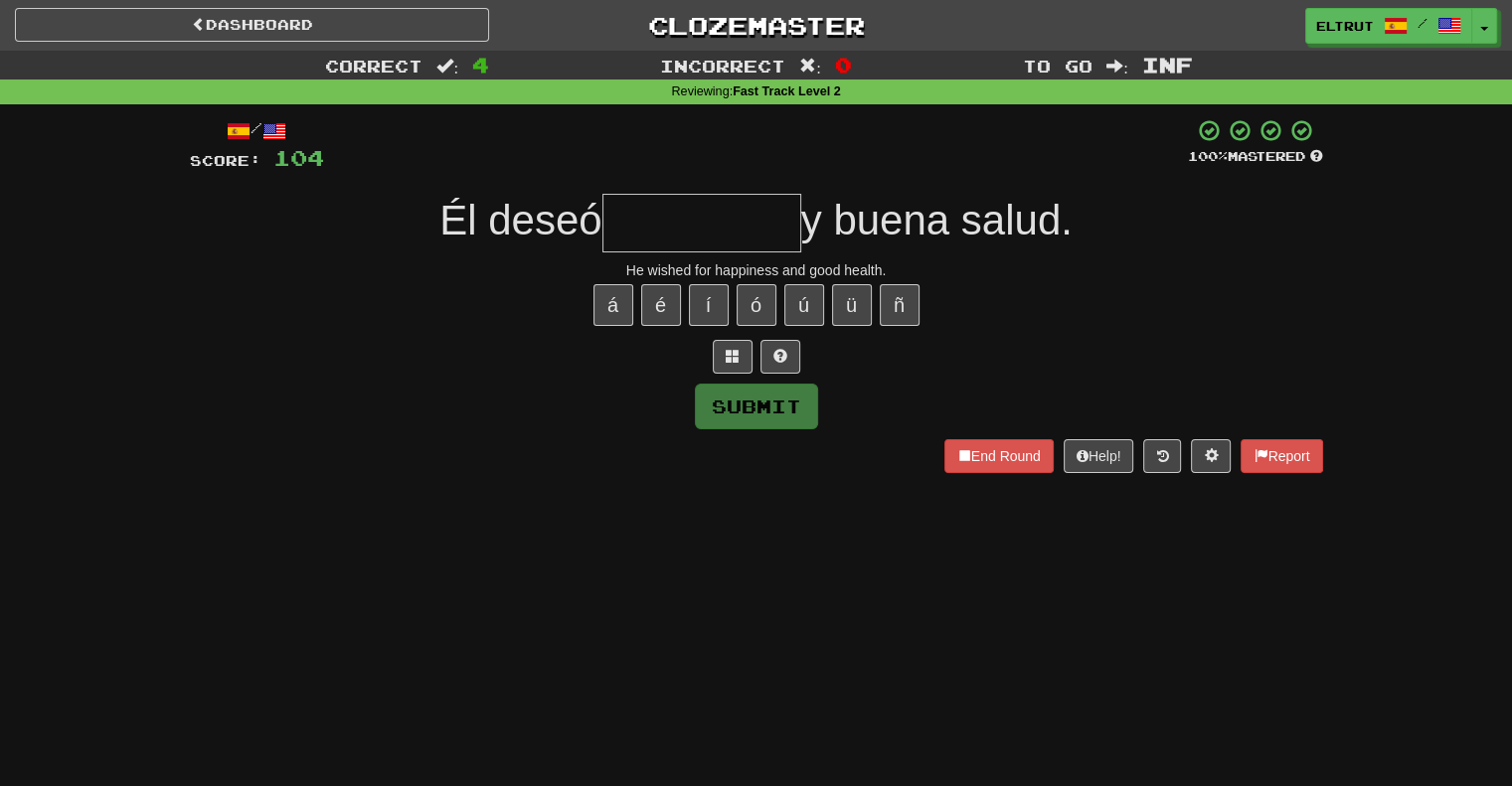 type on "*" 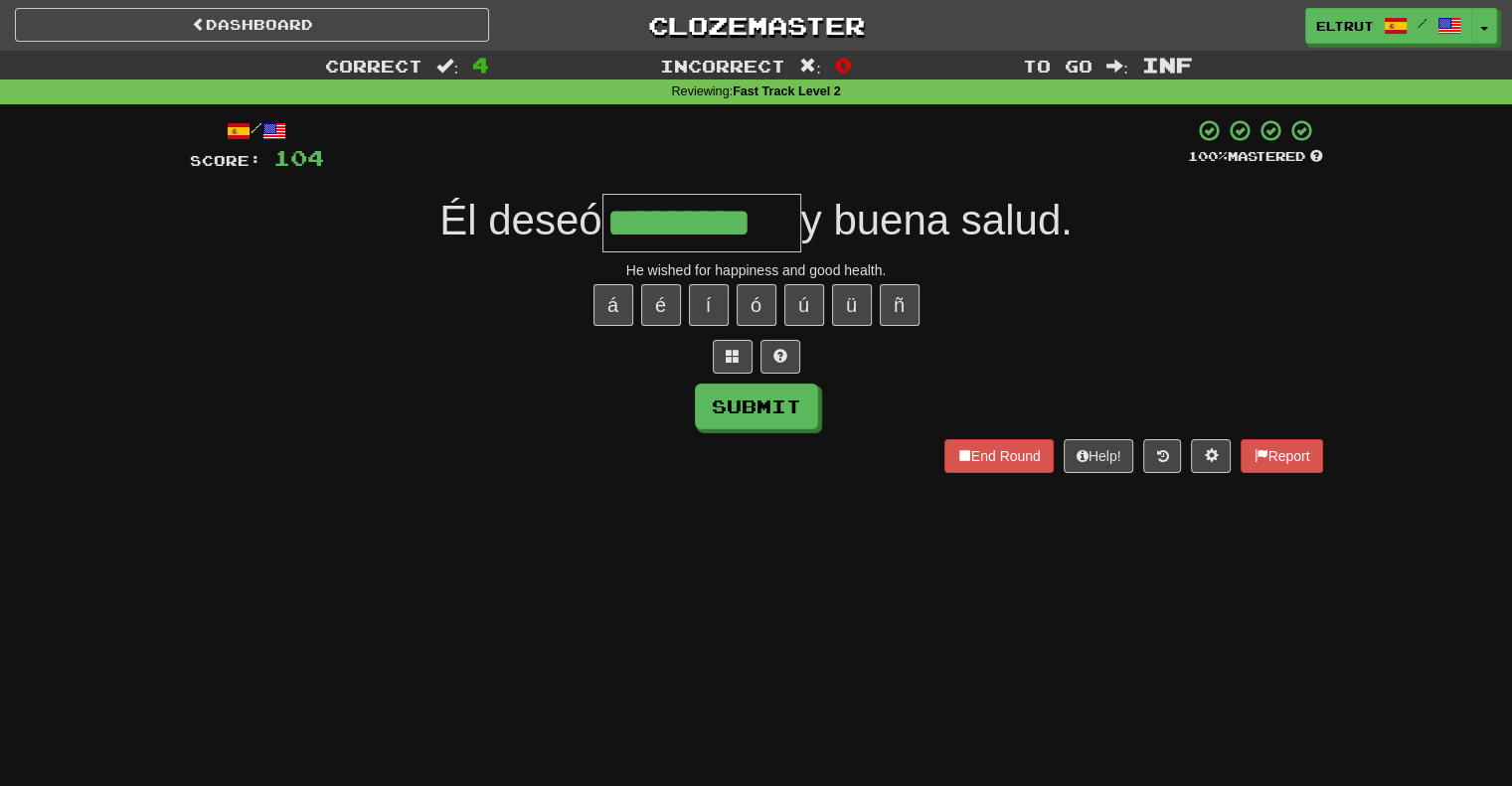 type on "*********" 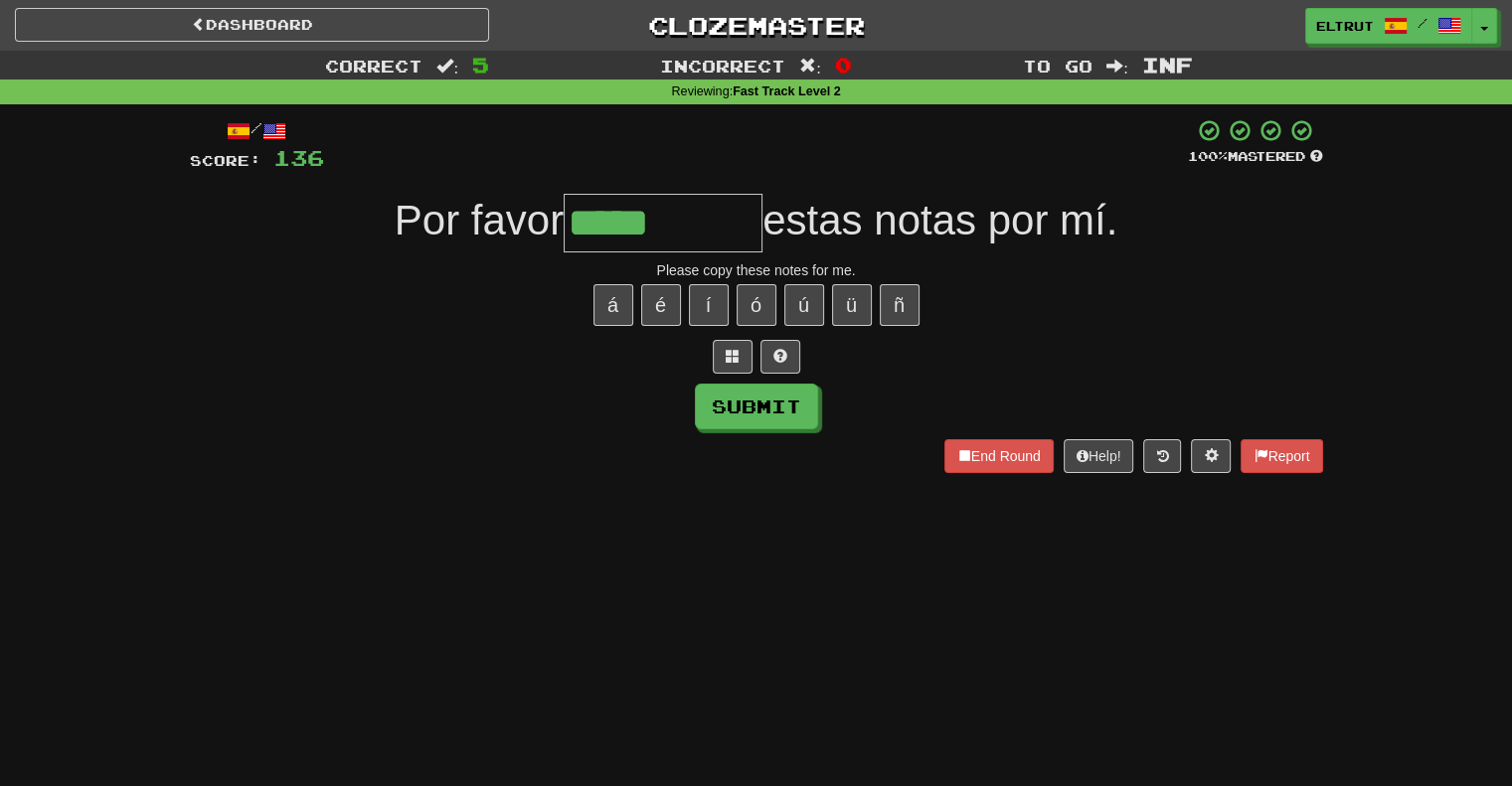 type on "*****" 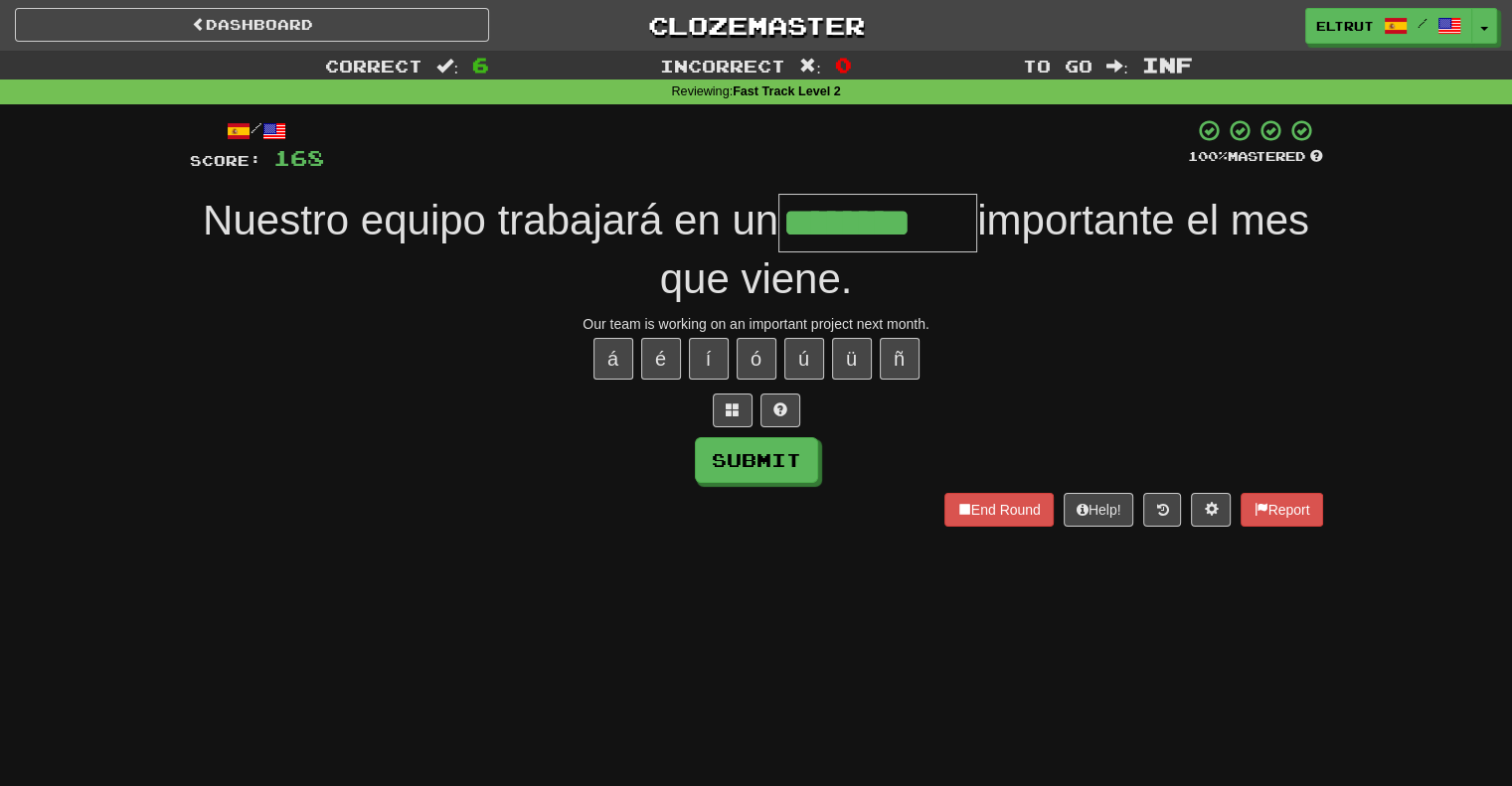 type on "********" 